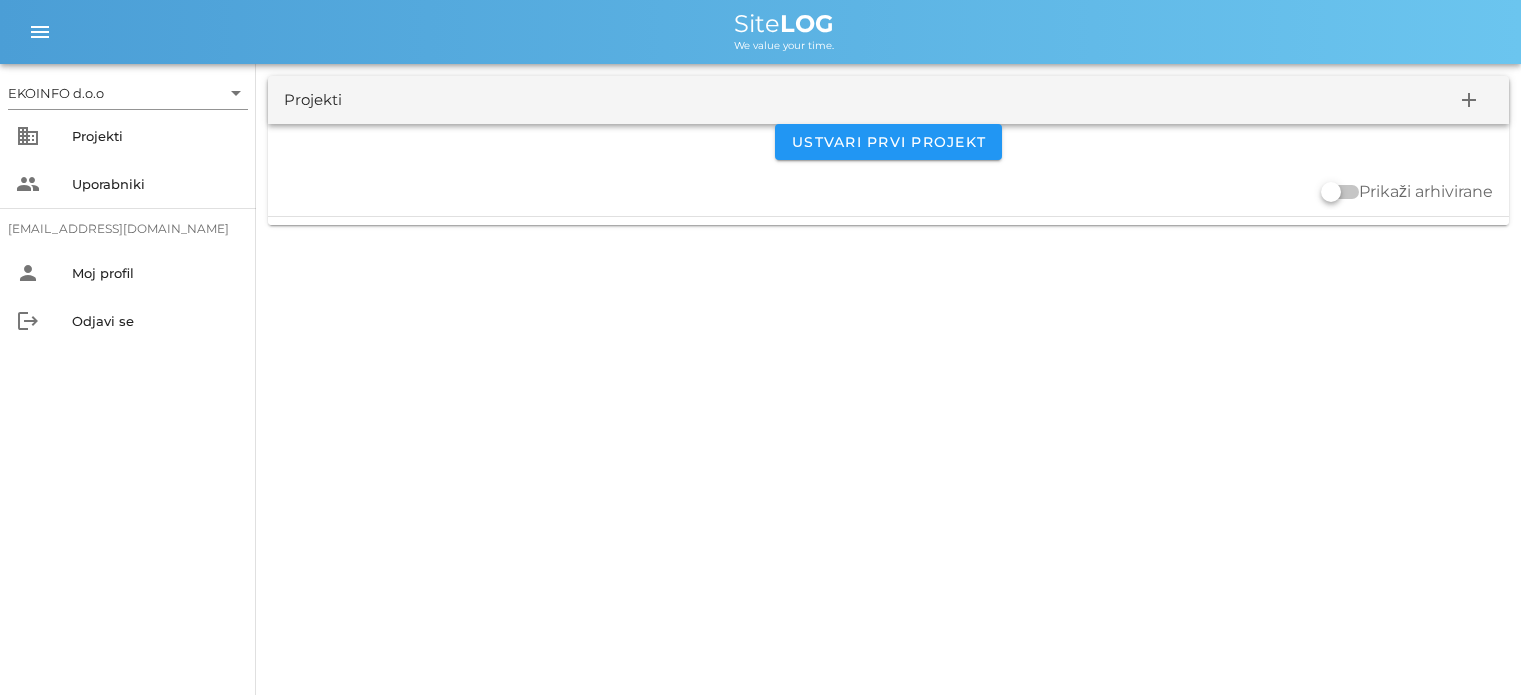 scroll, scrollTop: 0, scrollLeft: 0, axis: both 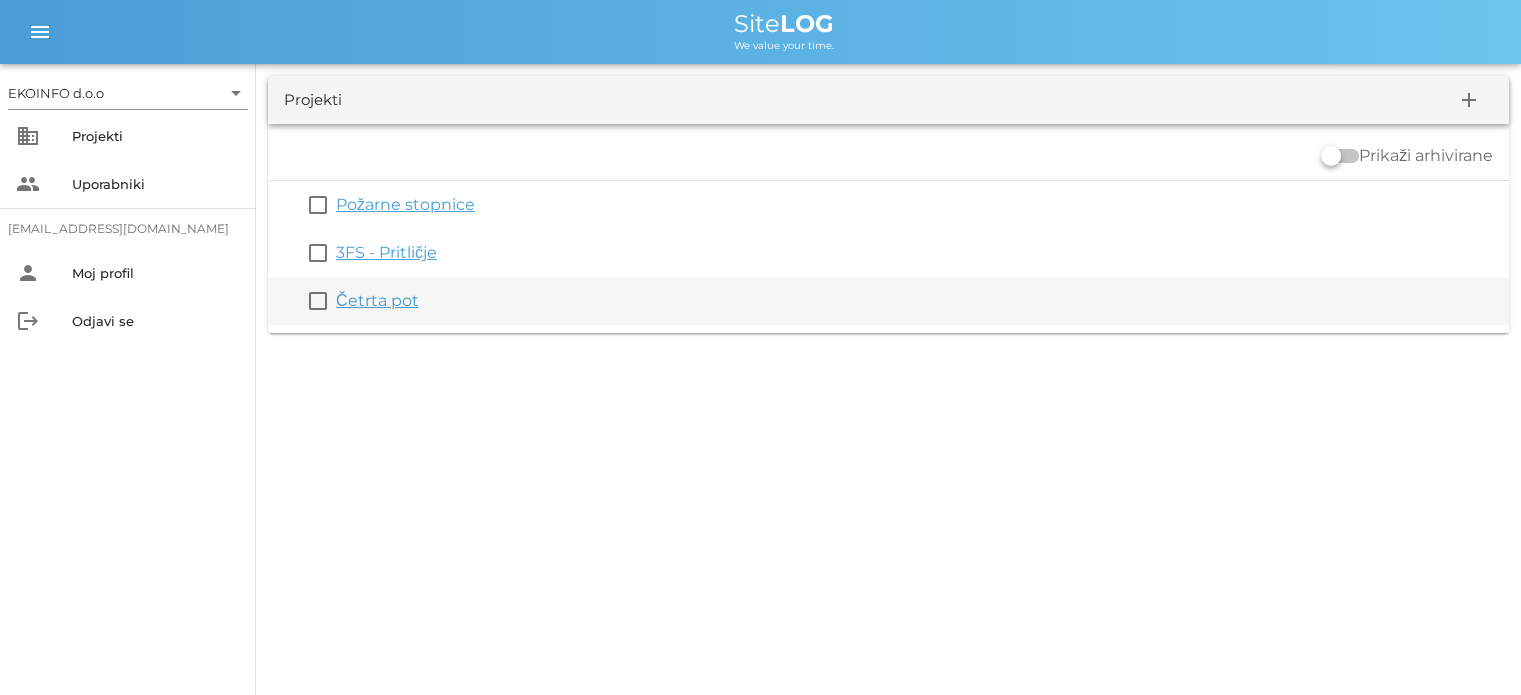 click on "Četrta pot" at bounding box center (377, 300) 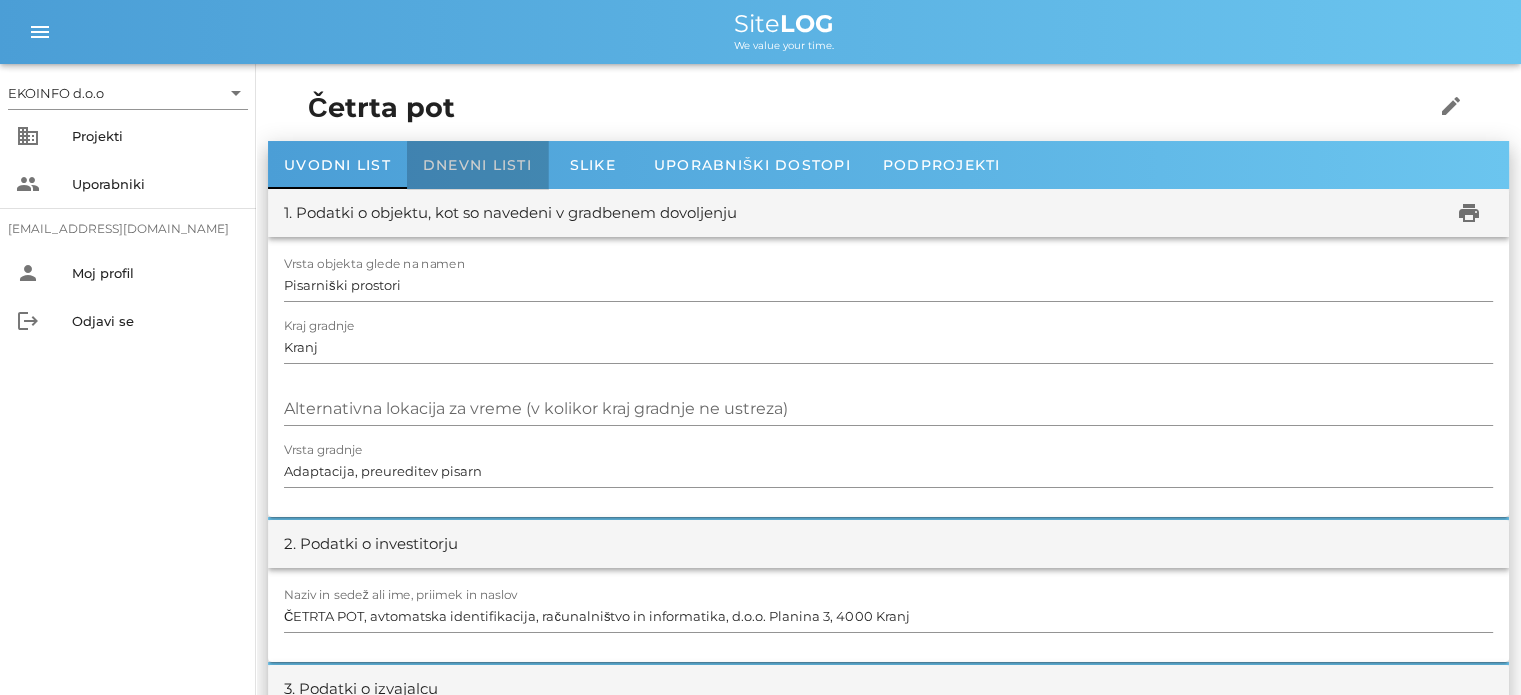 click on "Dnevni listi" at bounding box center [477, 165] 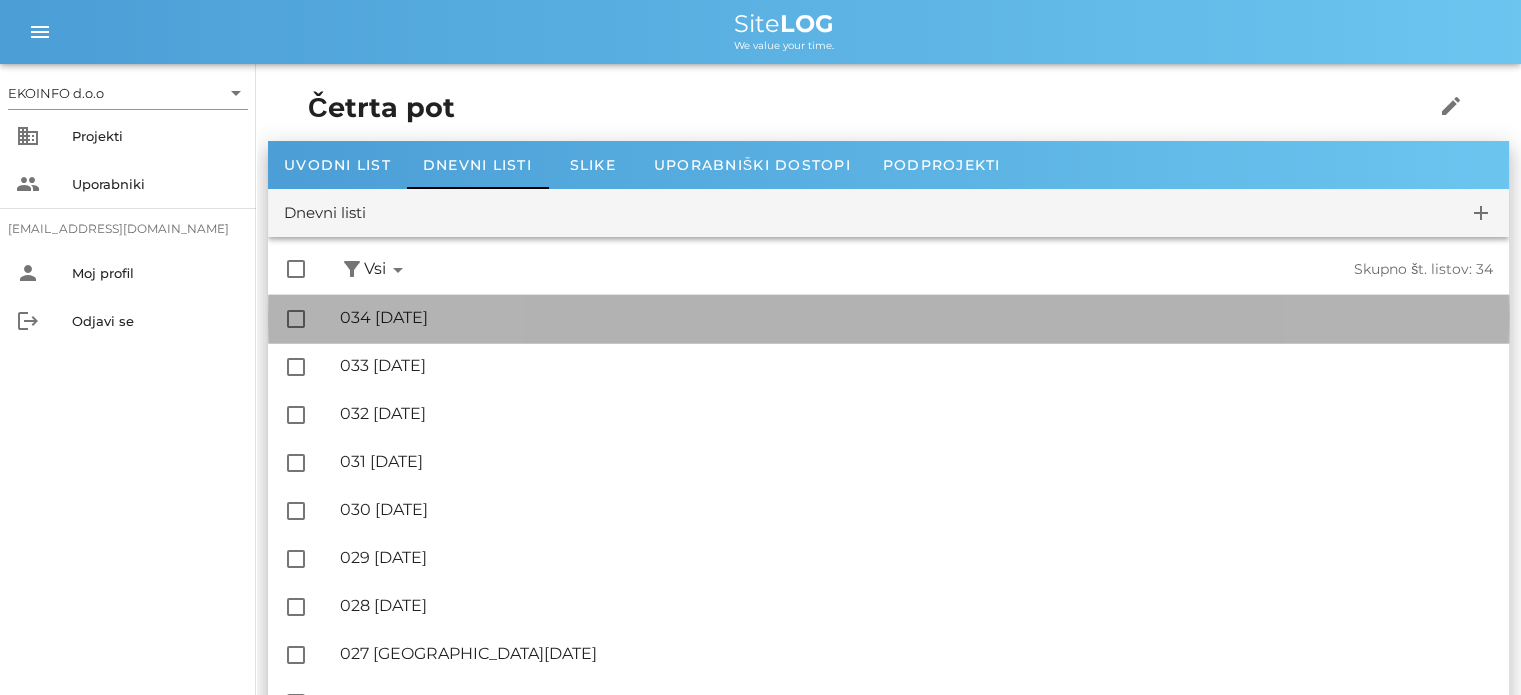 click on "🔏  034 [GEOGRAPHIC_DATA][DATE]" at bounding box center (916, 317) 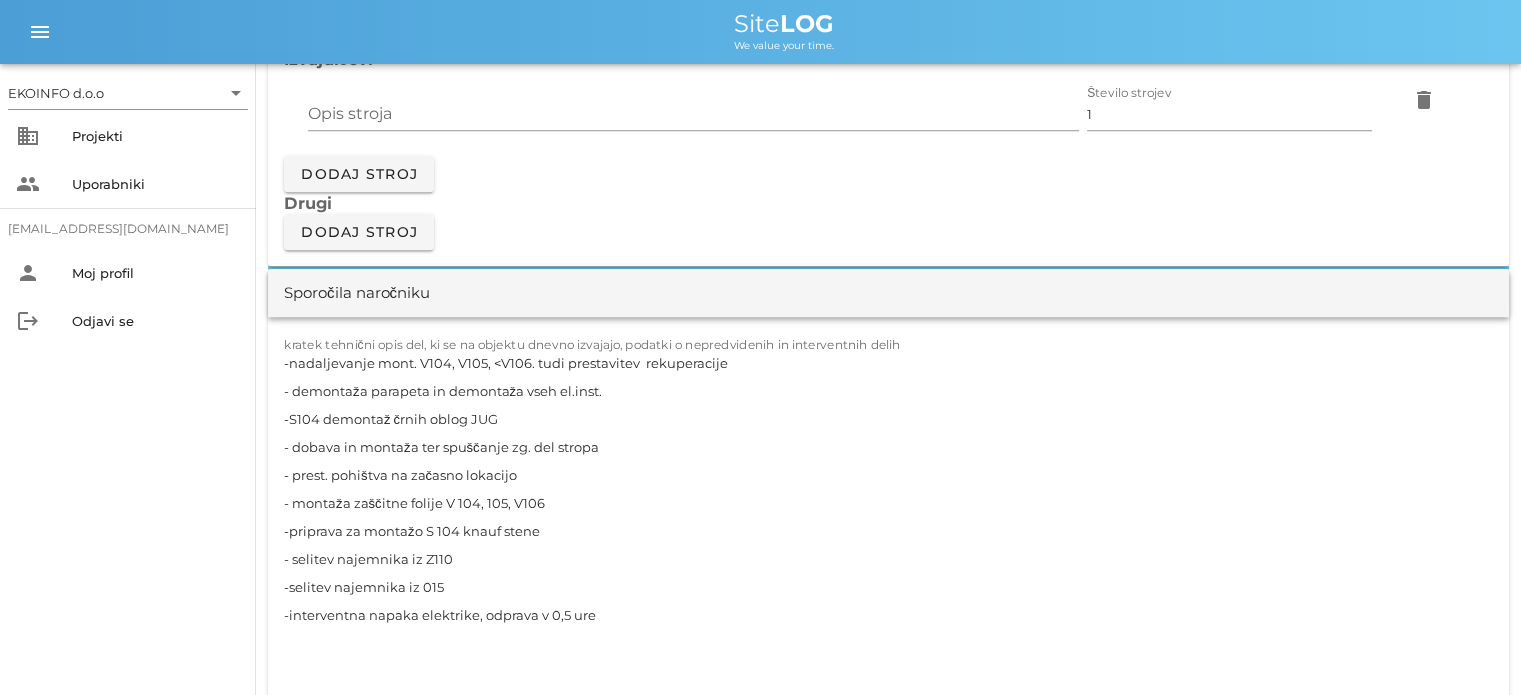scroll, scrollTop: 1800, scrollLeft: 0, axis: vertical 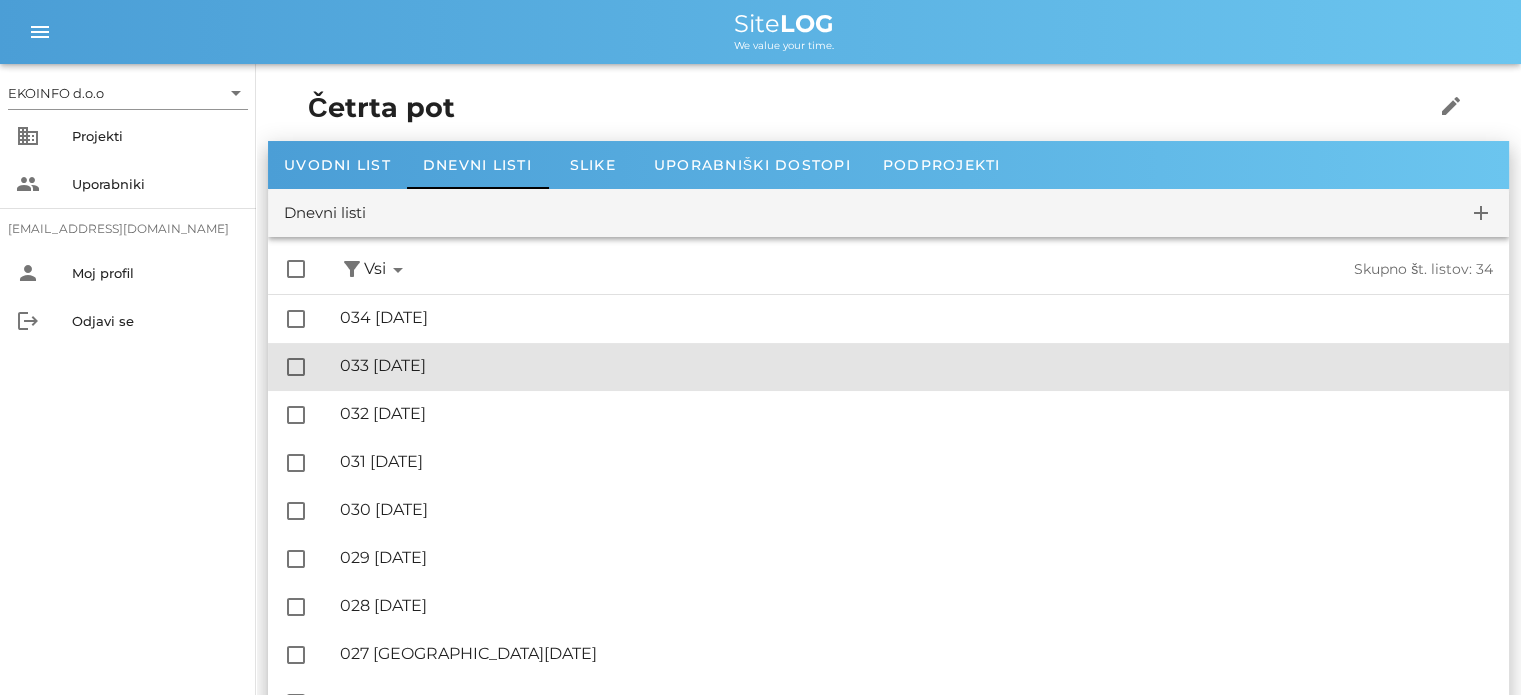 click on "🔏  033 [DATE]" at bounding box center [916, 365] 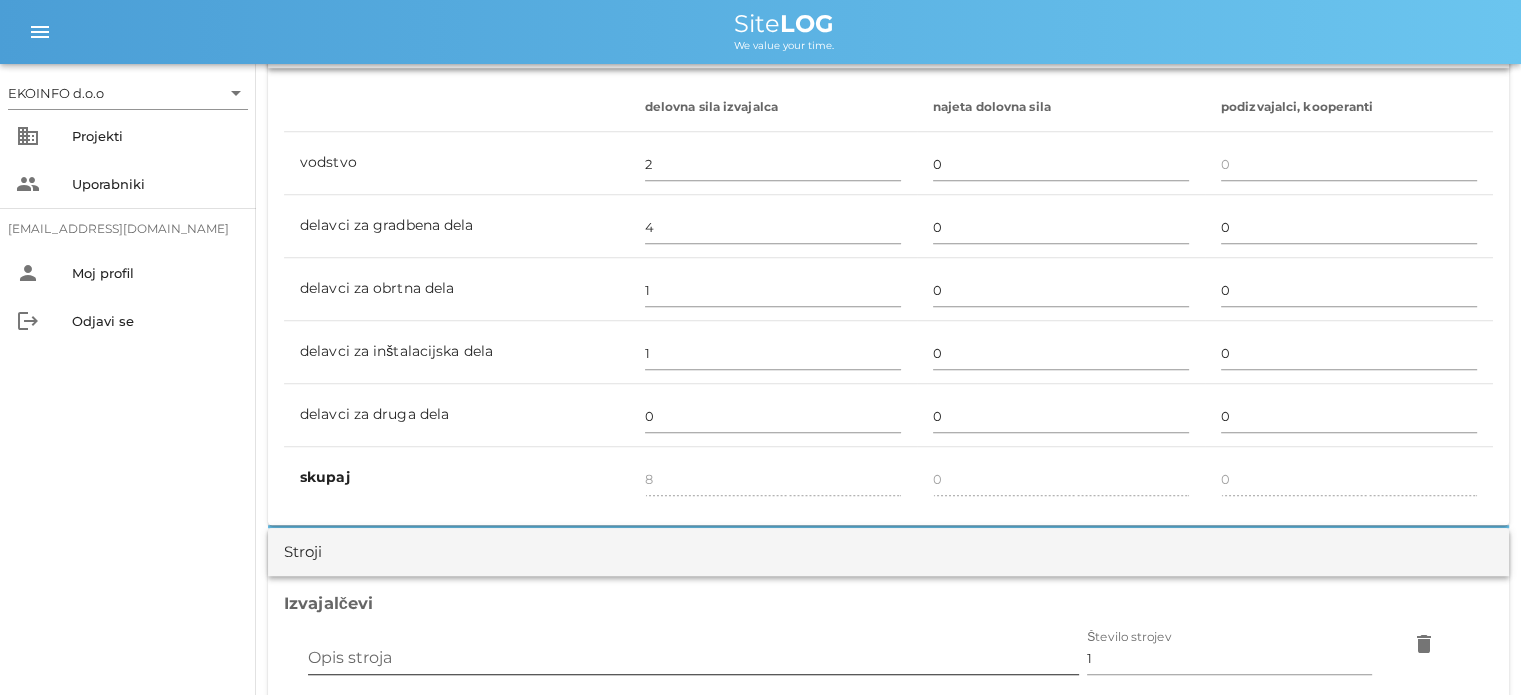 scroll, scrollTop: 1200, scrollLeft: 0, axis: vertical 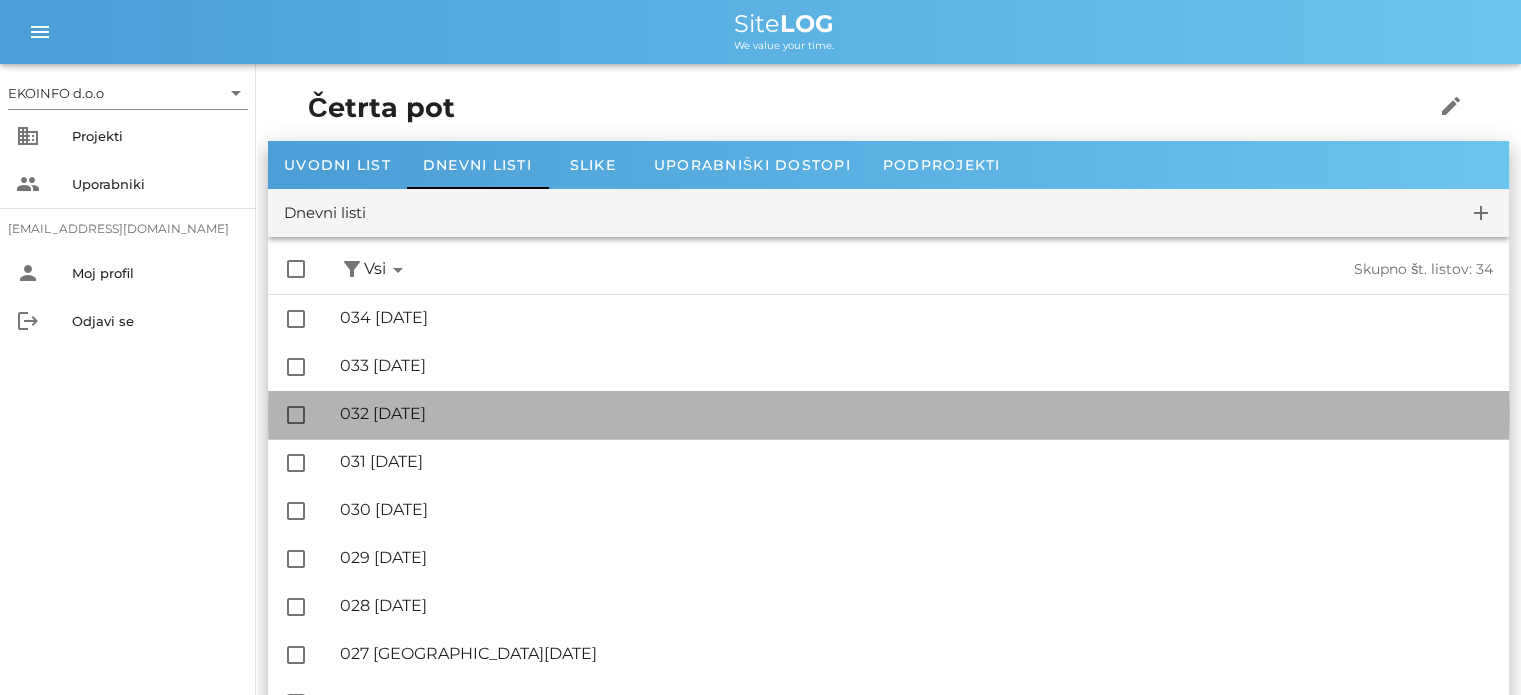 click on "🔏  032 [DATE]  ✓ Podpisal: Nadzornik  ✓ Podpisal: Sestavljalec  ✓ Podpisal: Odgovorni" at bounding box center (916, 414) 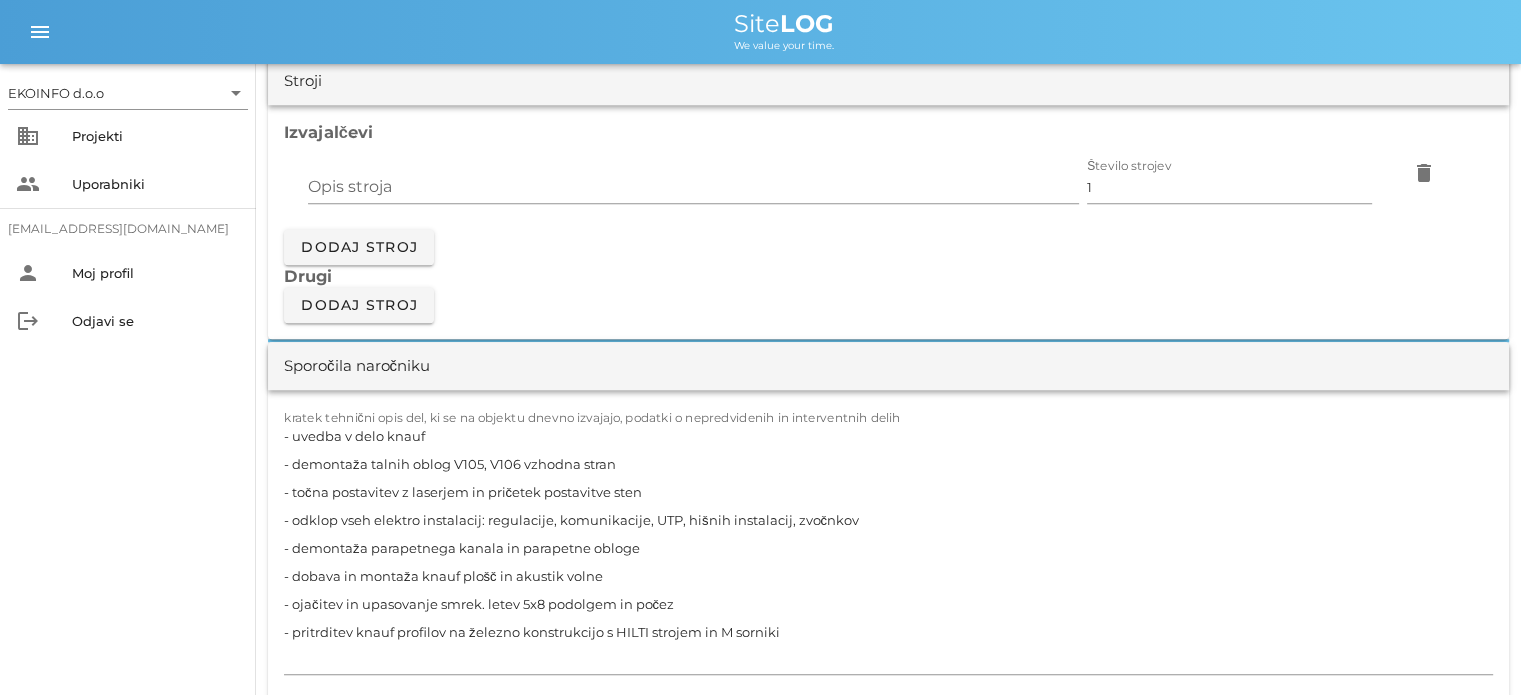 scroll, scrollTop: 1800, scrollLeft: 0, axis: vertical 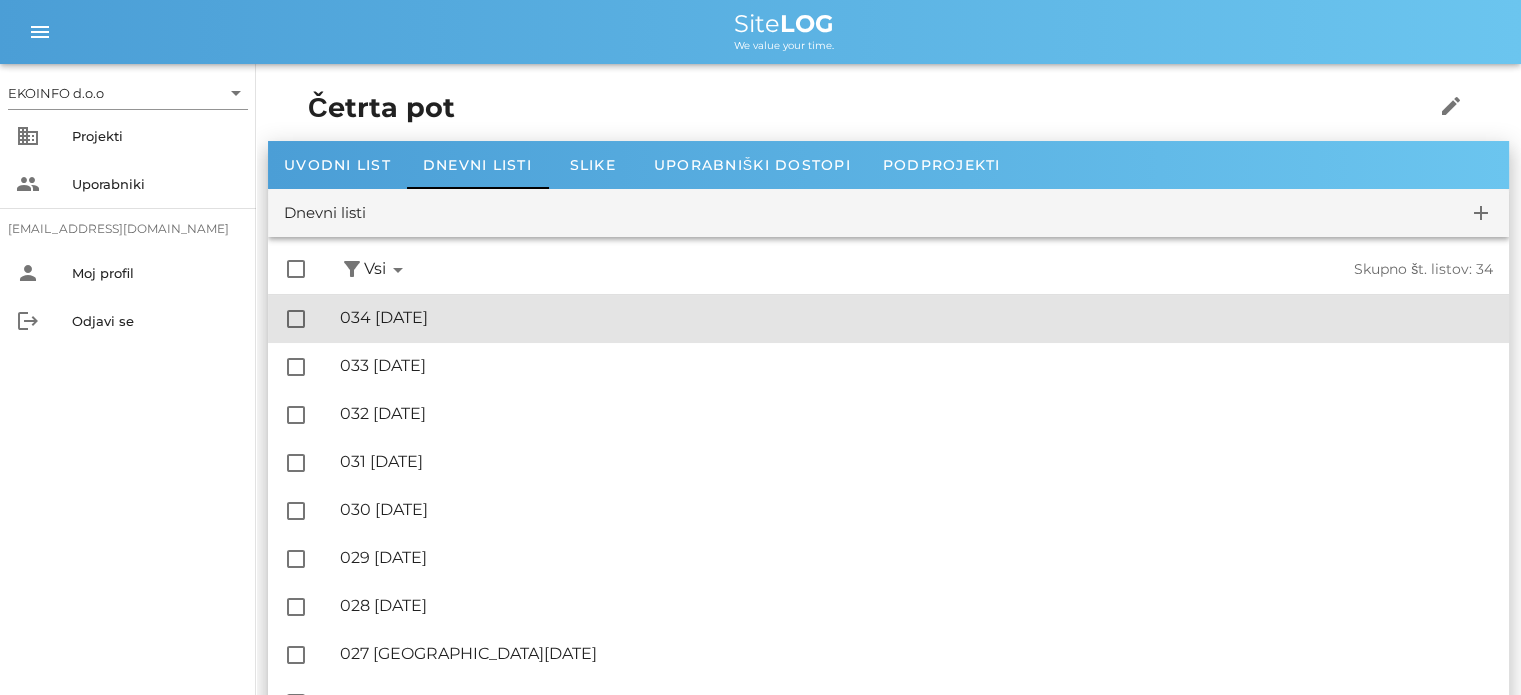 click on "🔏  034 [GEOGRAPHIC_DATA][DATE]" at bounding box center (916, 317) 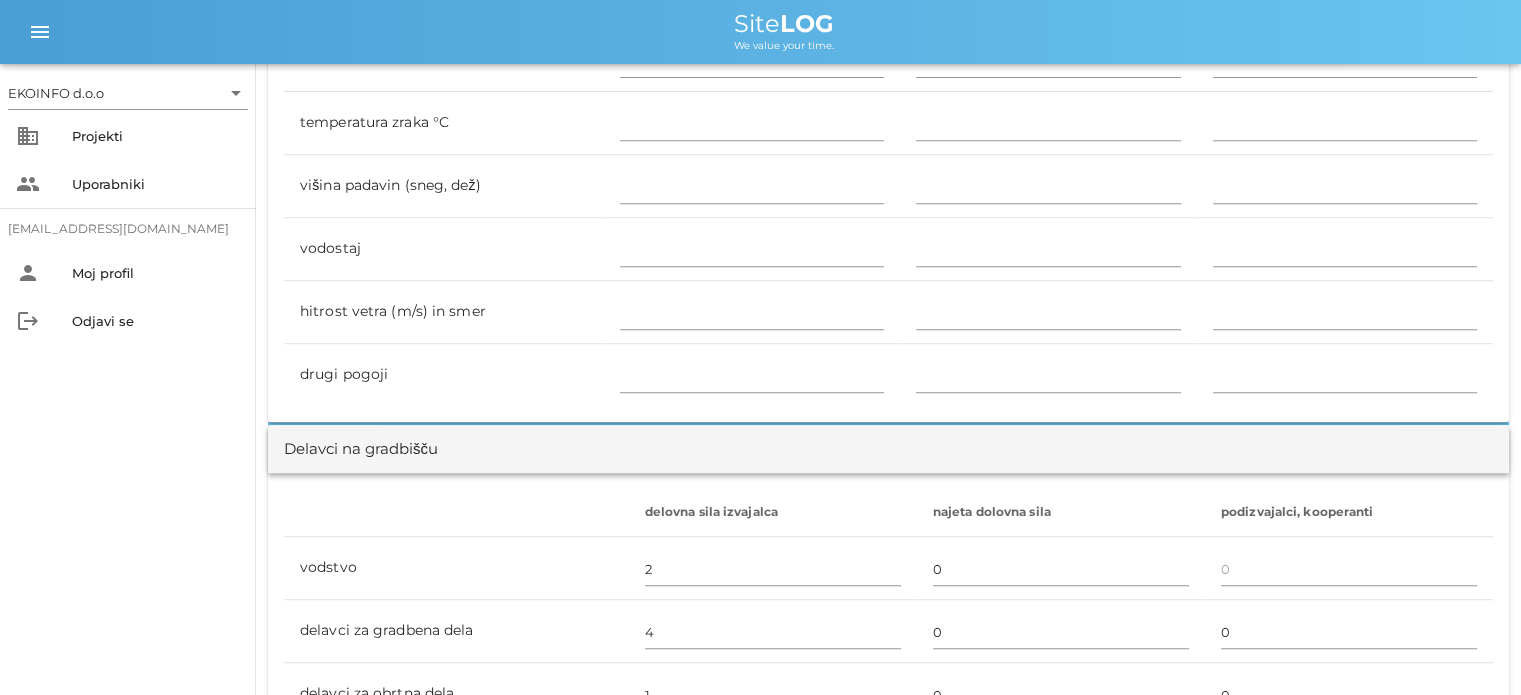 scroll, scrollTop: 1000, scrollLeft: 0, axis: vertical 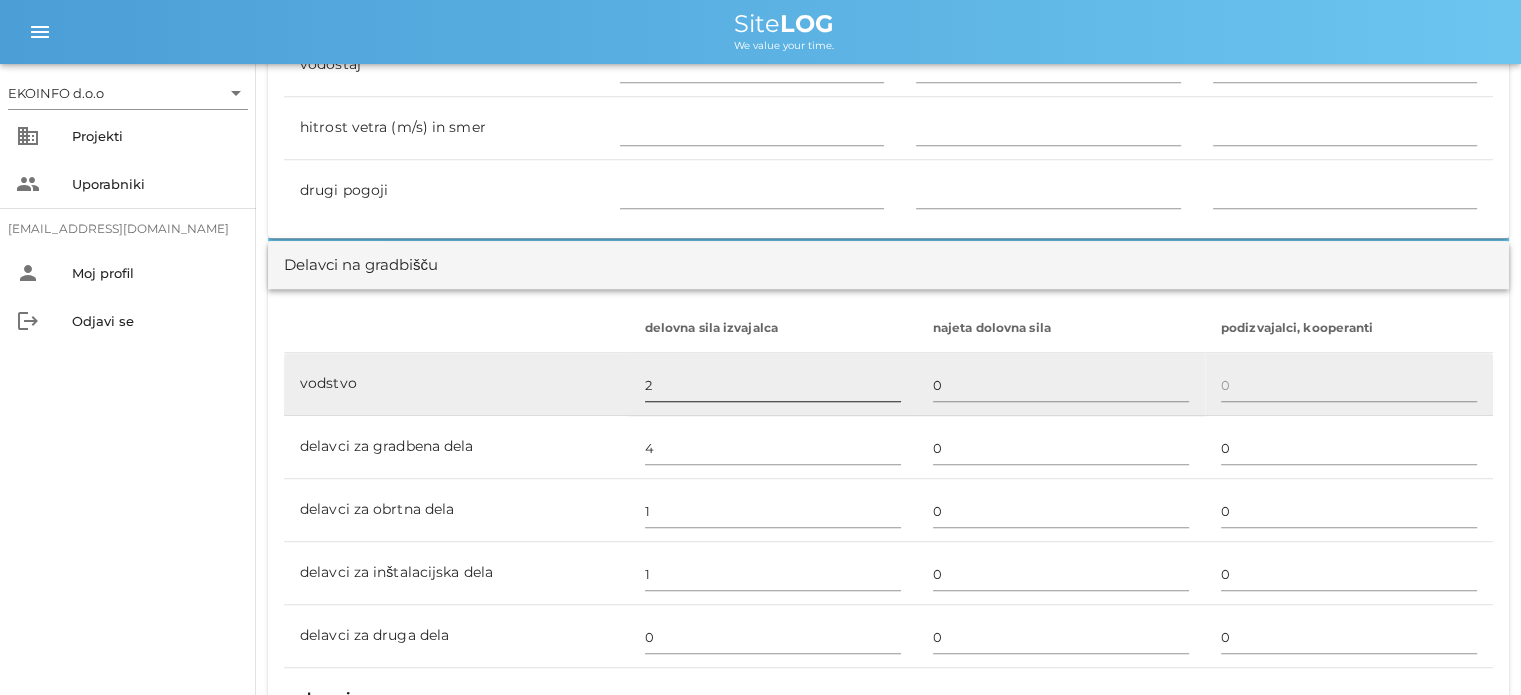 click on "2" at bounding box center (773, 385) 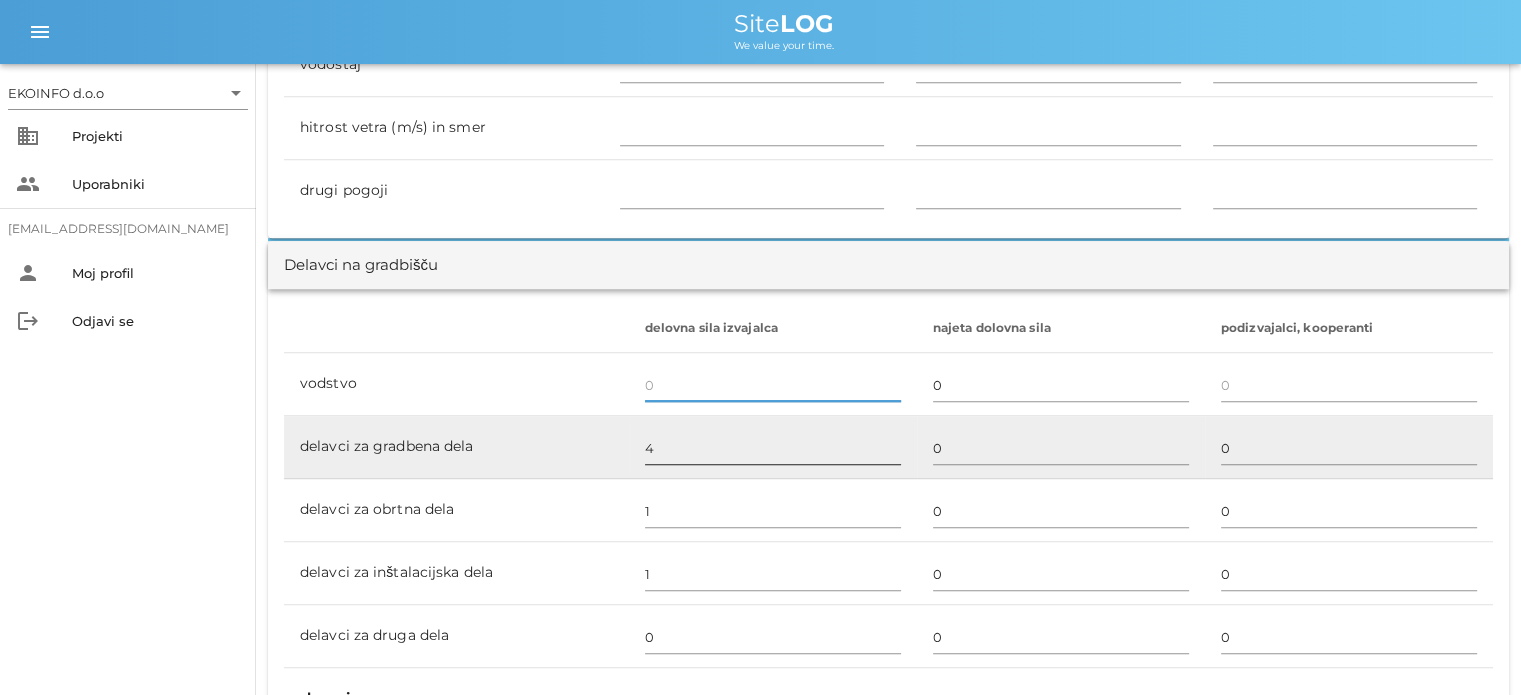 type 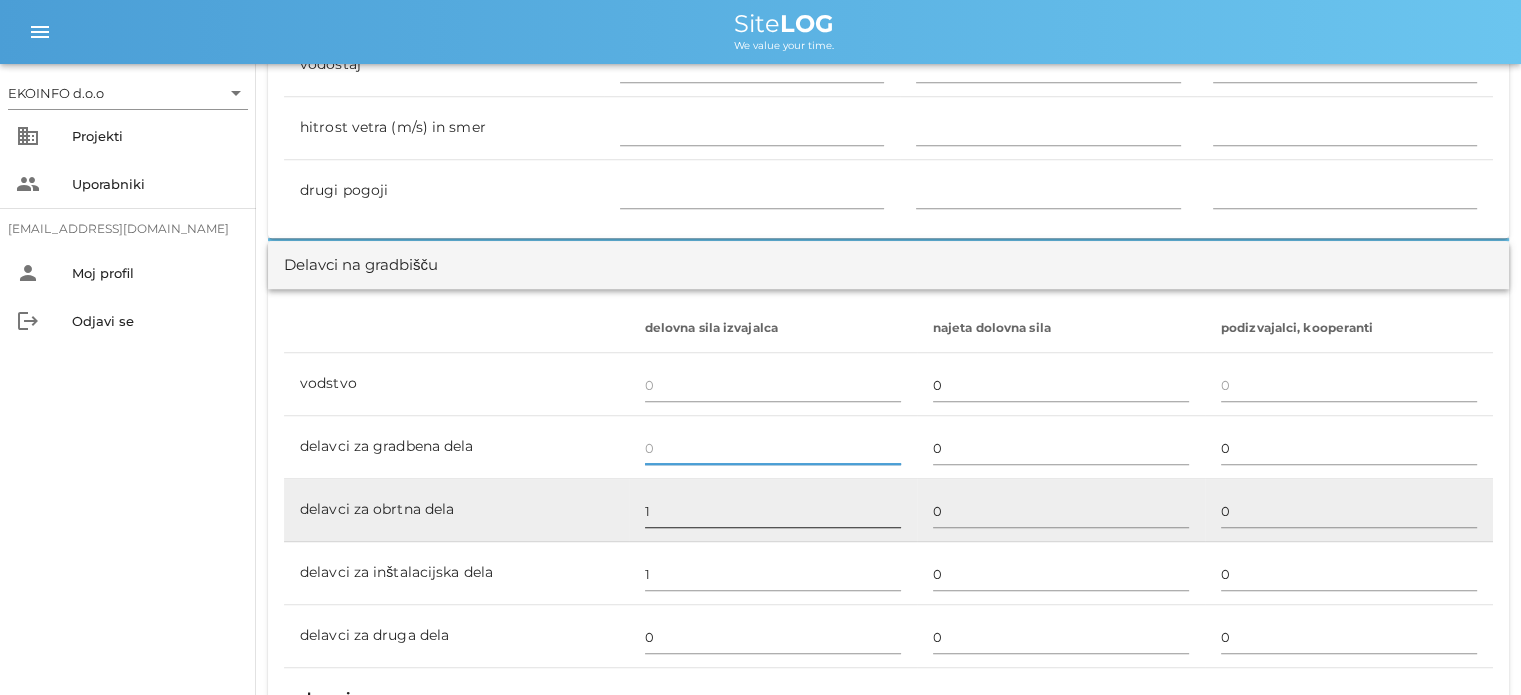 type 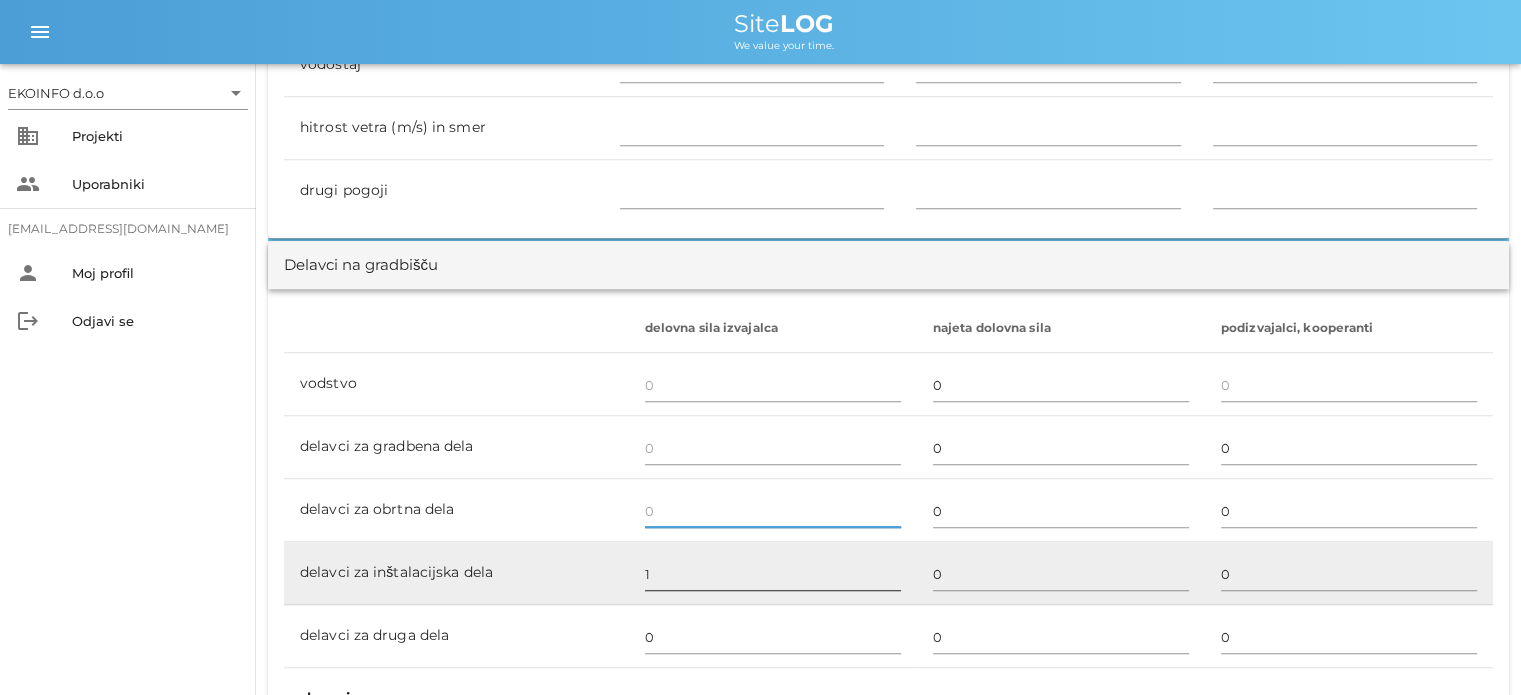 type 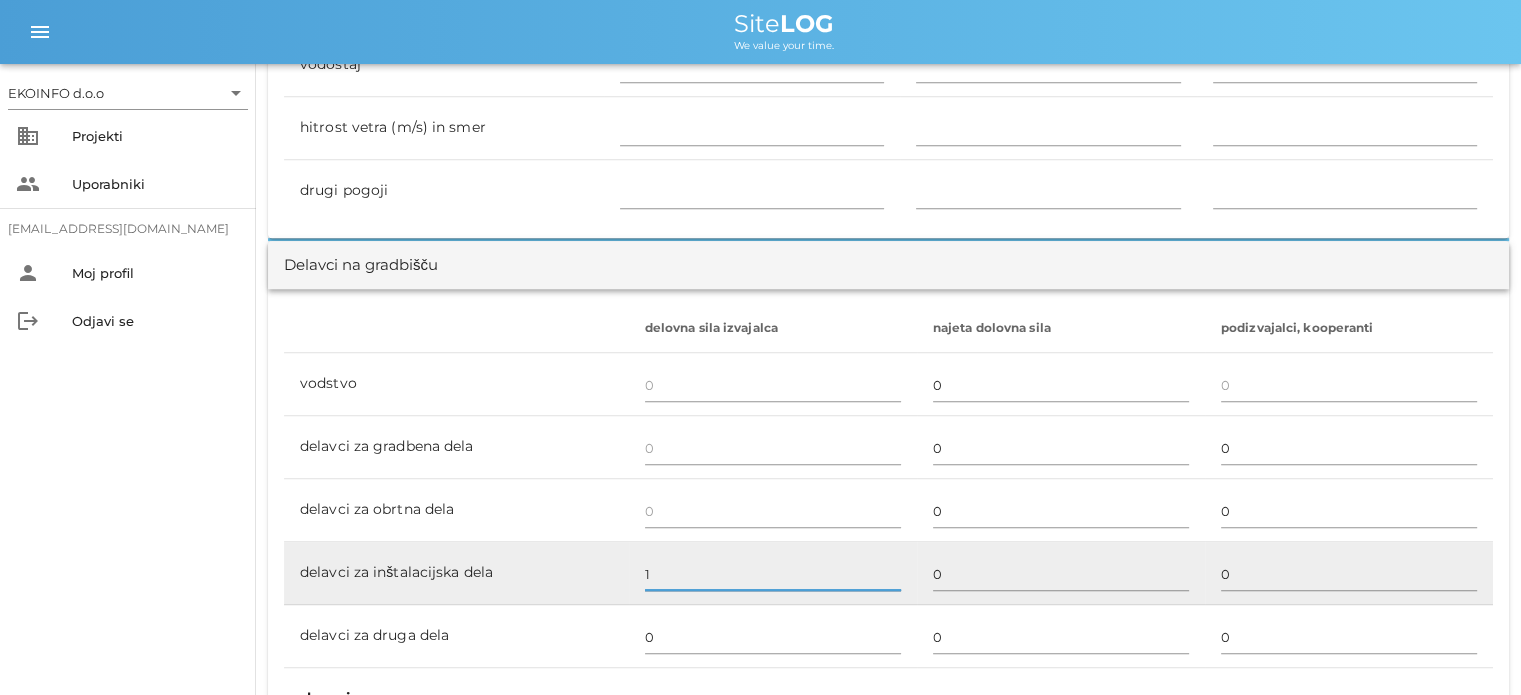 click on "1" at bounding box center [773, 574] 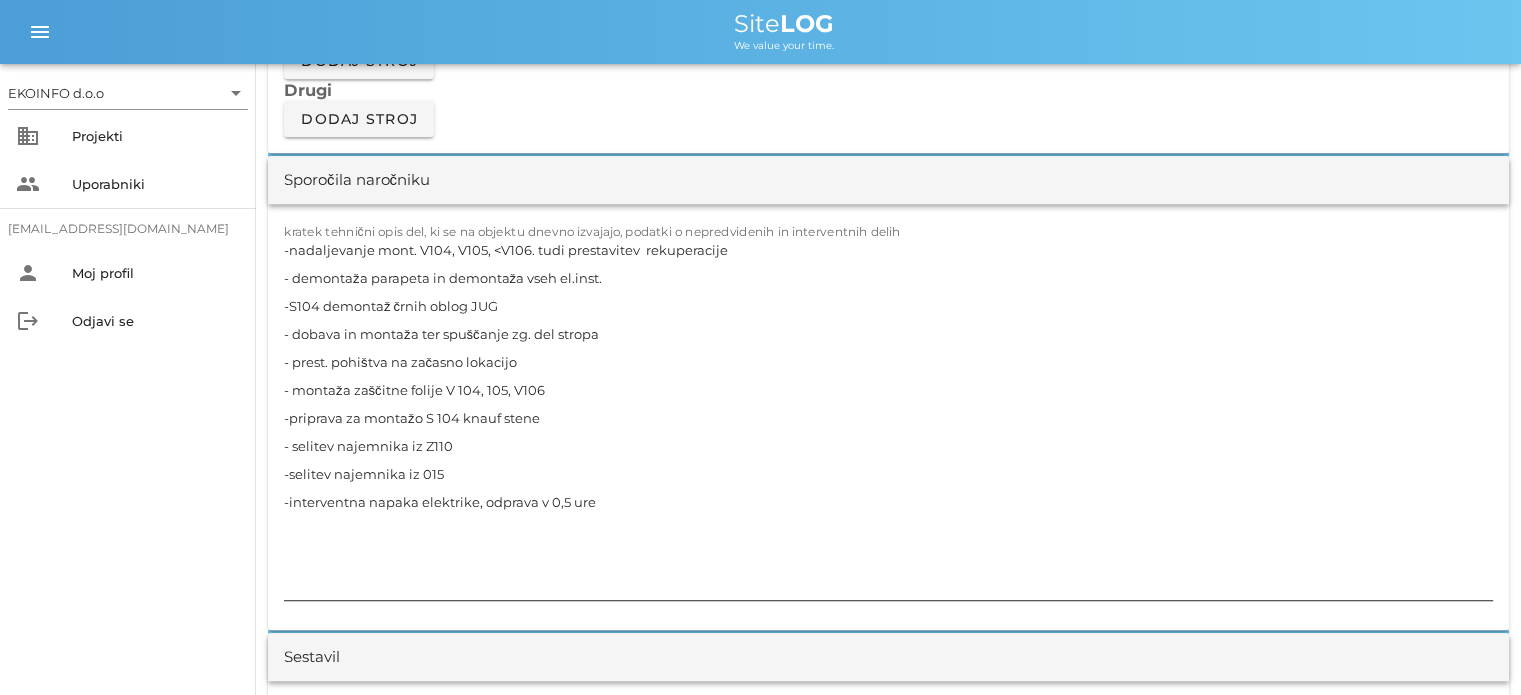 scroll, scrollTop: 2000, scrollLeft: 0, axis: vertical 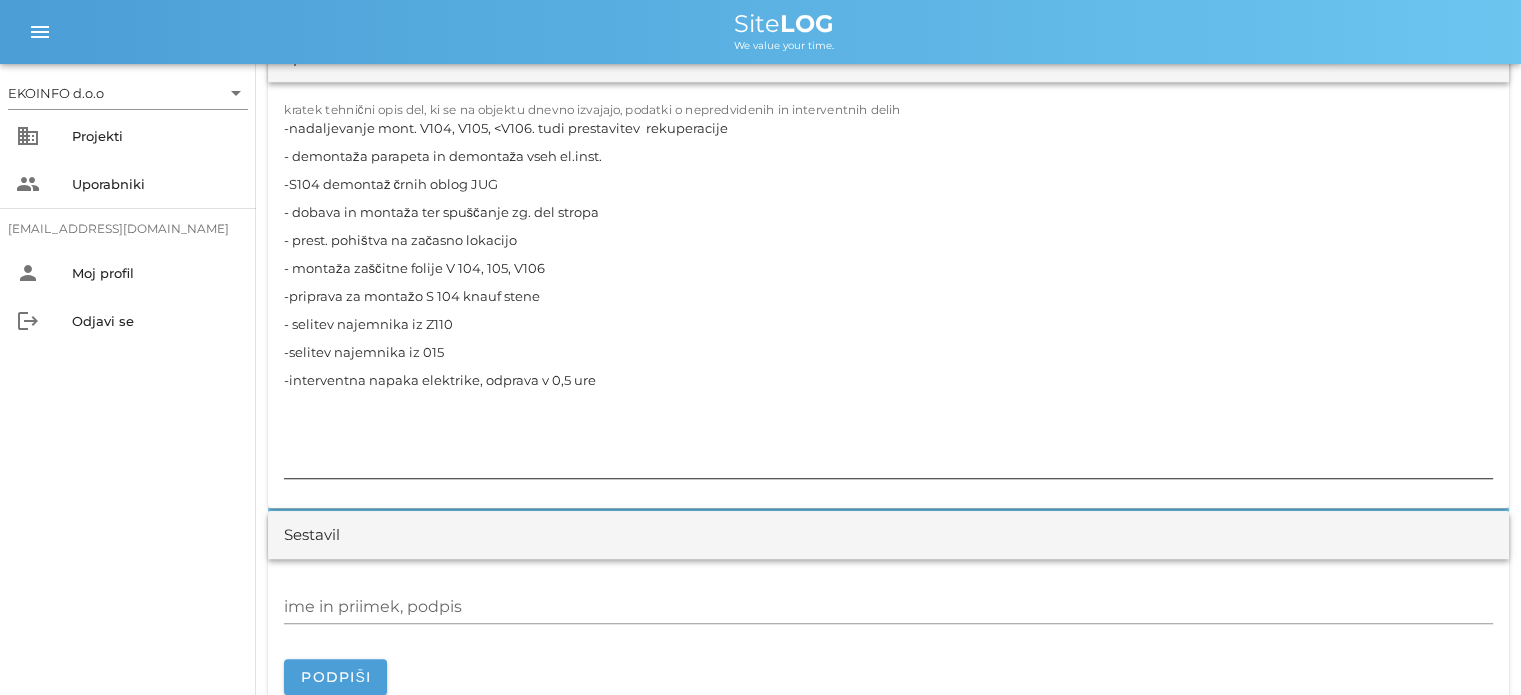 type 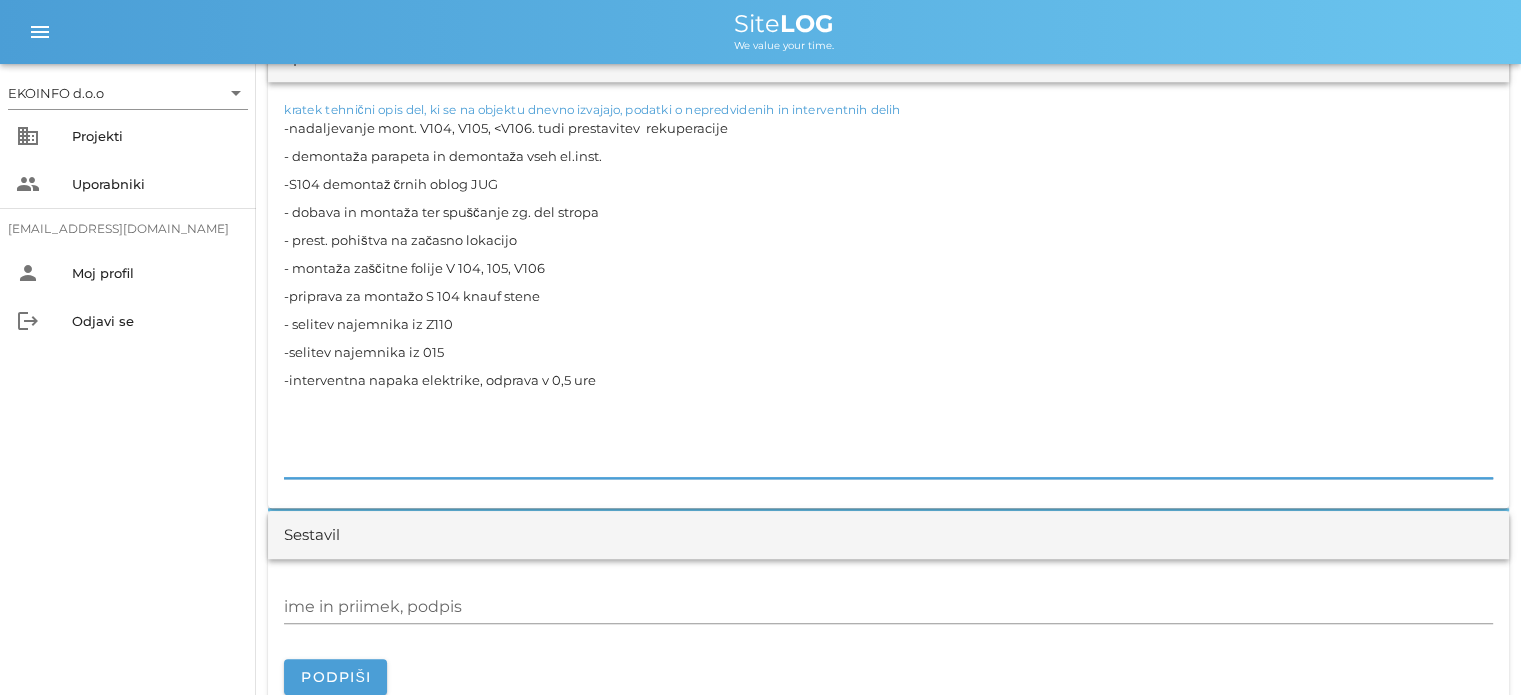 drag, startPoint x: 618, startPoint y: 376, endPoint x: 264, endPoint y: 120, distance: 436.86612 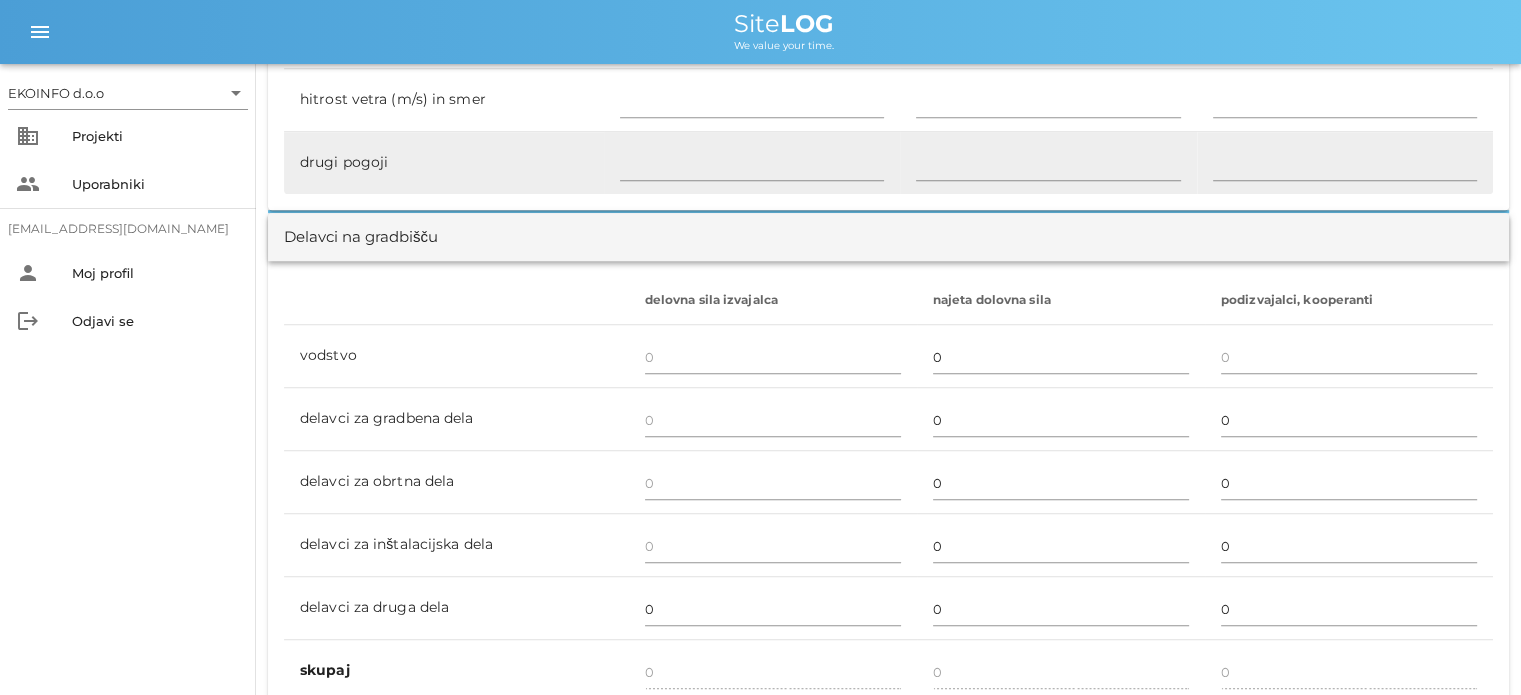 scroll, scrollTop: 1000, scrollLeft: 0, axis: vertical 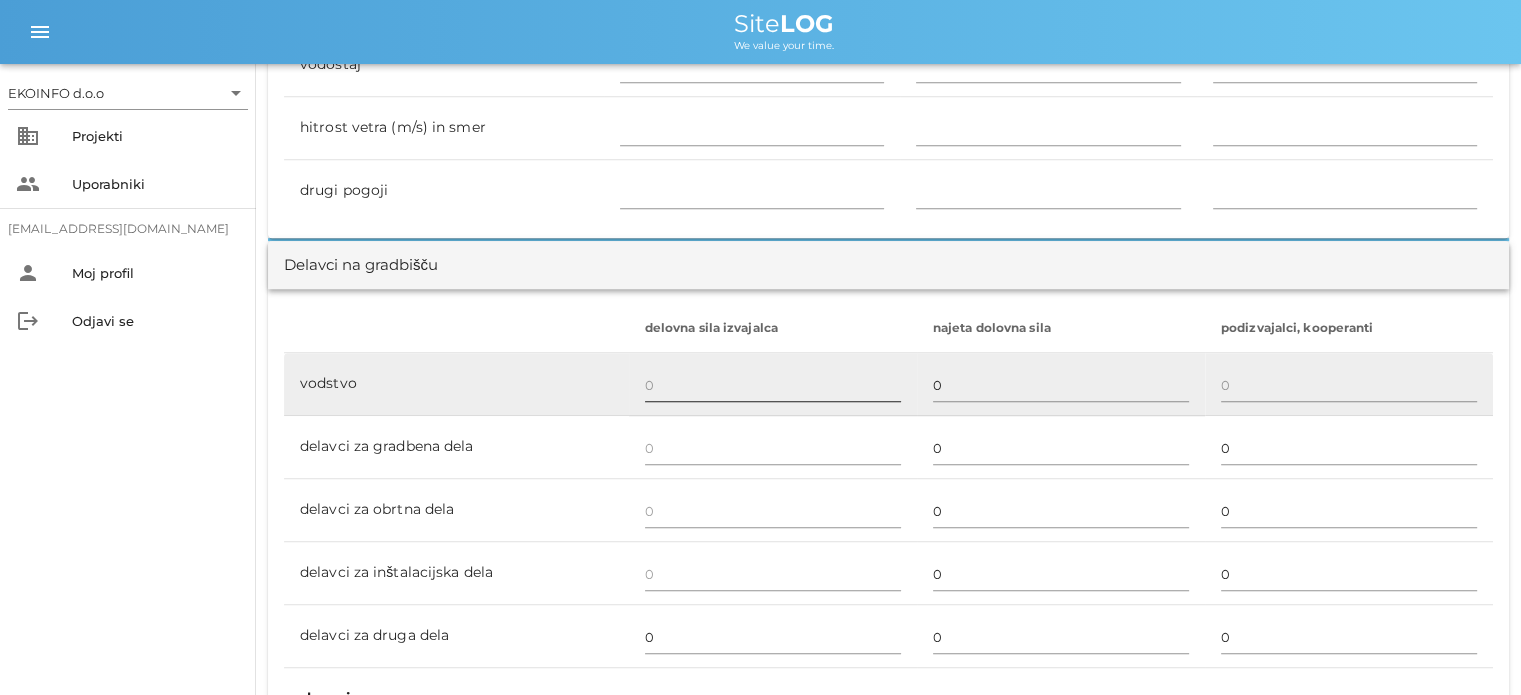 type on "- zaščita prostorov in po končanem delu pospravljanje in sesanje prostora" 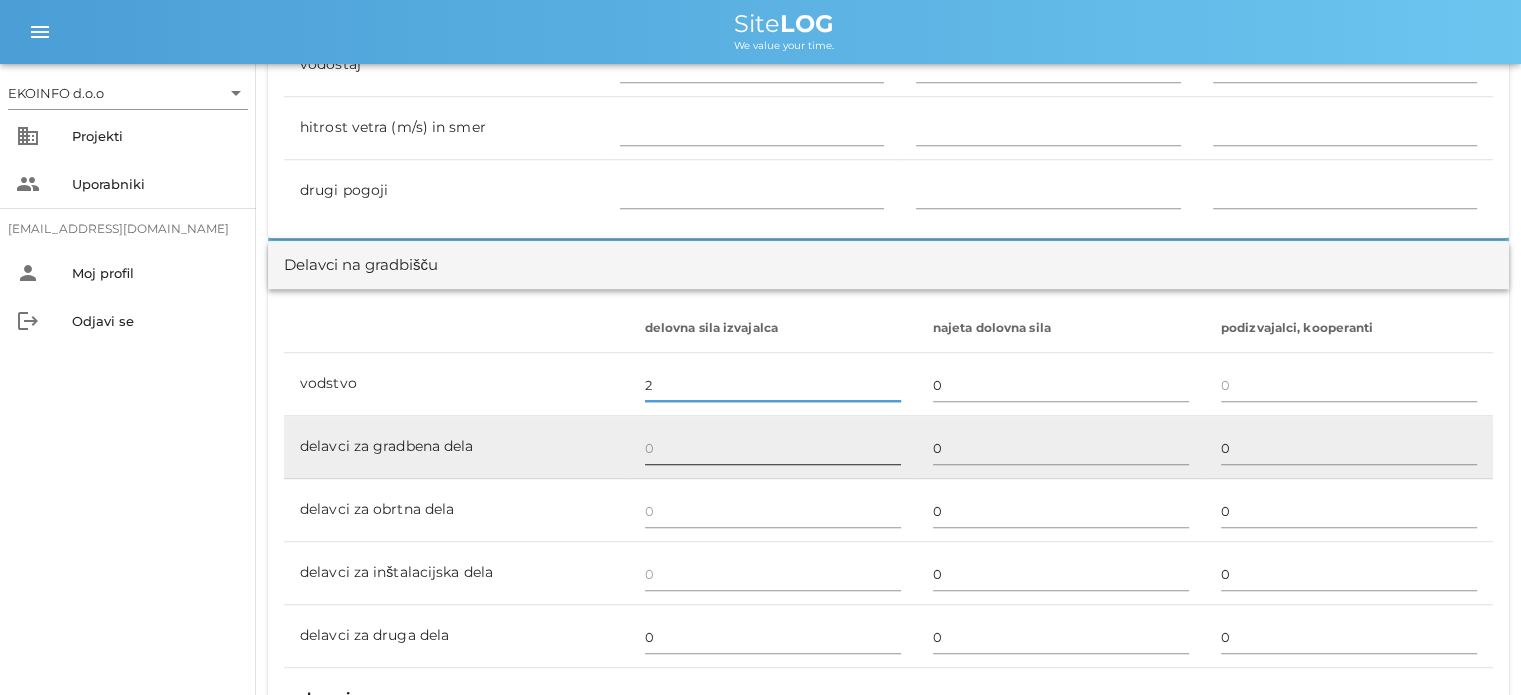 scroll, scrollTop: 1100, scrollLeft: 0, axis: vertical 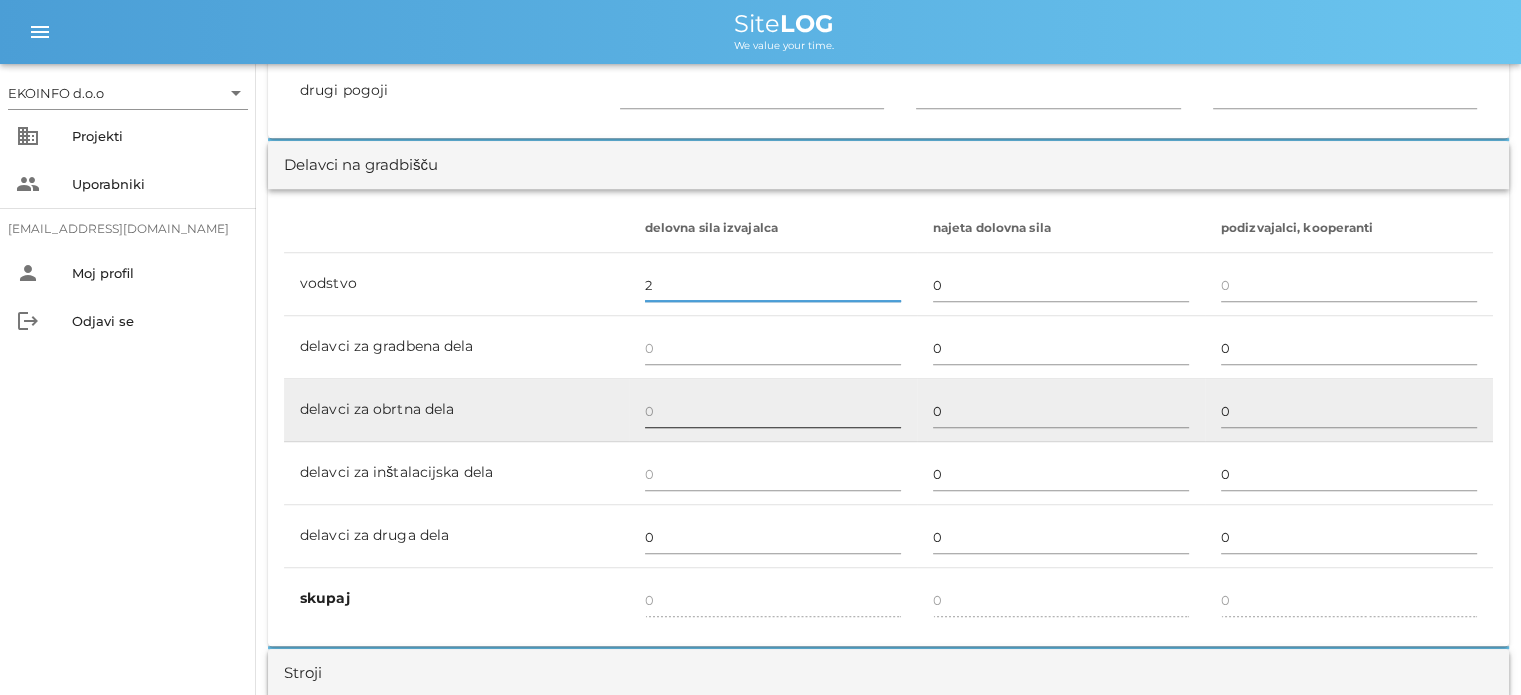 type on "2" 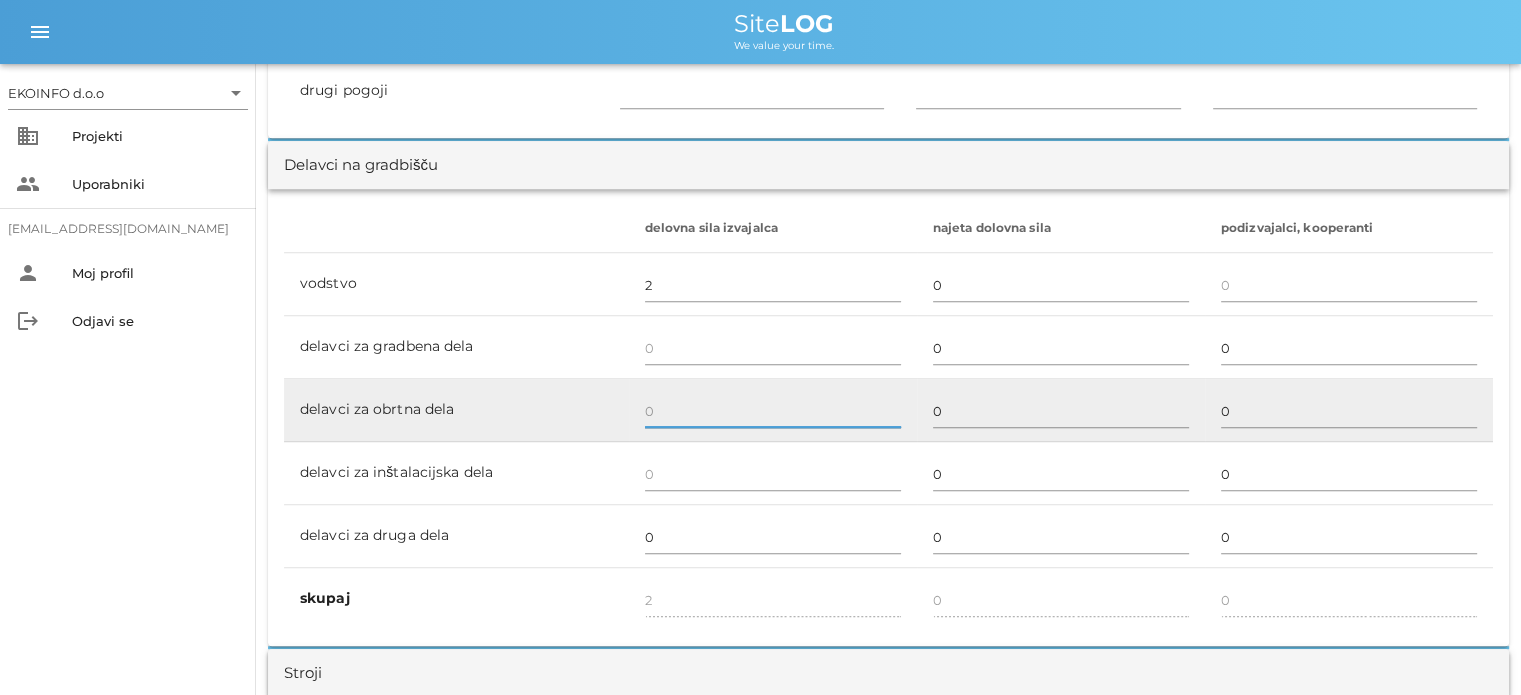 click at bounding box center (773, 411) 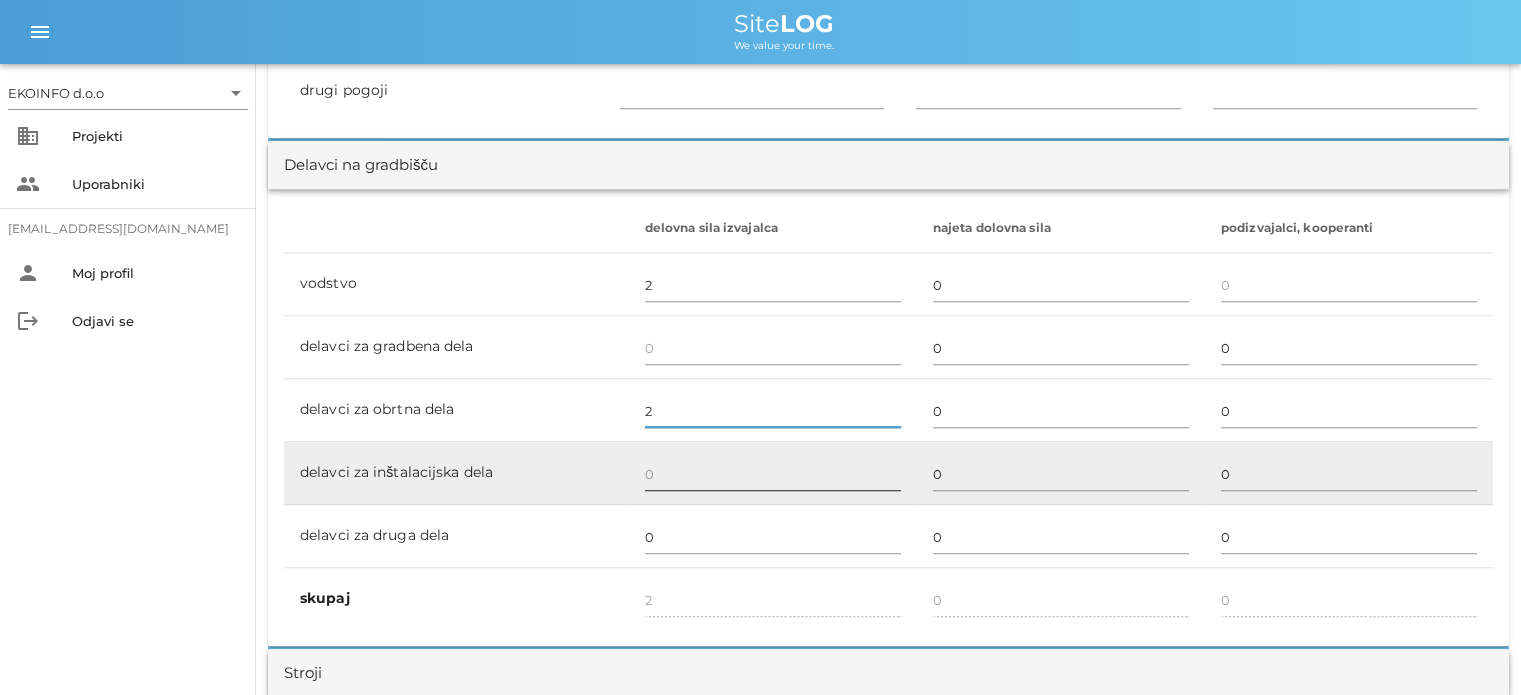 type on "2" 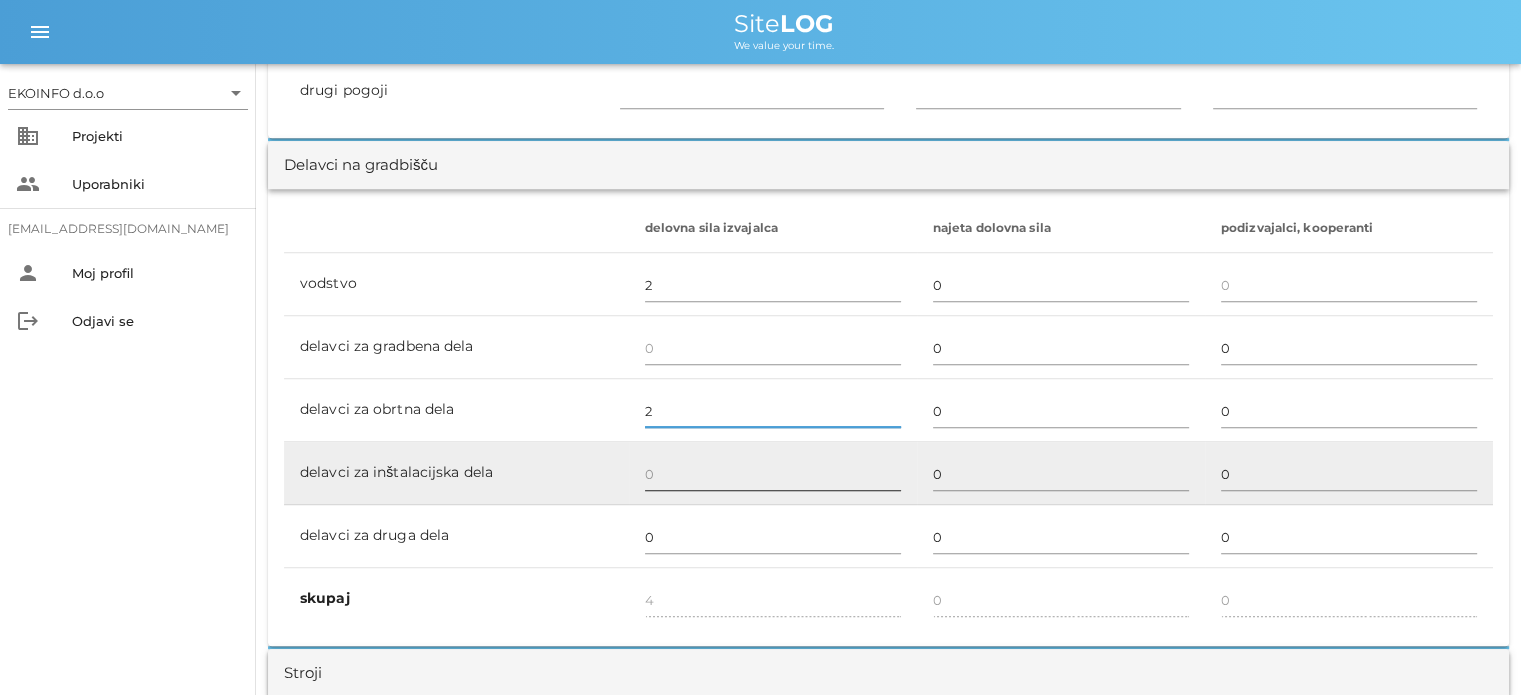 click at bounding box center (773, 474) 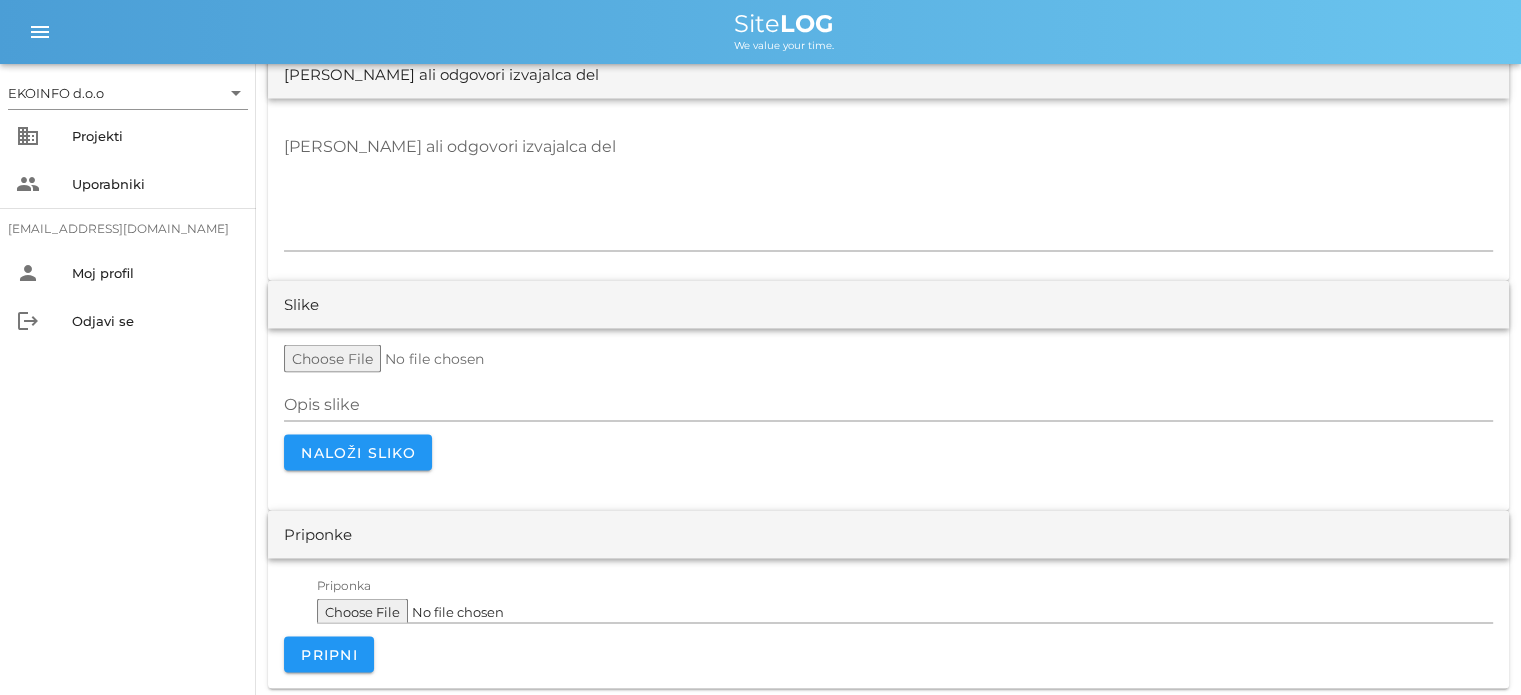 scroll, scrollTop: 4009, scrollLeft: 0, axis: vertical 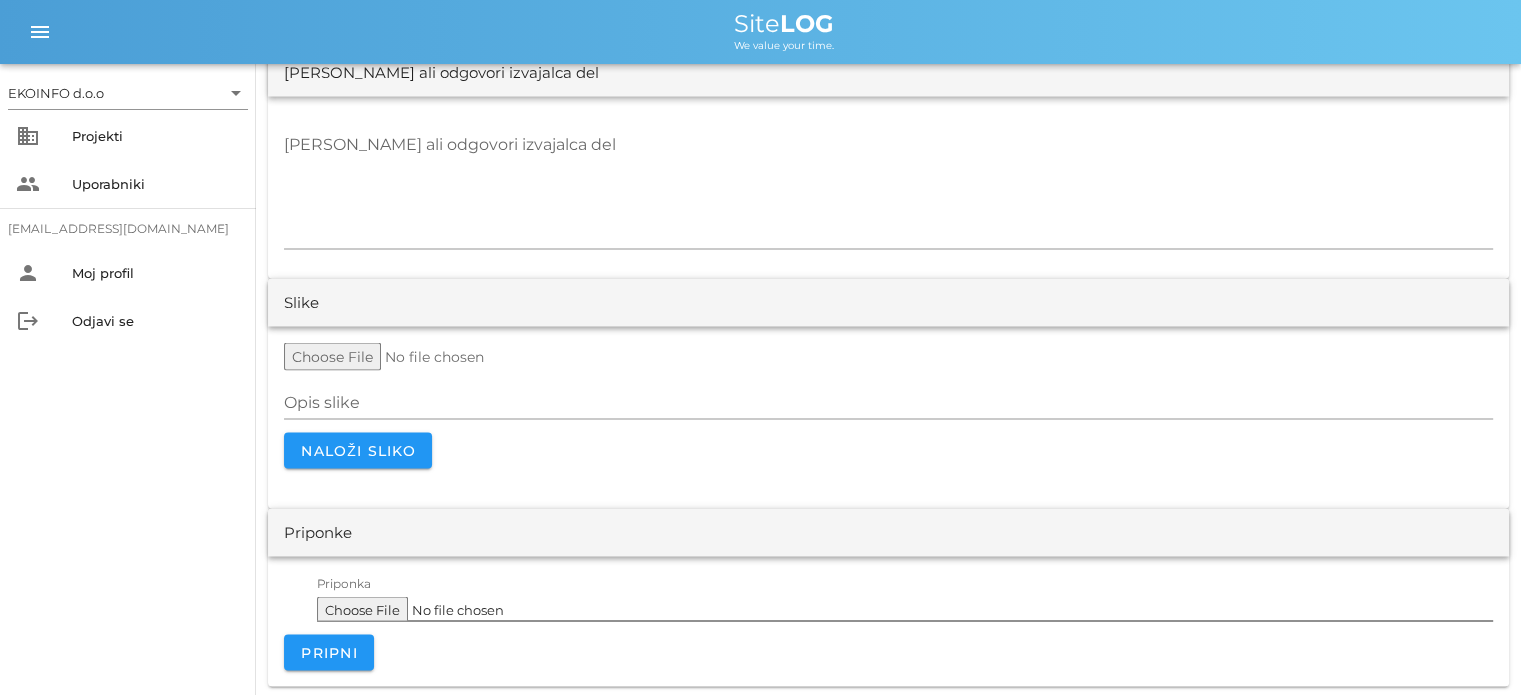 type on "1" 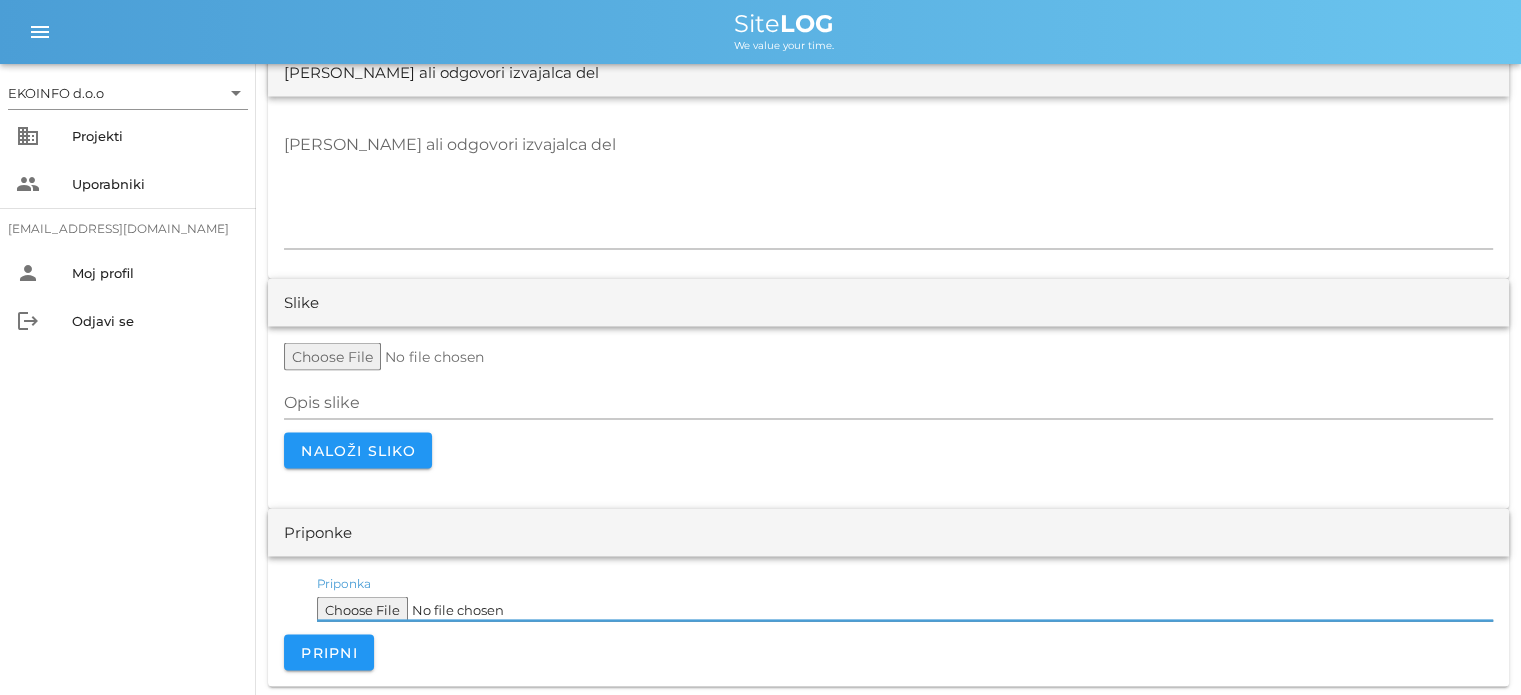 click on "Priponka" at bounding box center (905, 605) 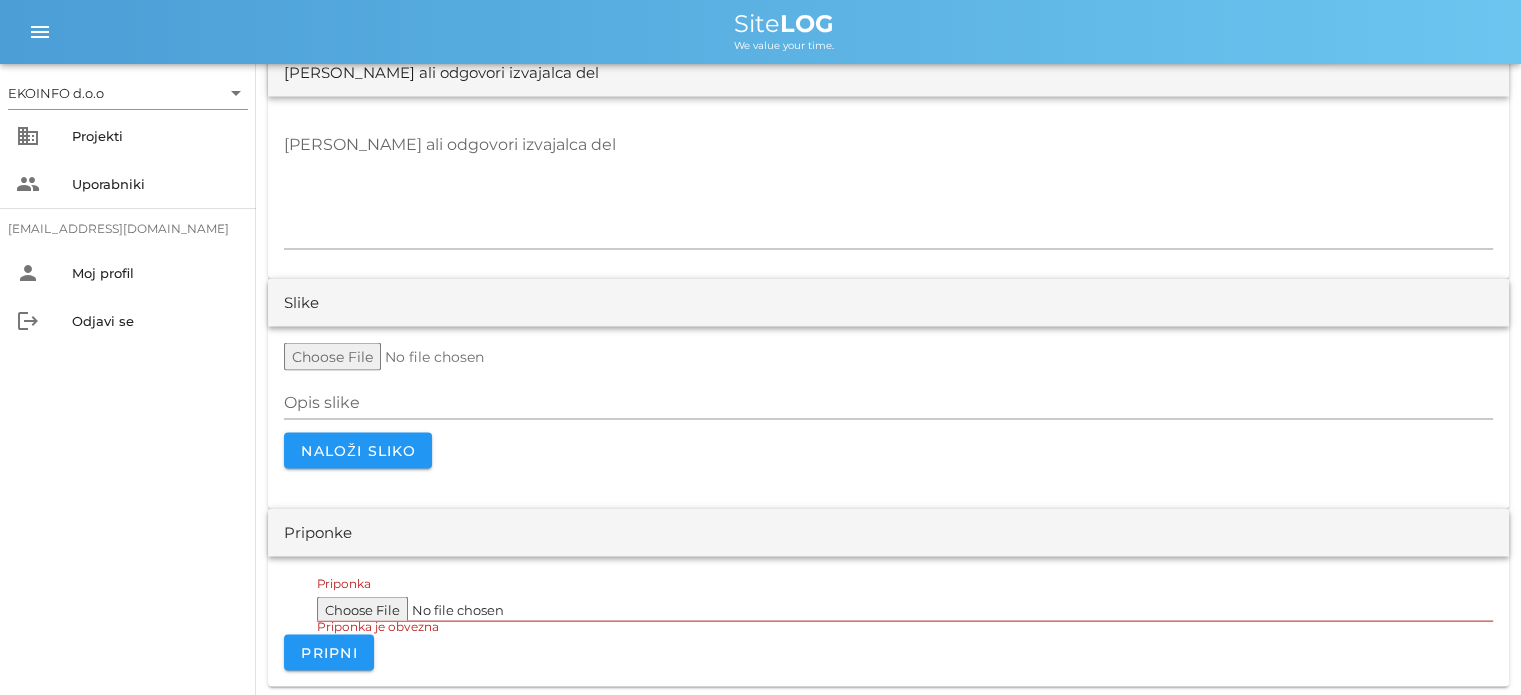type on "C:\fakepath\cenik gradbenih del.htm" 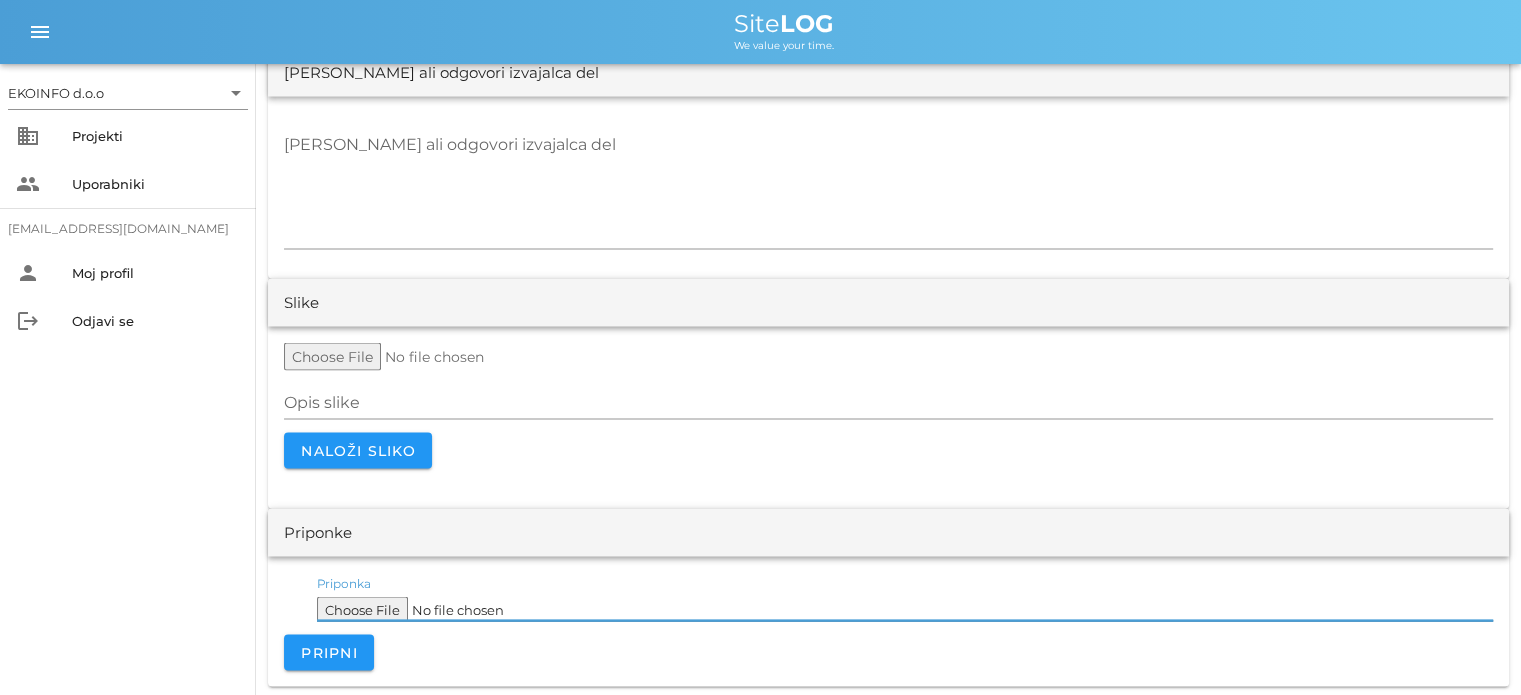 click on "Priponka" at bounding box center (905, 605) 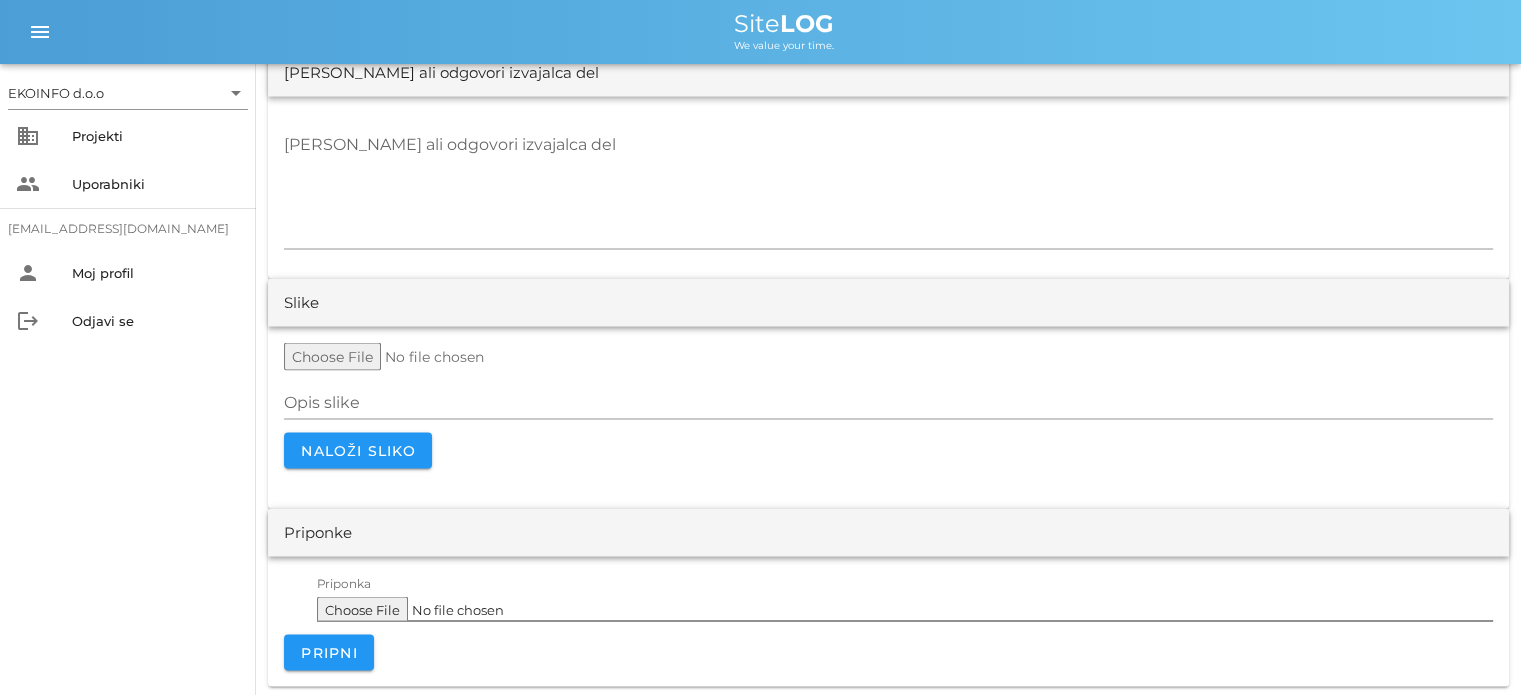 type 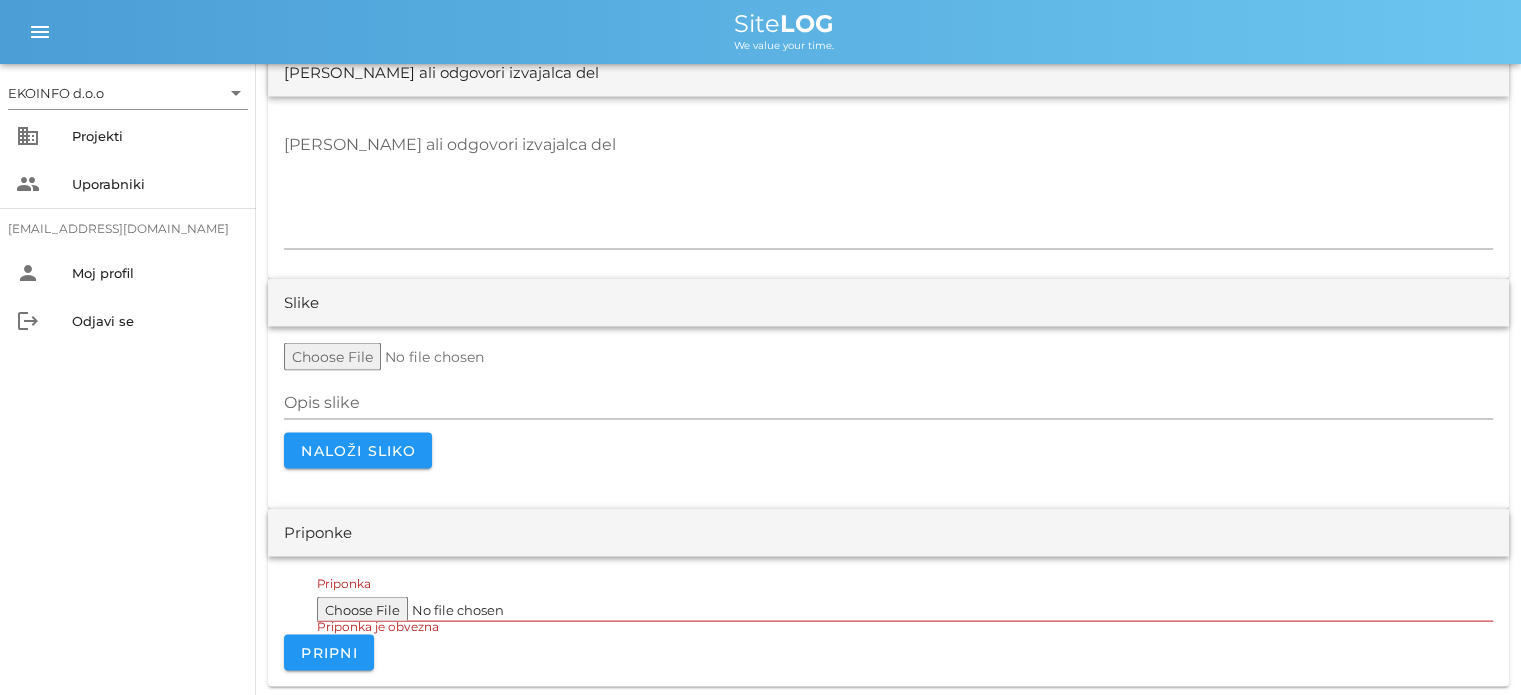 click on "file Priponka Priponka je obvezna" at bounding box center [888, 606] 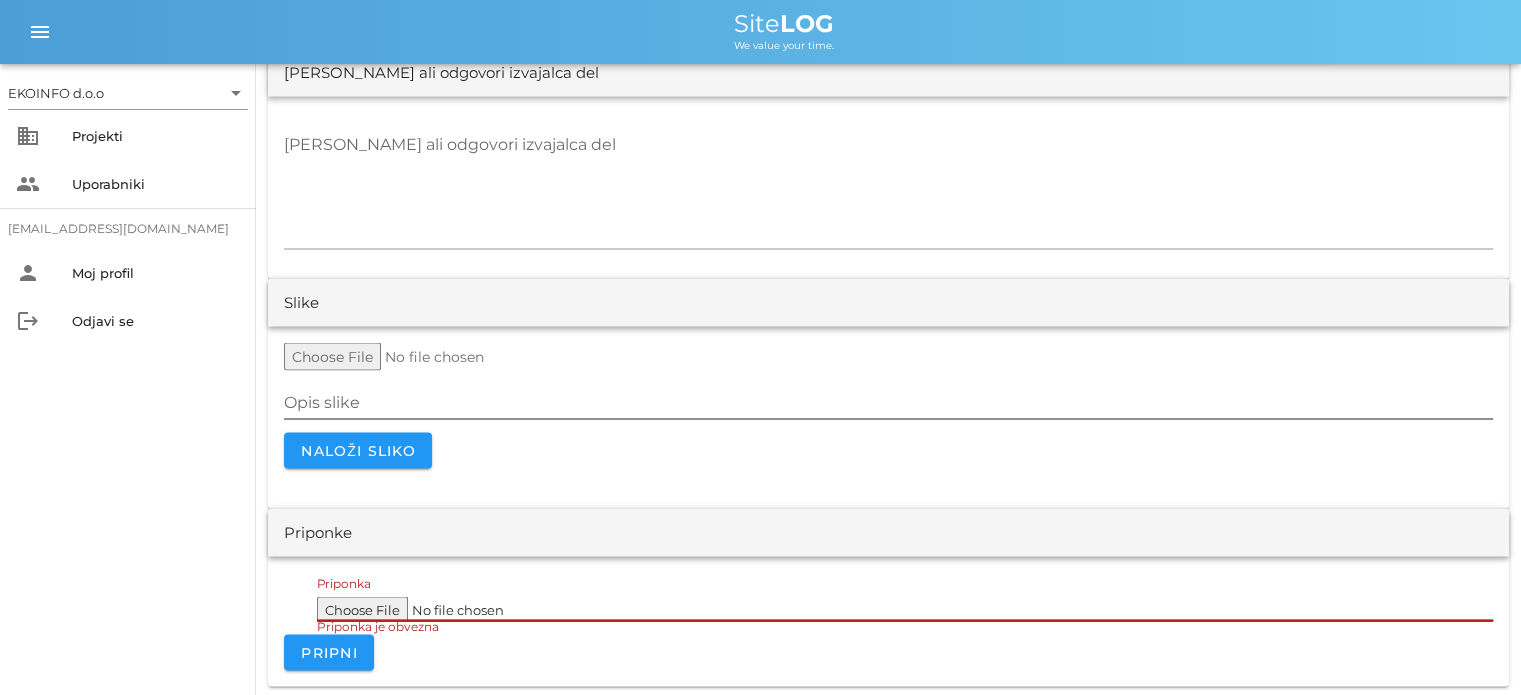 click on "Opis slike" at bounding box center [888, 403] 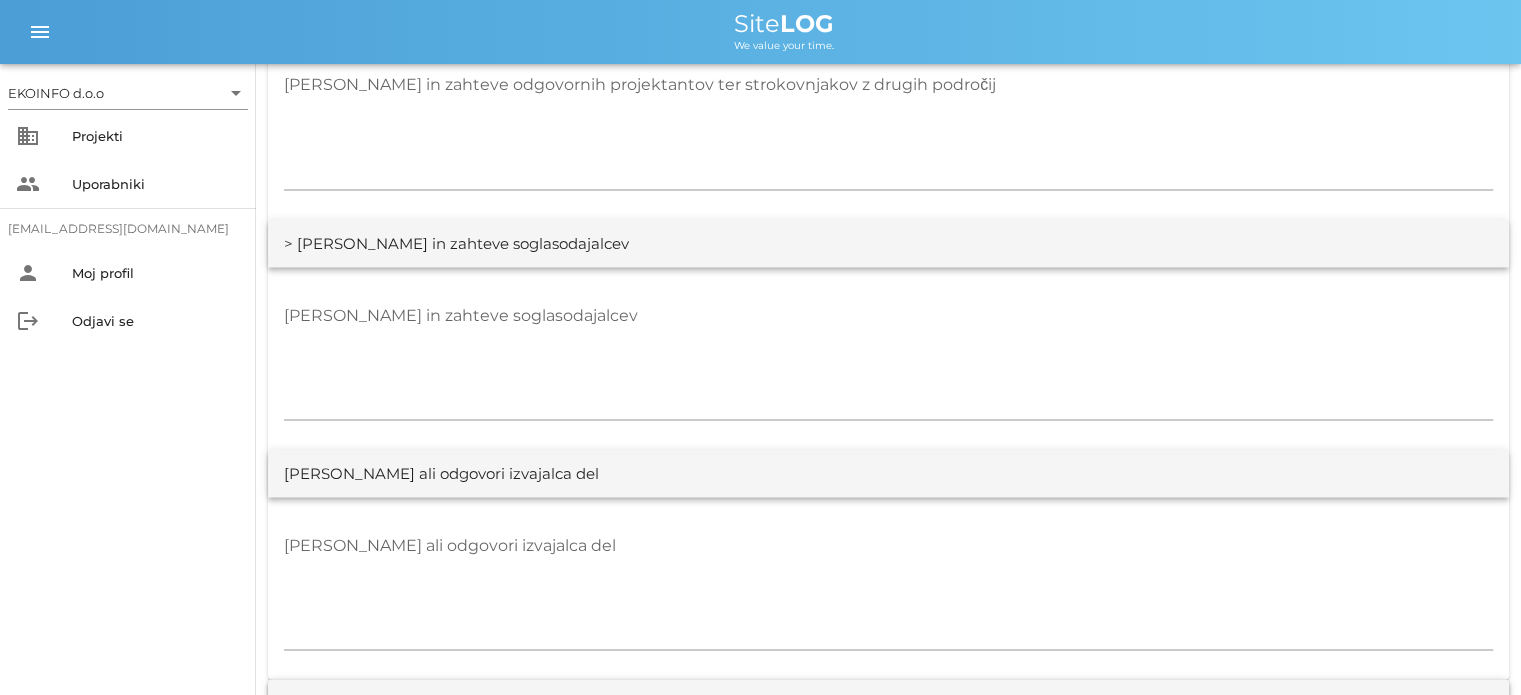 scroll, scrollTop: 4009, scrollLeft: 0, axis: vertical 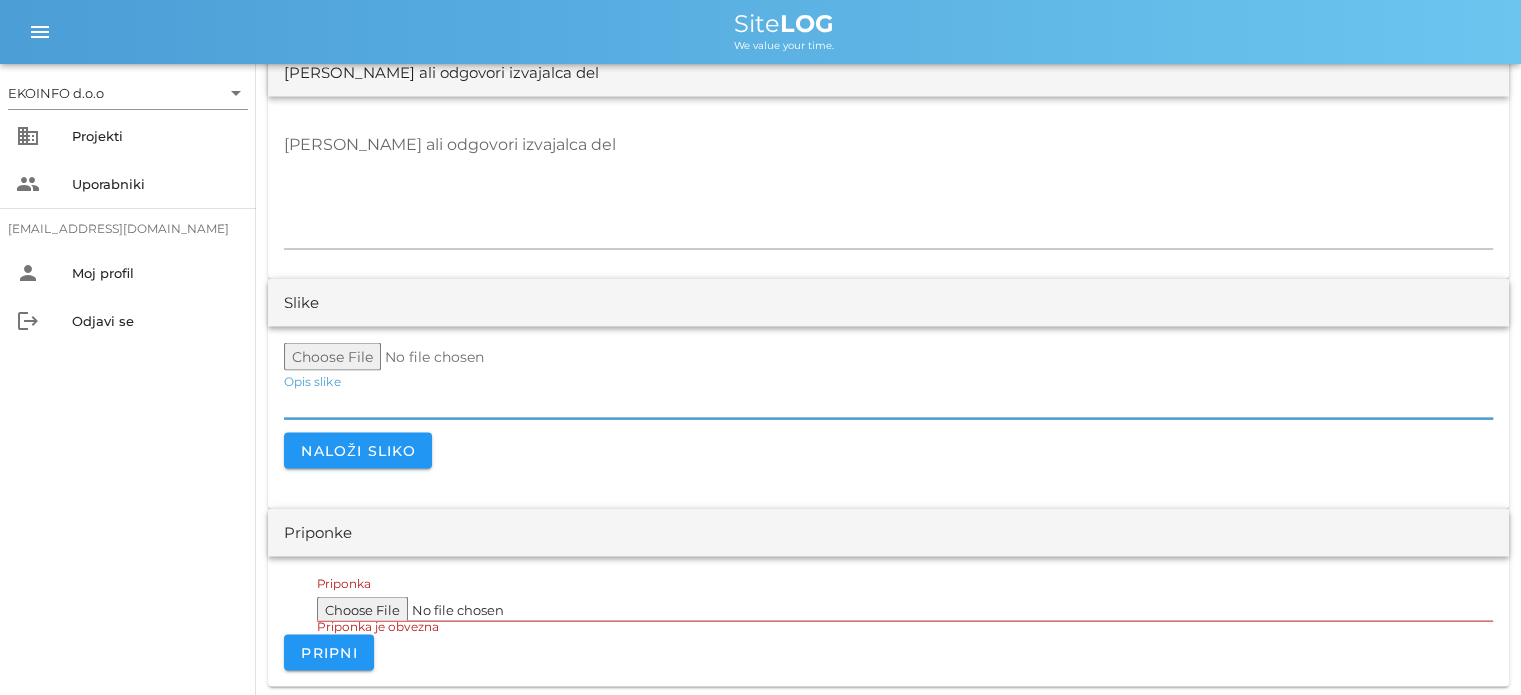 click on "Priponka" at bounding box center (344, 584) 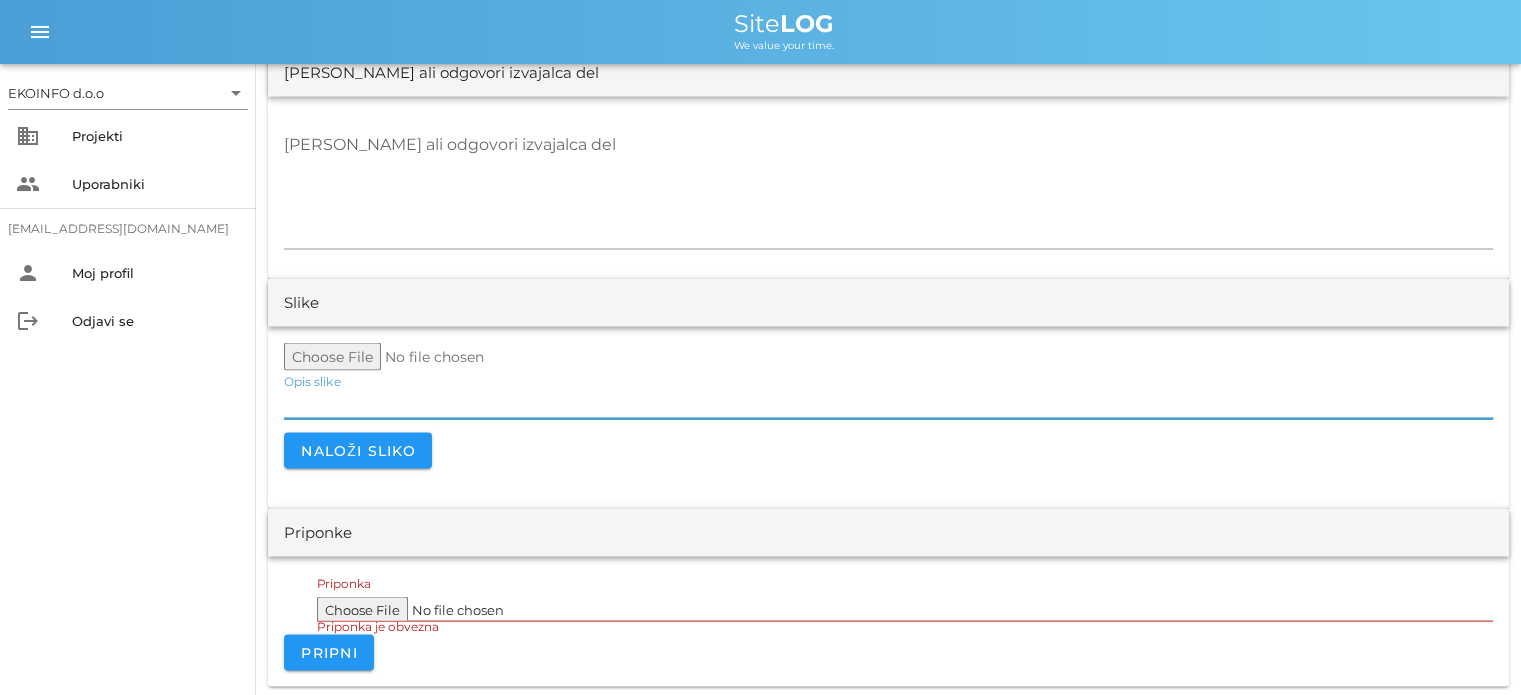 click on "Opis slike" at bounding box center [888, 403] 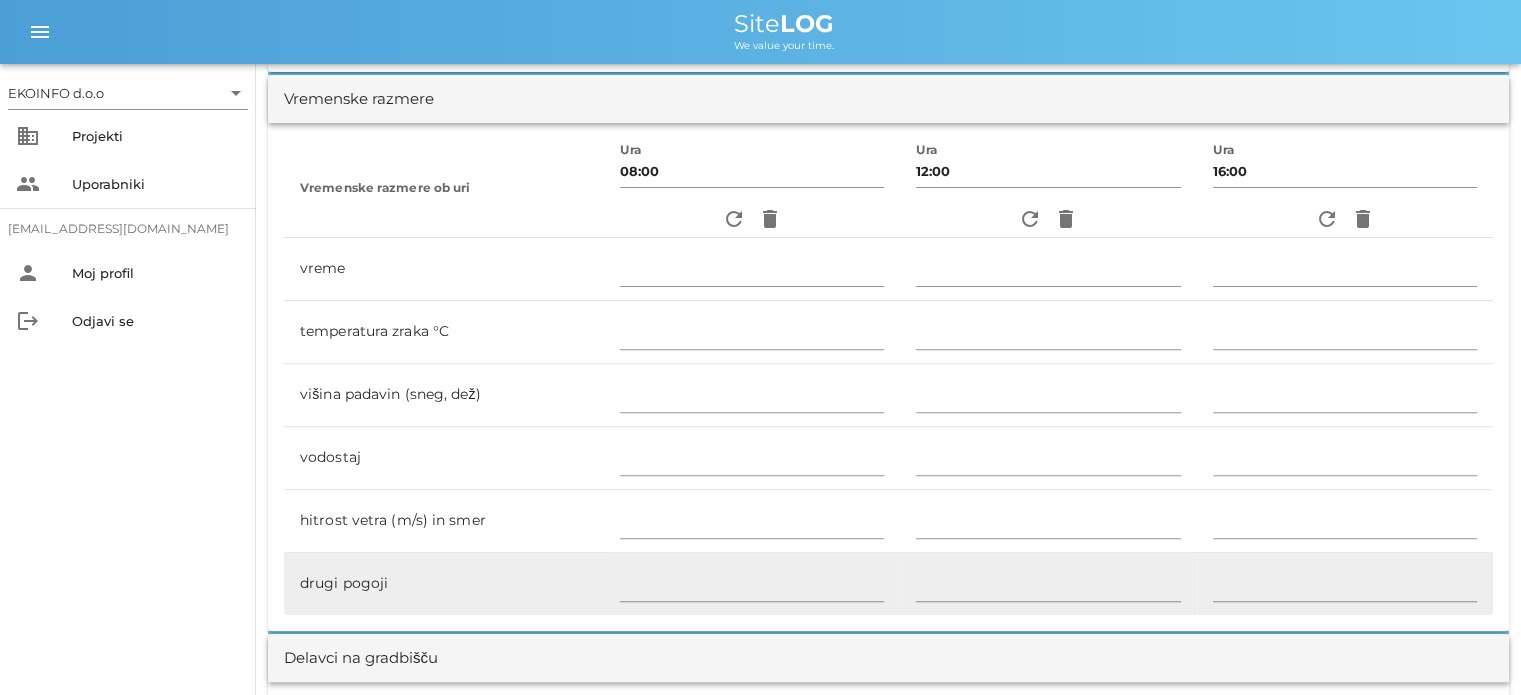 scroll, scrollTop: 509, scrollLeft: 0, axis: vertical 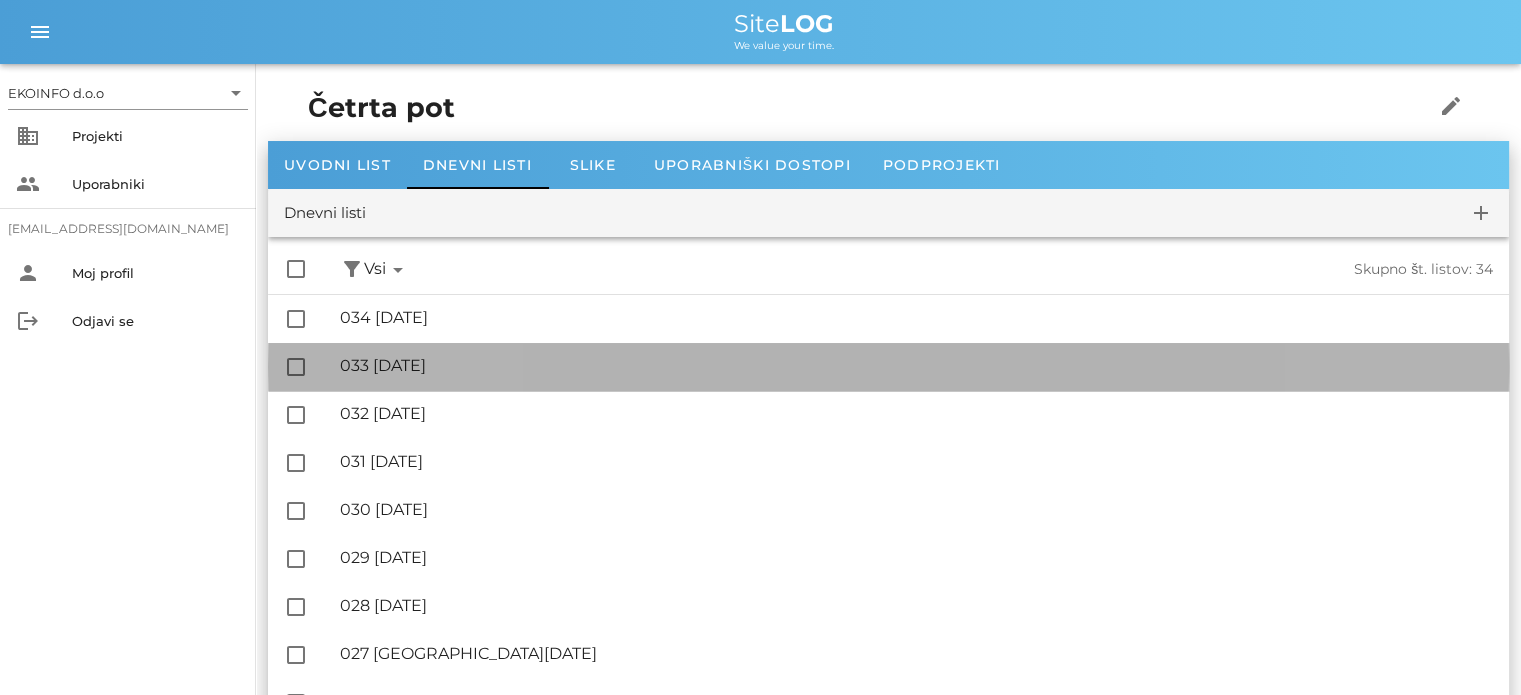 click on "🔏  033 [DATE]" at bounding box center (916, 365) 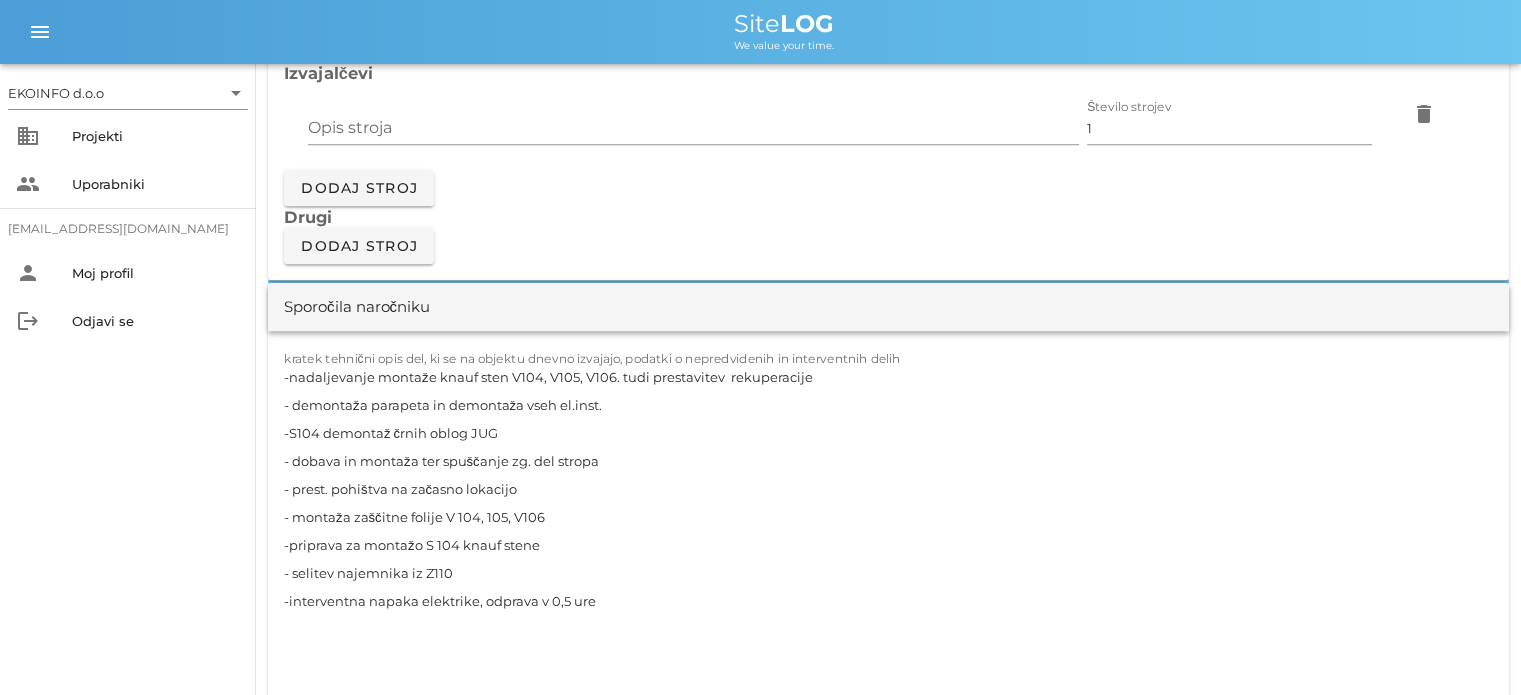 scroll, scrollTop: 1800, scrollLeft: 0, axis: vertical 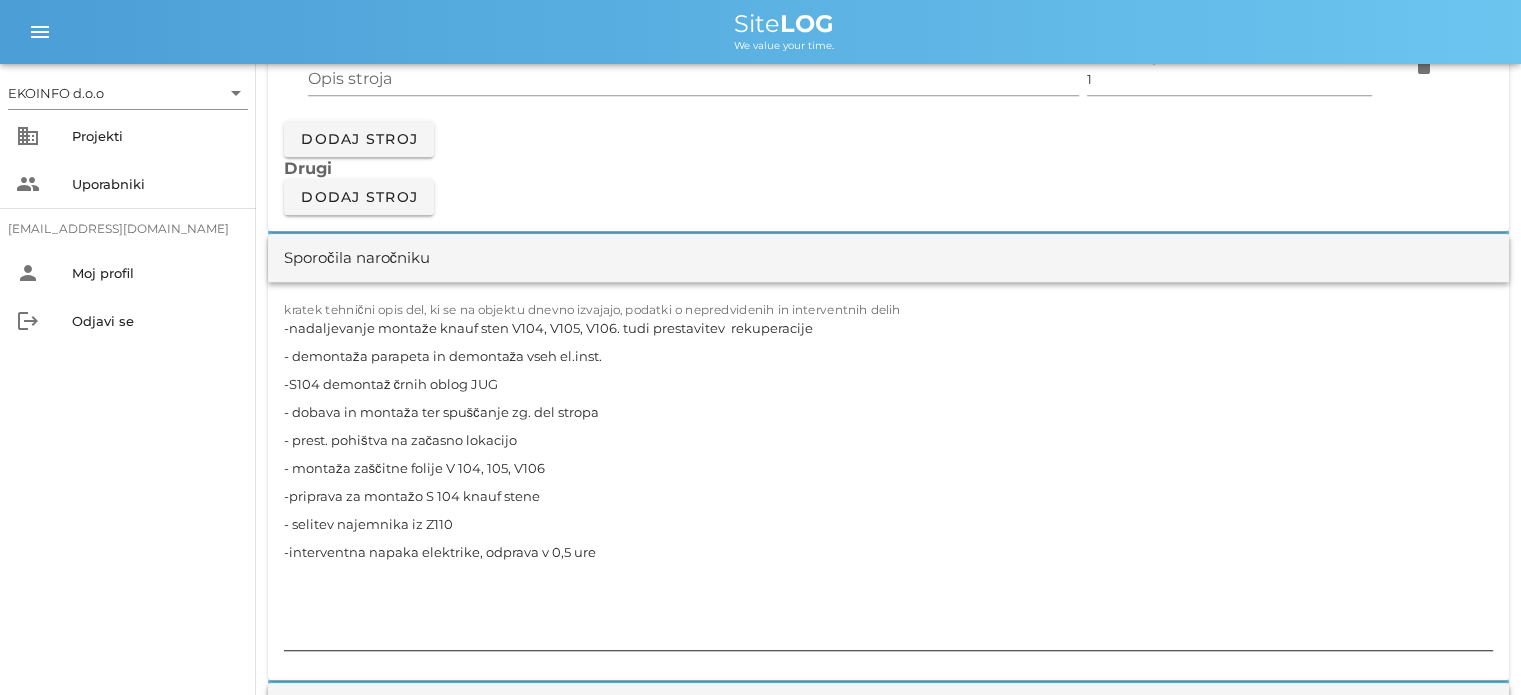 click on "-nadaljevanje montaže knauf sten V104, V105, V106. tudi prestavitev  rekuperacije
- demontaža parapeta in demontaža vseh el.inst.
-S104 demontaž črnih oblog JUG
- dobava in montaža ter spuščanje zg. del stropa
- prest. pohištva na začasno lokacijo
- montaža zaščitne folije V 104, 105, V106
-priprava za montažo S 104 knauf stene
- selitev najemnika iz Z110
-interventna napaka elektrike, odprava v 0,5 ure" at bounding box center [888, 482] 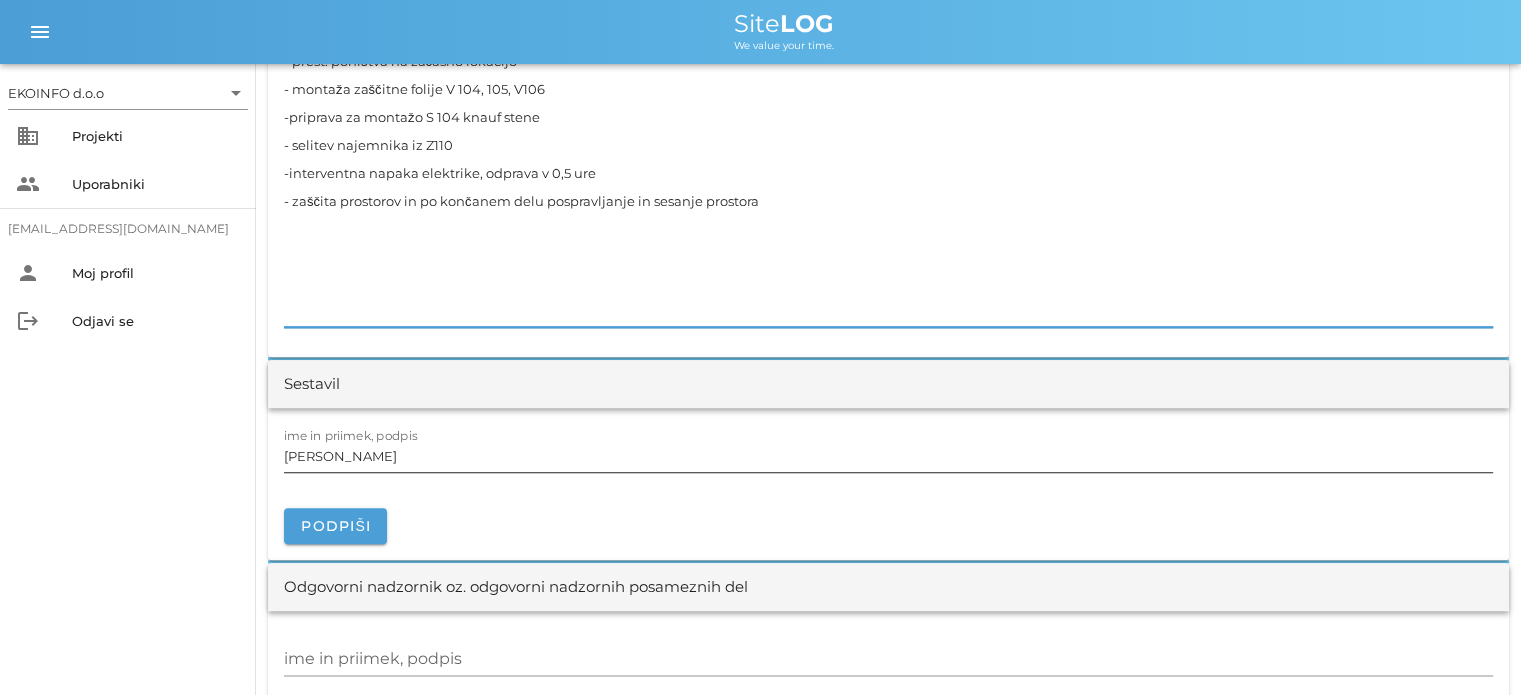 scroll, scrollTop: 2200, scrollLeft: 0, axis: vertical 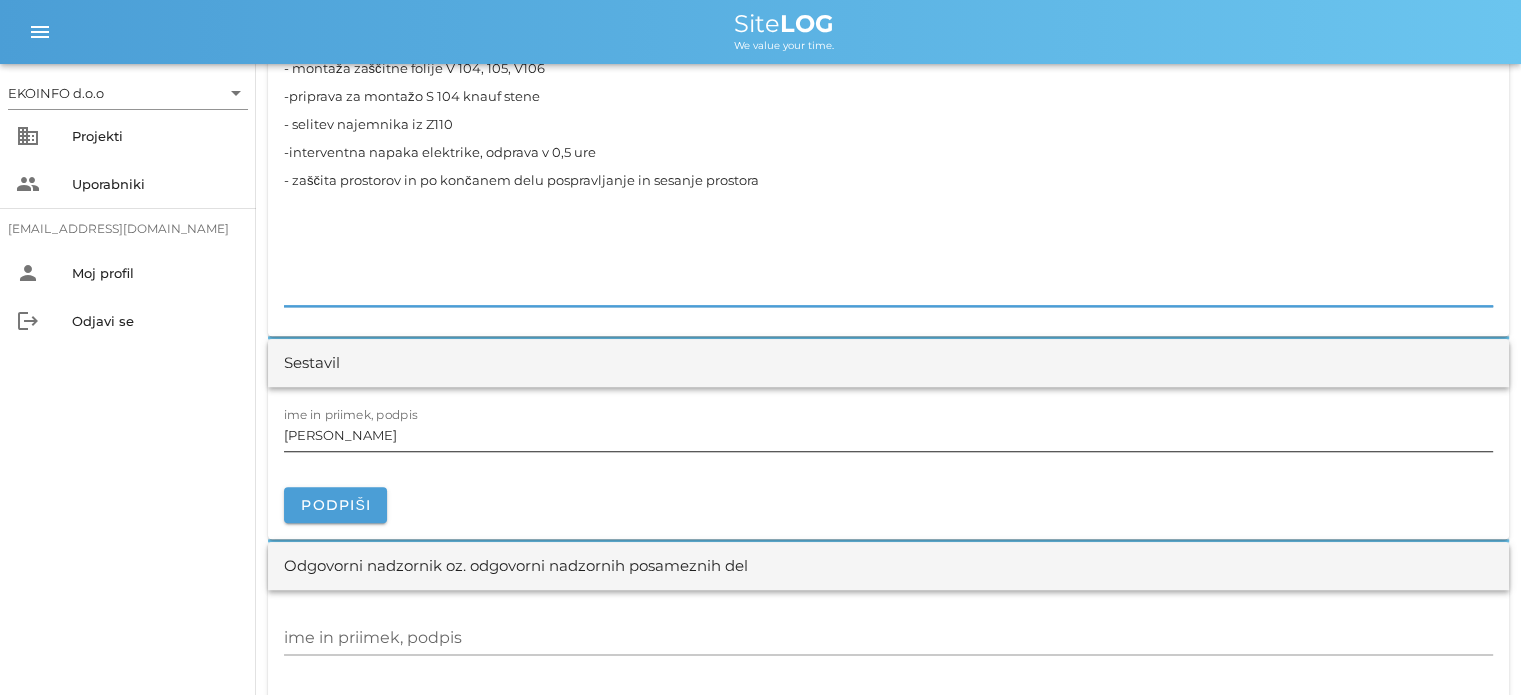 type on "-nadaljevanje montaže knauf sten V104, V105, V106. tudi prestavitev  rekuperacije
- demontaža parapeta in demontaža vseh el.inst.
-S104 demontaž črnih oblog JUG
- dobava in montaža ter spuščanje zg. del stropa
- prest. pohištva na začasno lokacijo
- montaža zaščitne folije V 104, 105, V106
-priprava za montažo S 104 knauf stene
- selitev najemnika iz Z110
-interventna napaka elektrike, odprava v 0,5 ure
- zaščita prostorov in po končanem delu pospravljanje in sesanje prostora" 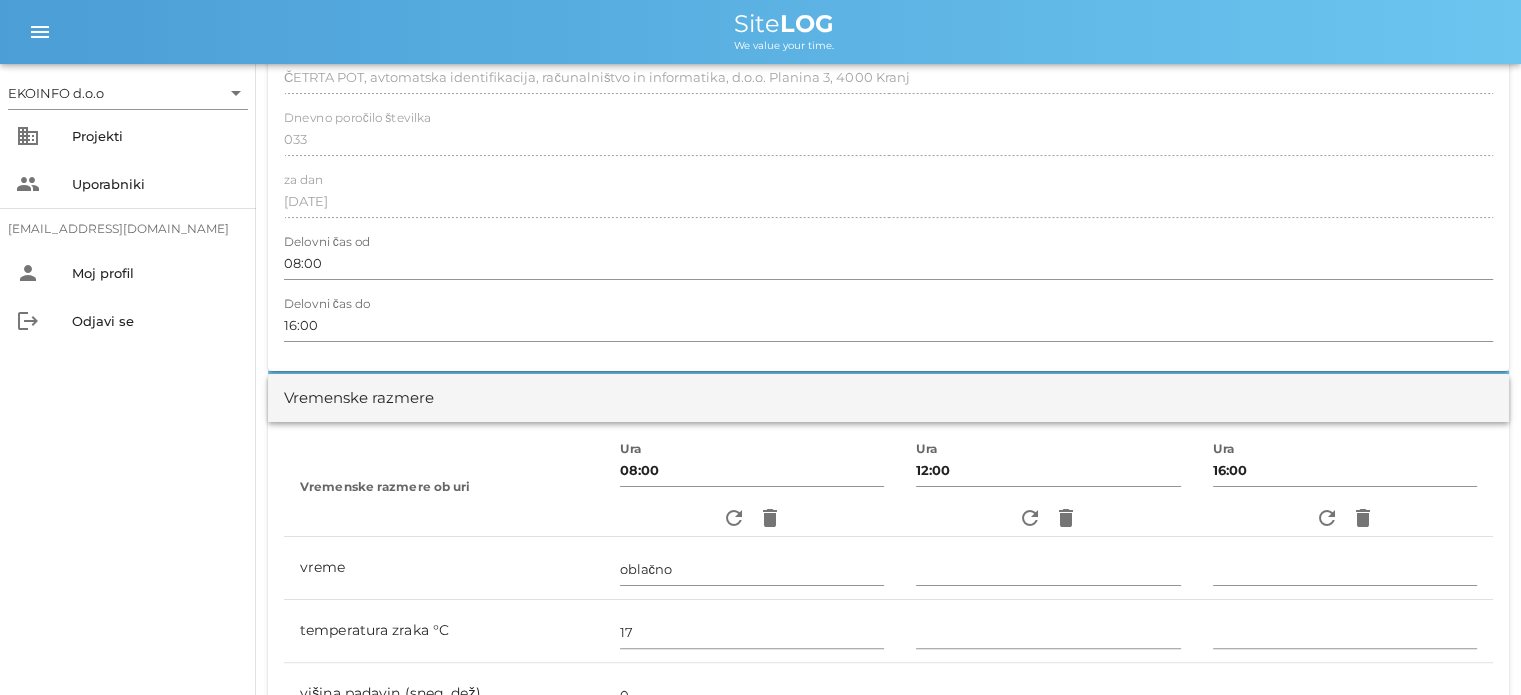 scroll, scrollTop: 0, scrollLeft: 0, axis: both 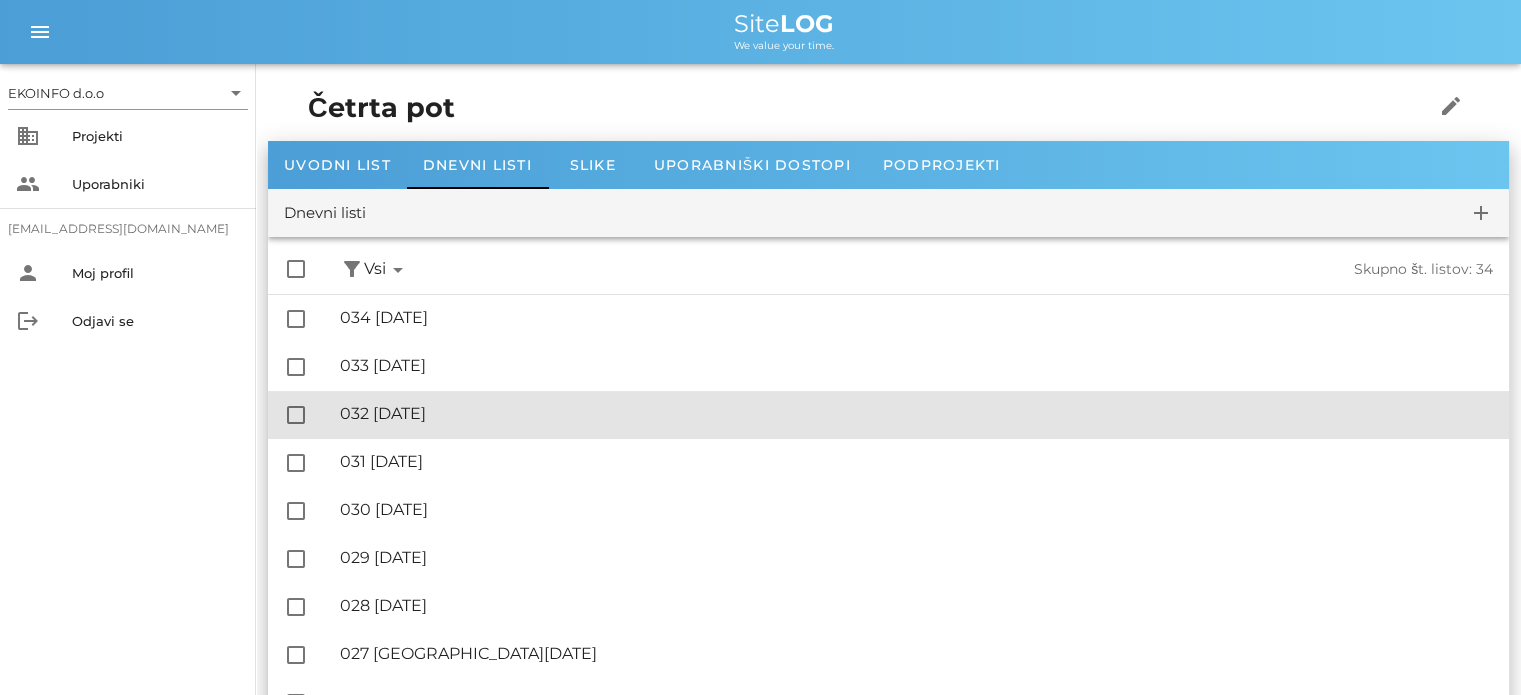 click on "🔏  032 [DATE]" at bounding box center [916, 413] 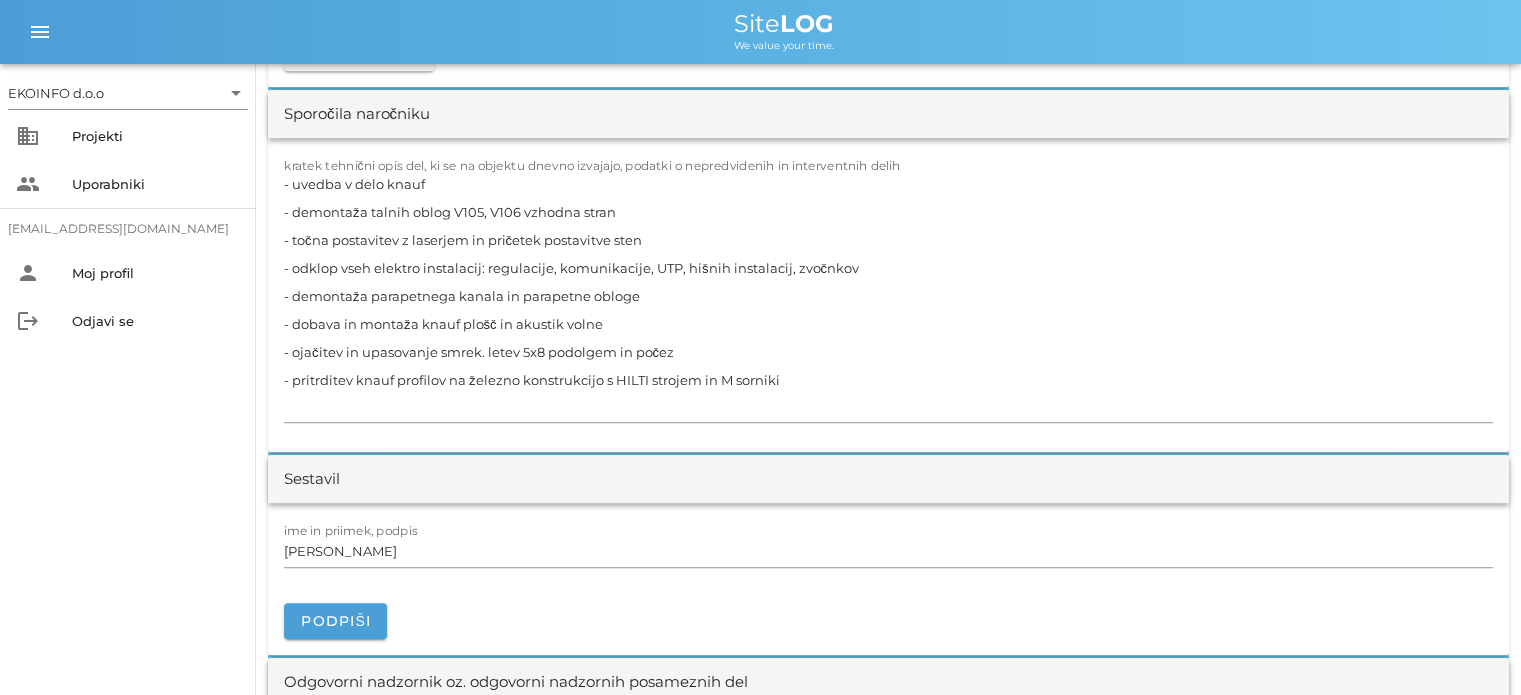 scroll, scrollTop: 1900, scrollLeft: 0, axis: vertical 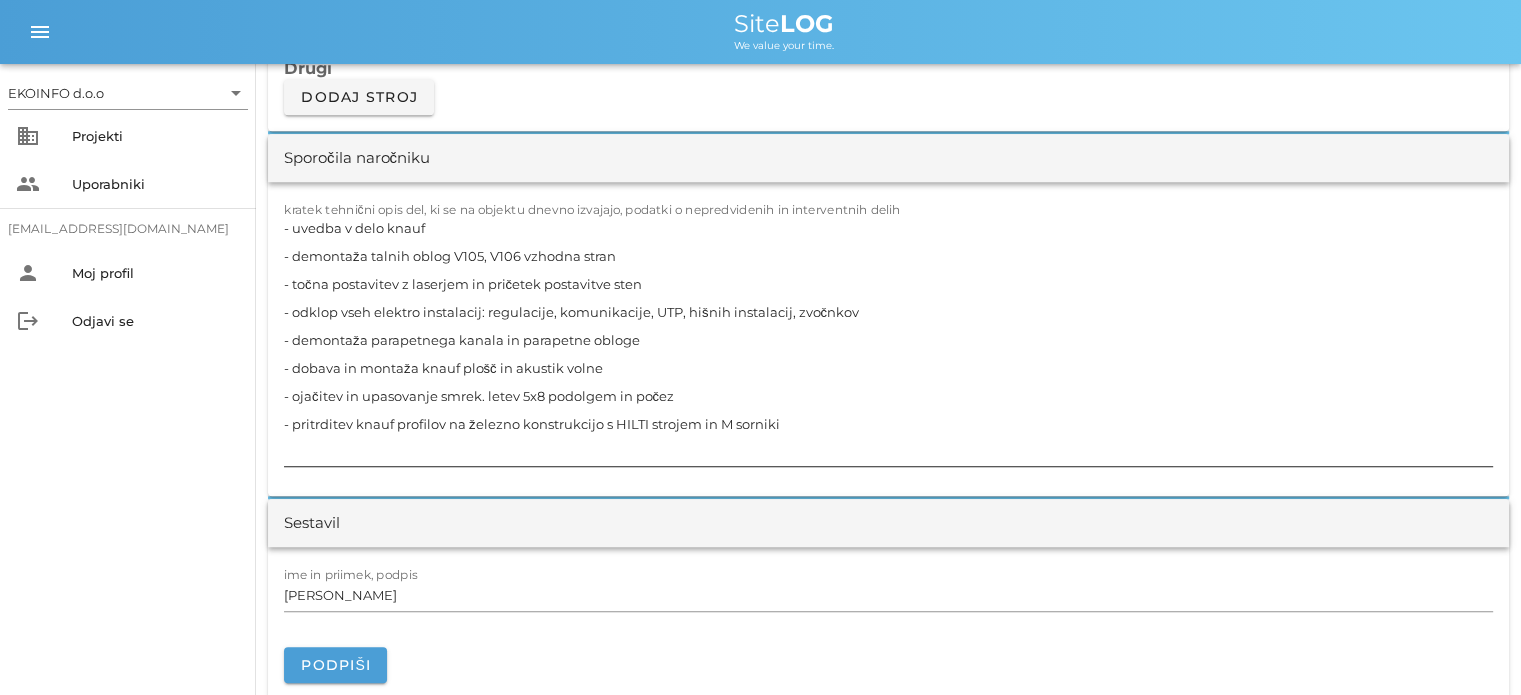 click on "- uvedba v delo knauf
- demontaža talnih oblog V105, V106 vzhodna stran
- točna postavitev z laserjem in pričetek postavitve sten
- odklop vseh elektro instalacij: regulacije, komunikacije, UTP, hišnih instalacij, zvočnkov
- demontaža parapetnega kanala in parapetne obloge
- dobava in montaža knauf plošč in akustik volne
- ojačitev in upasovanje smrek. letev 5x8 podolgem in počez
- pritrditev knauf profilov na železno konstrukcijo s HILTI strojem in M sorniki" at bounding box center [888, 340] 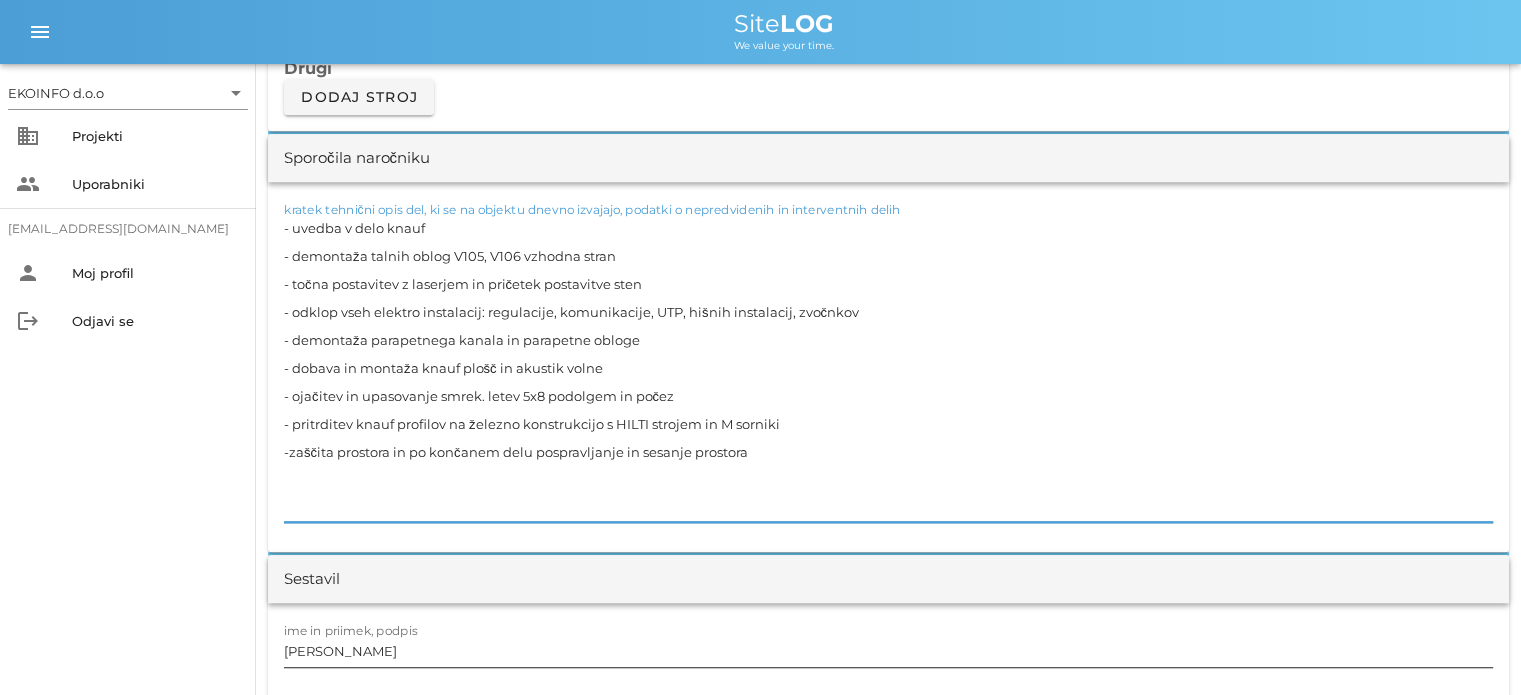 type on "- uvedba v delo knauf
- demontaža talnih oblog V105, V106 vzhodna stran
- točna postavitev z laserjem in pričetek postavitve sten
- odklop vseh elektro instalacij: regulacije, komunikacije, UTP, hišnih instalacij, zvočnkov
- demontaža parapetnega kanala in parapetne obloge
- dobava in montaža knauf plošč in akustik volne
- ojačitev in upasovanje smrek. letev 5x8 podolgem in počez
- pritrditev knauf profilov na železno konstrukcijo s HILTI strojem in M sorniki
-zaščita prostora in po končanem delu pospravljanje in sesanje prostora" 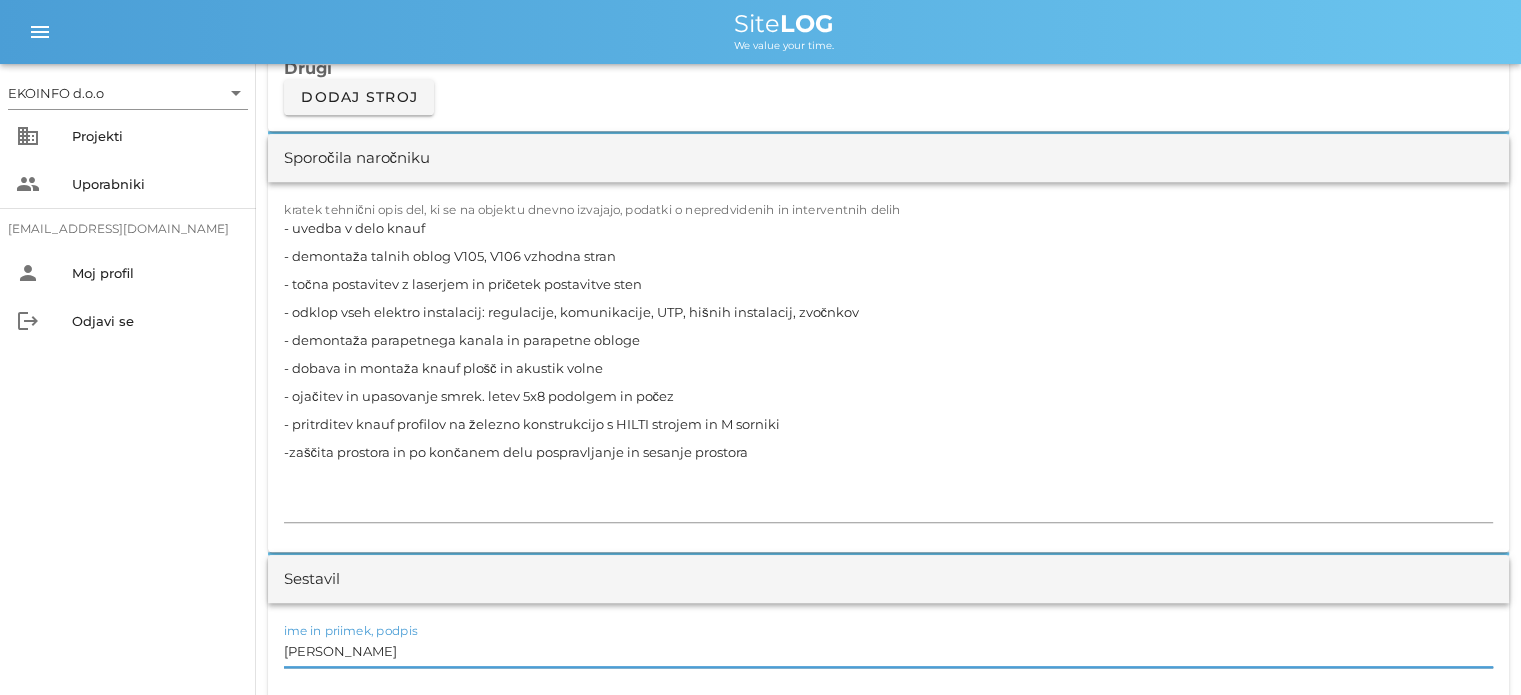 click on "[PERSON_NAME]" at bounding box center [888, 651] 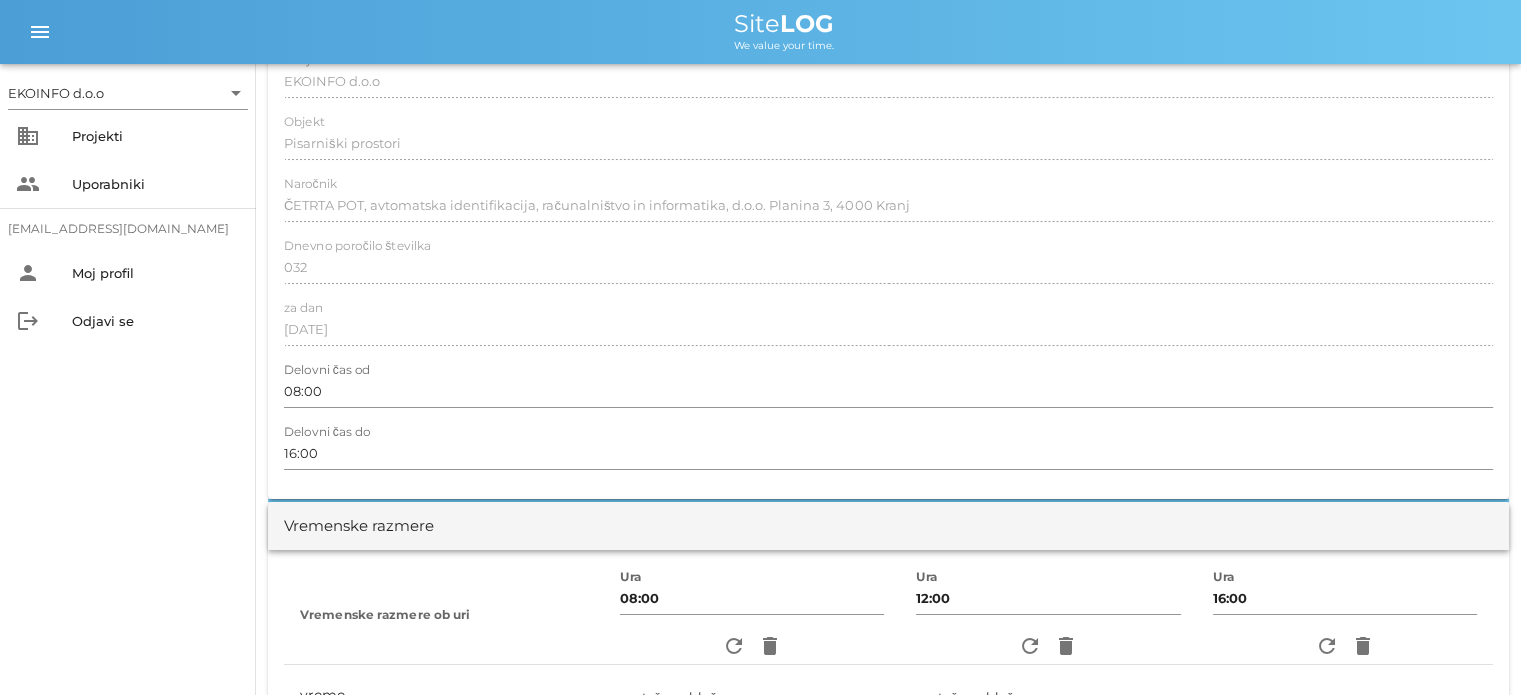 scroll, scrollTop: 0, scrollLeft: 0, axis: both 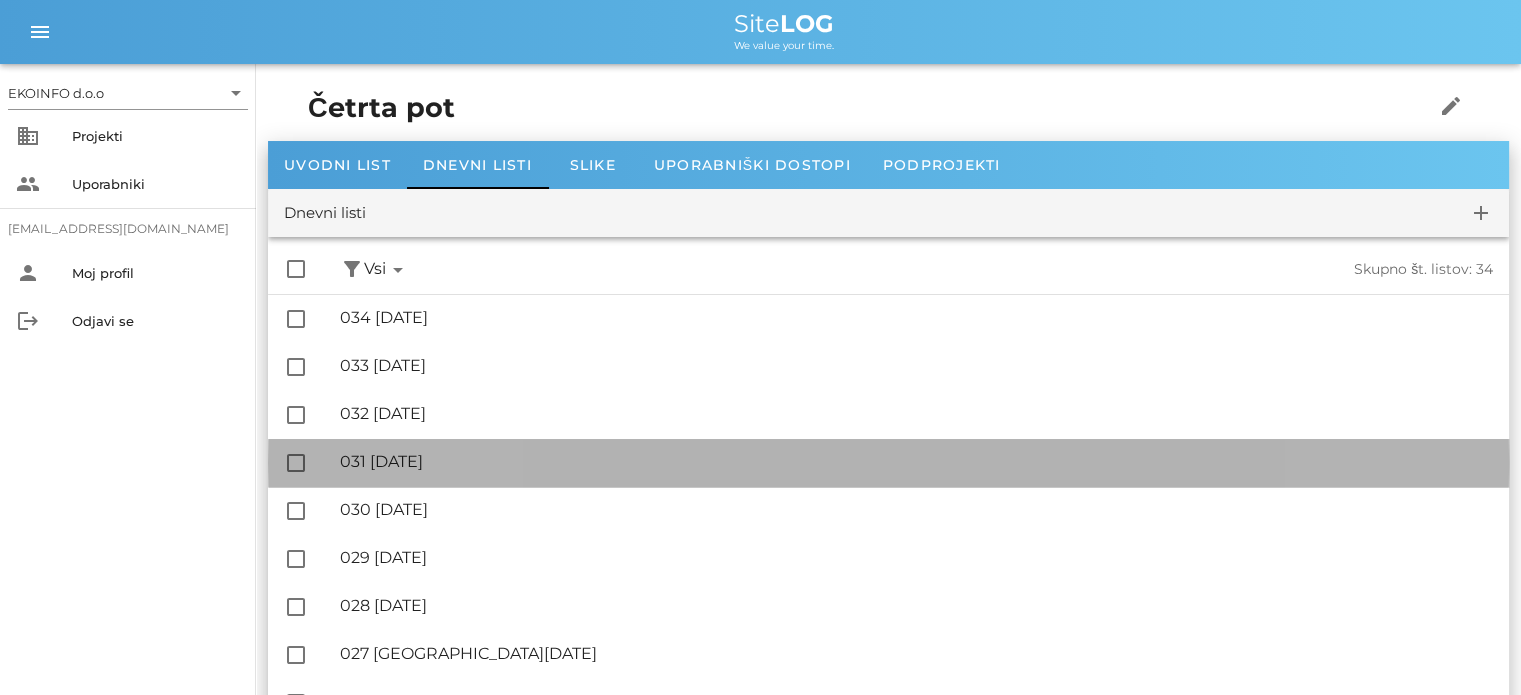 click on "🔏  031 [DATE]" at bounding box center [916, 461] 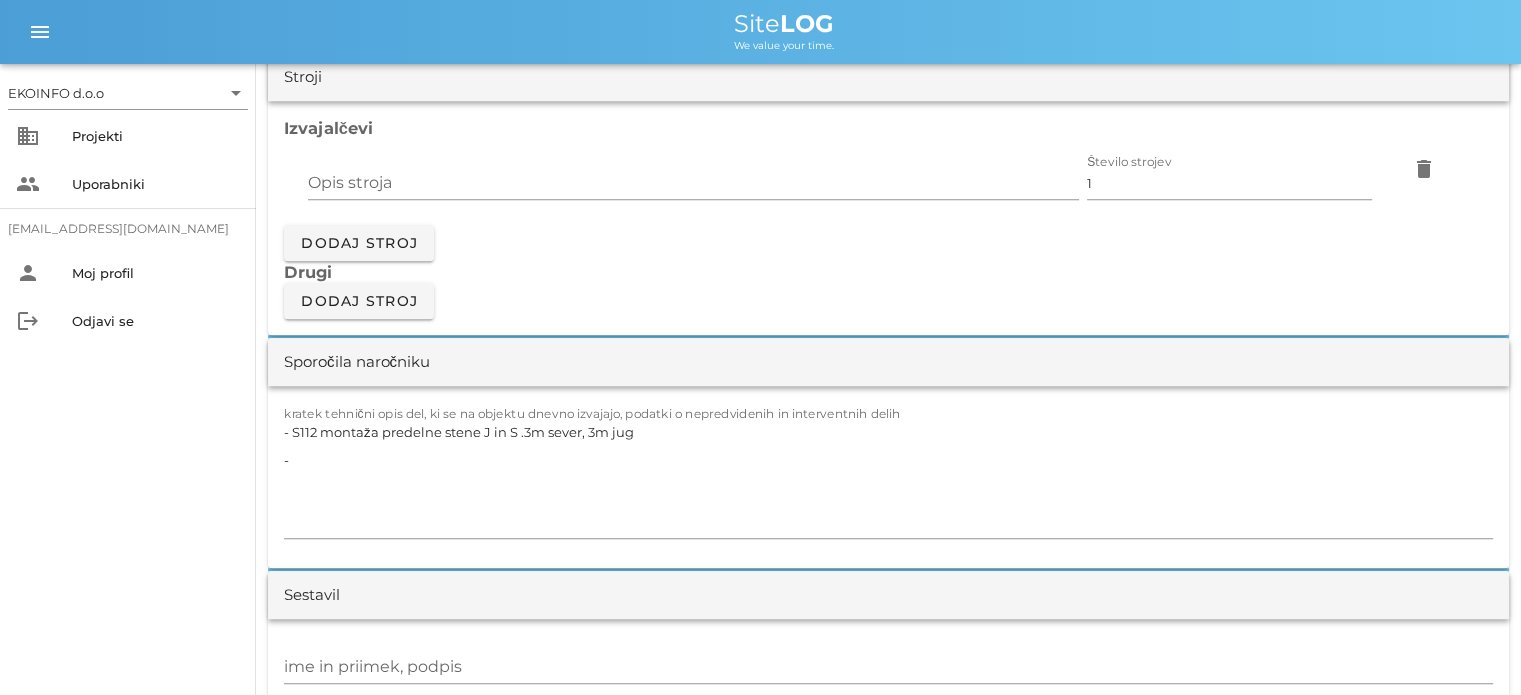 scroll, scrollTop: 1700, scrollLeft: 0, axis: vertical 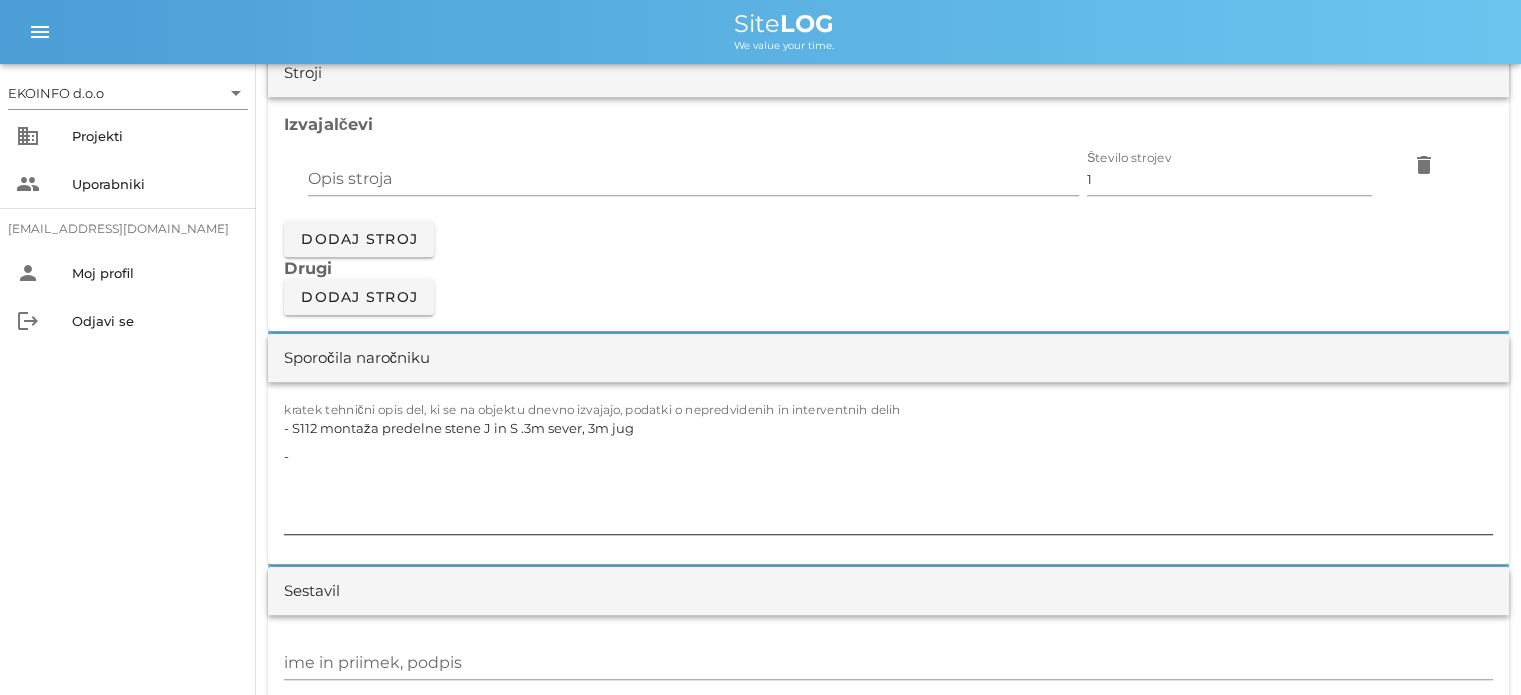 click on "- S112 montaža predelne stene J in S .3m sever, 3m jug
-" at bounding box center [888, 474] 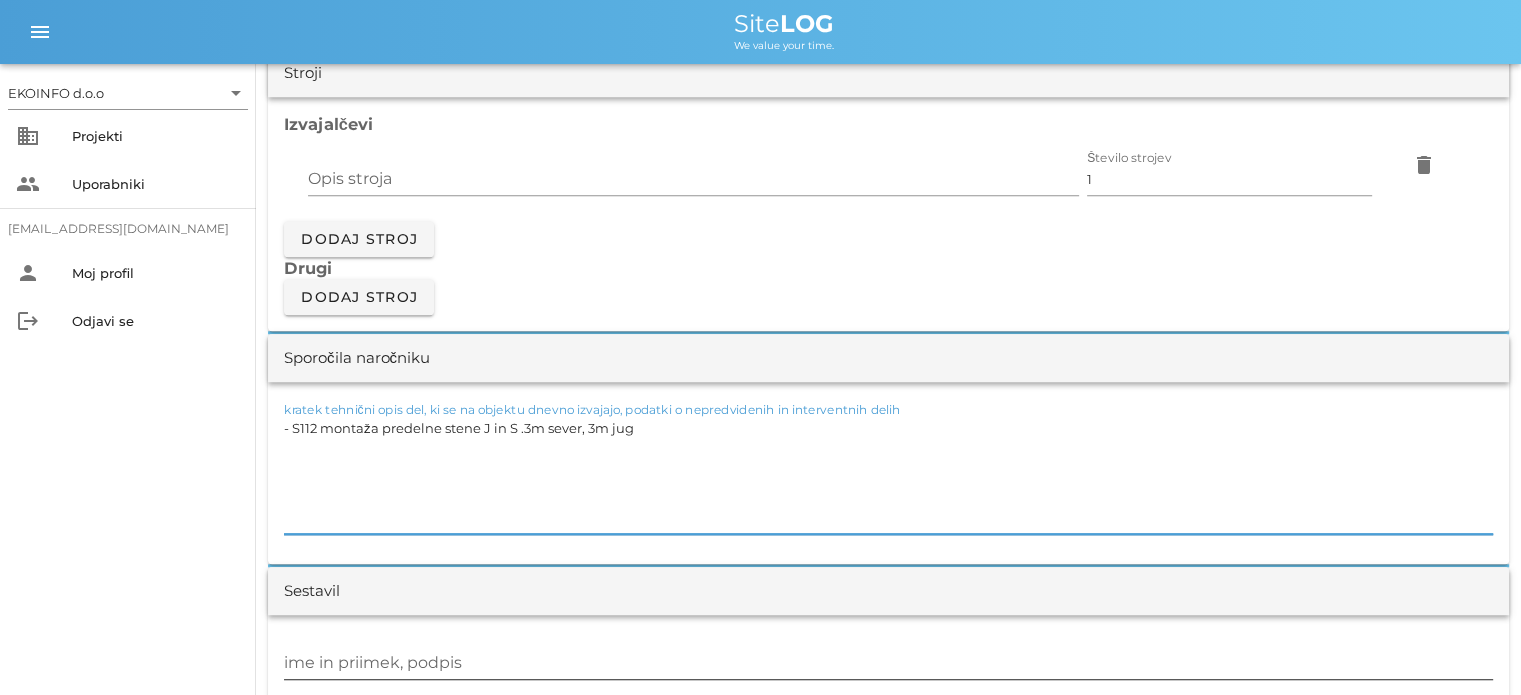 type on "- S112 montaža predelne stene J in S .3m sever, 3m jug" 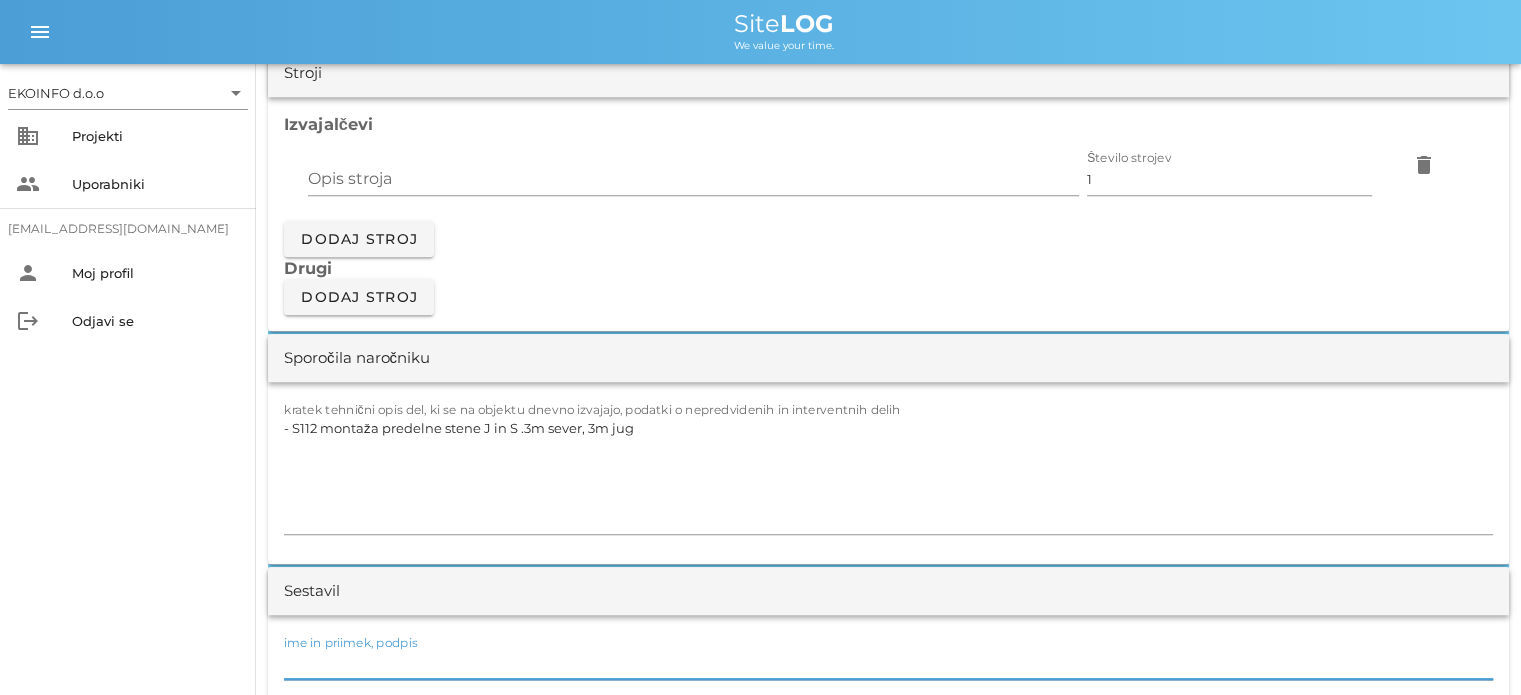 click on "ime in priimek, podpis" at bounding box center [888, 663] 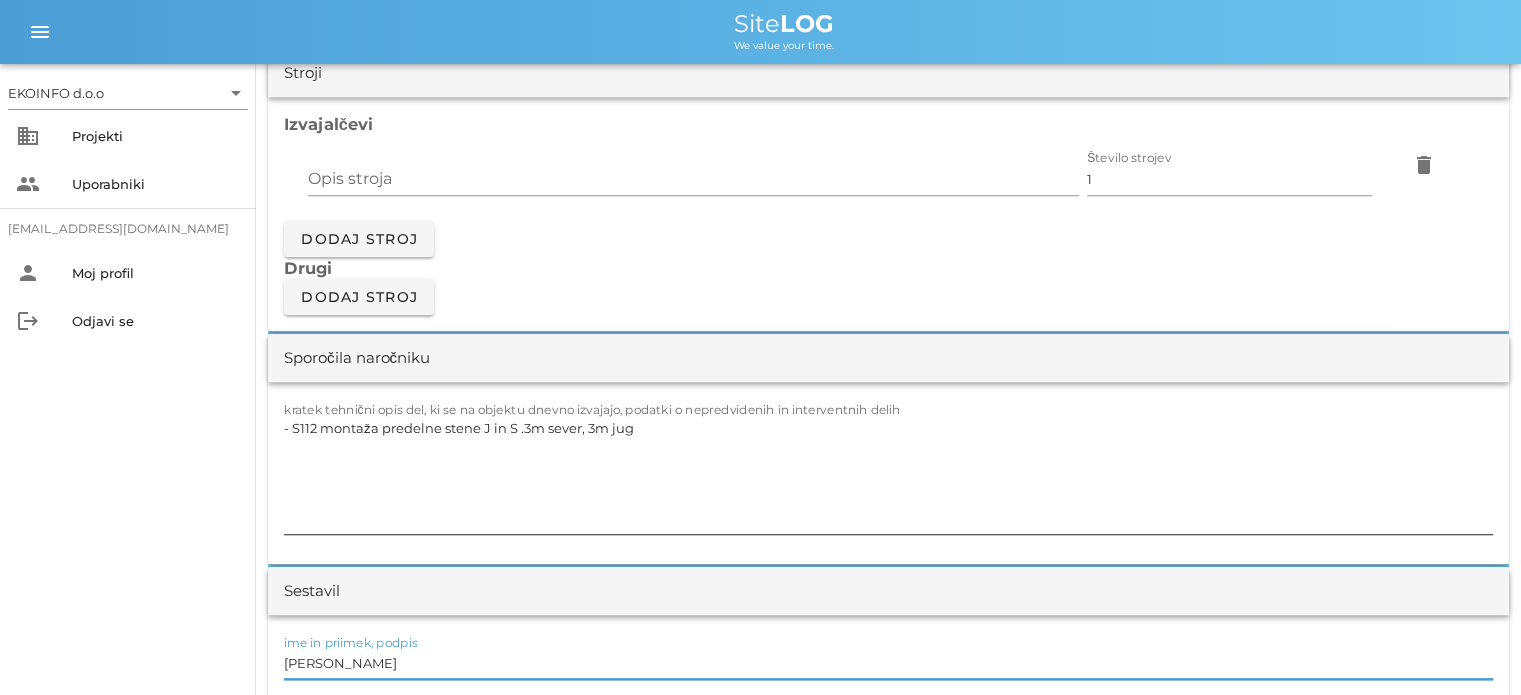 type on "[PERSON_NAME]" 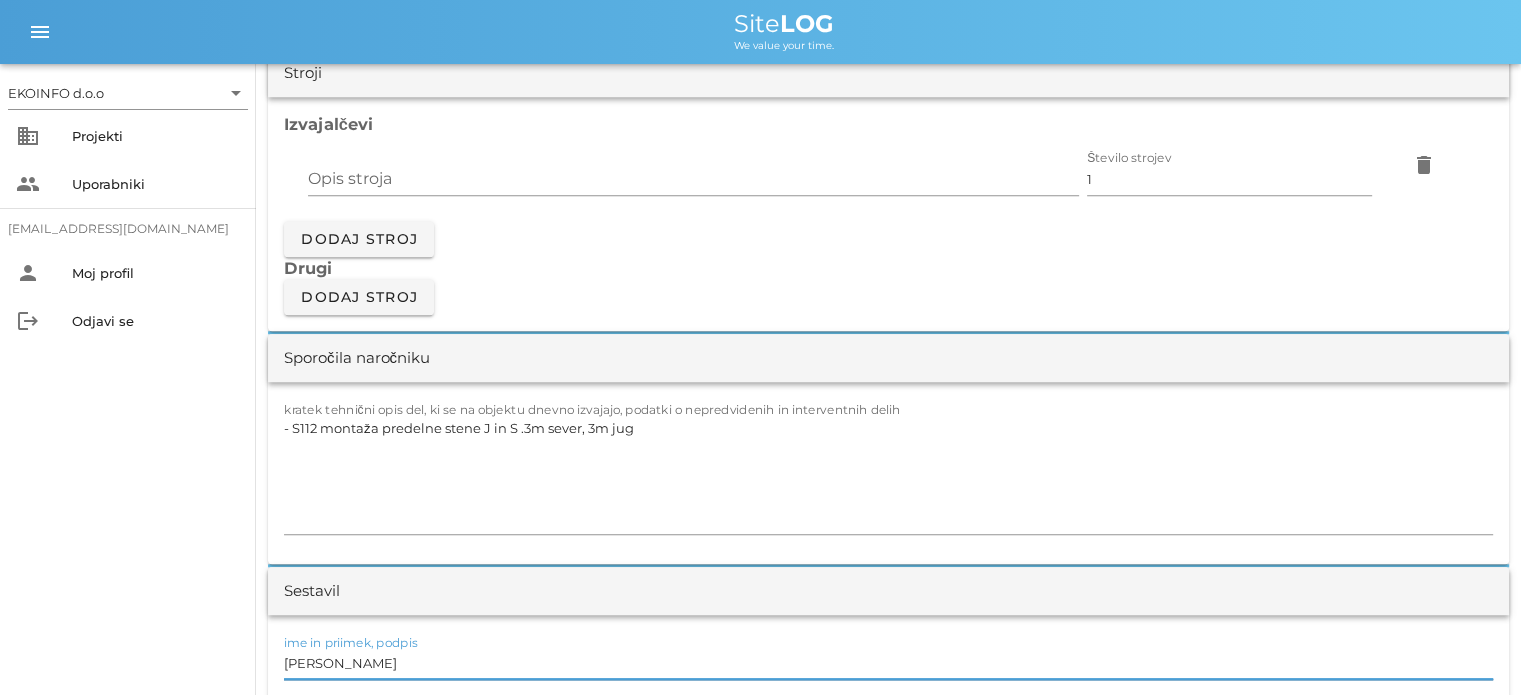click on "[PERSON_NAME]" at bounding box center [888, 663] 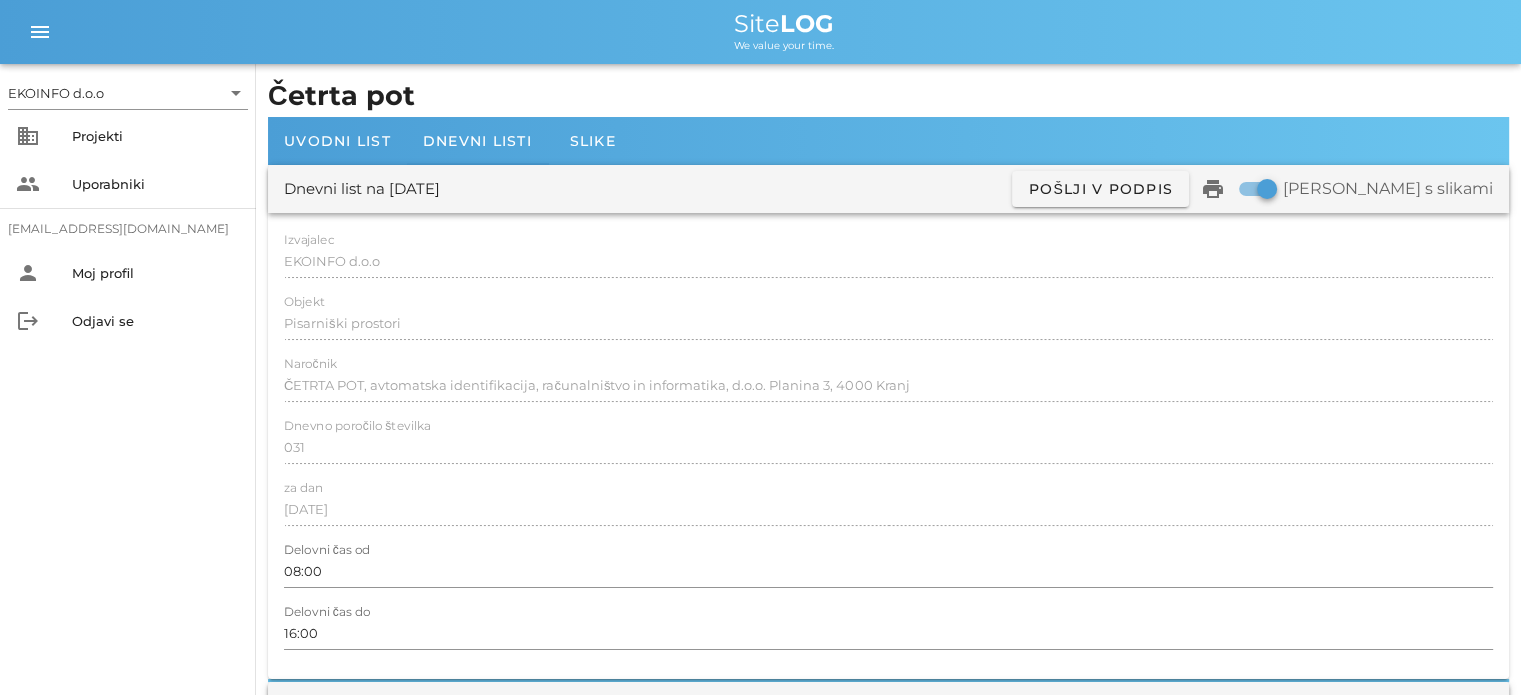 scroll, scrollTop: 0, scrollLeft: 0, axis: both 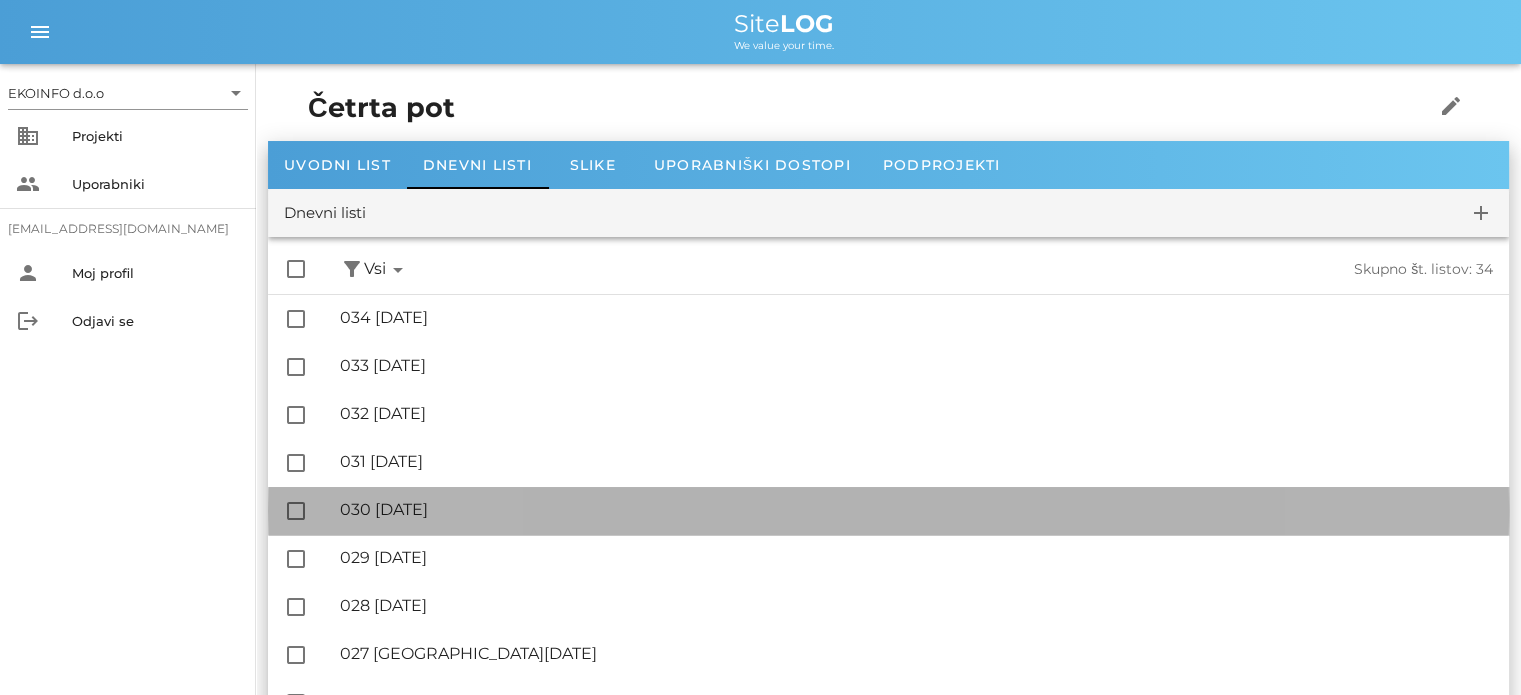 click on "🔏  030 [DATE]" at bounding box center [916, 509] 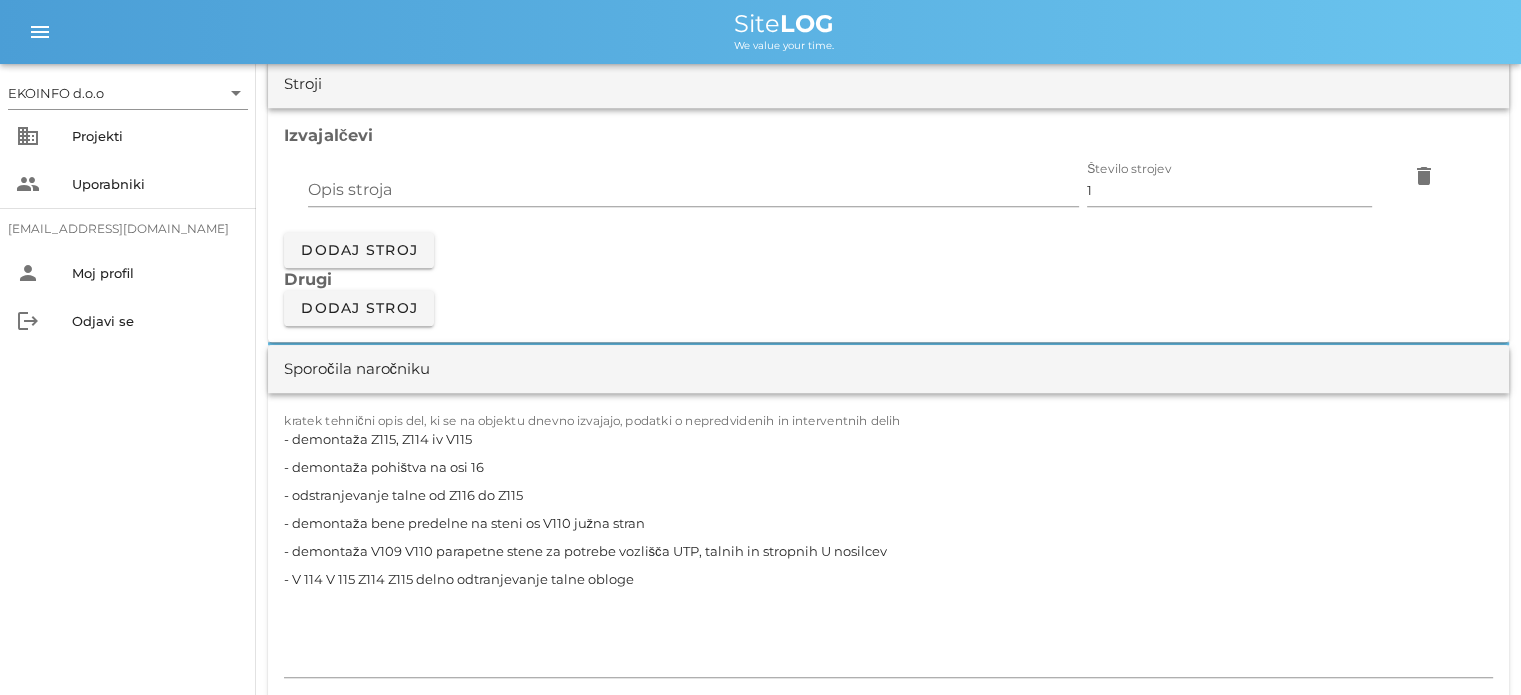 scroll, scrollTop: 1800, scrollLeft: 0, axis: vertical 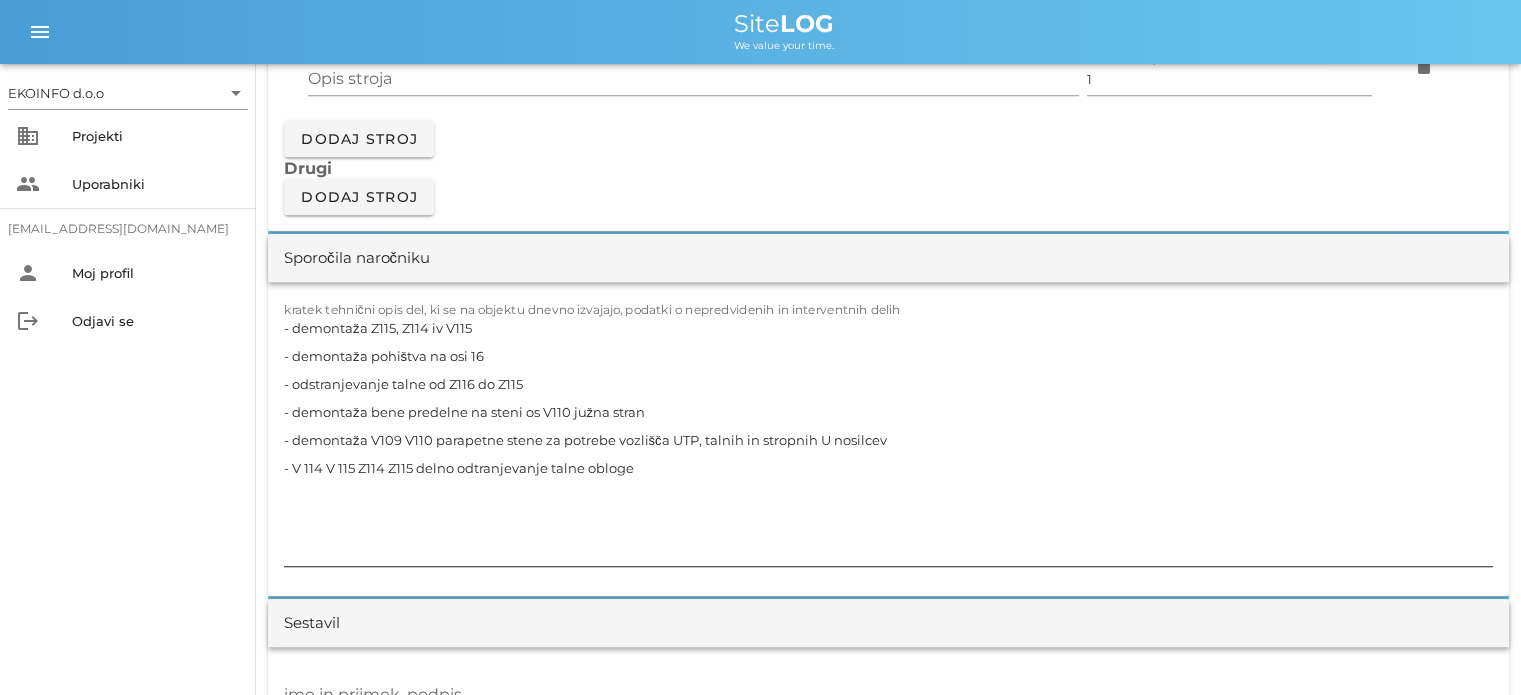 click on "- demontaža Z115, Z114 iv V115
- demontaža pohištva na osi 16
- odstranjevanje talne od Z116 do Z115
- demontaža bene predelne na steni os V110 južna stran
- demontaža V109 V110 parapetne stene za potrebe vozlišča UTP, talnih in stropnih U nosilcev
- V 114 V 115 Z114 Z115 delno odtranjevanje talne obloge" at bounding box center (888, 440) 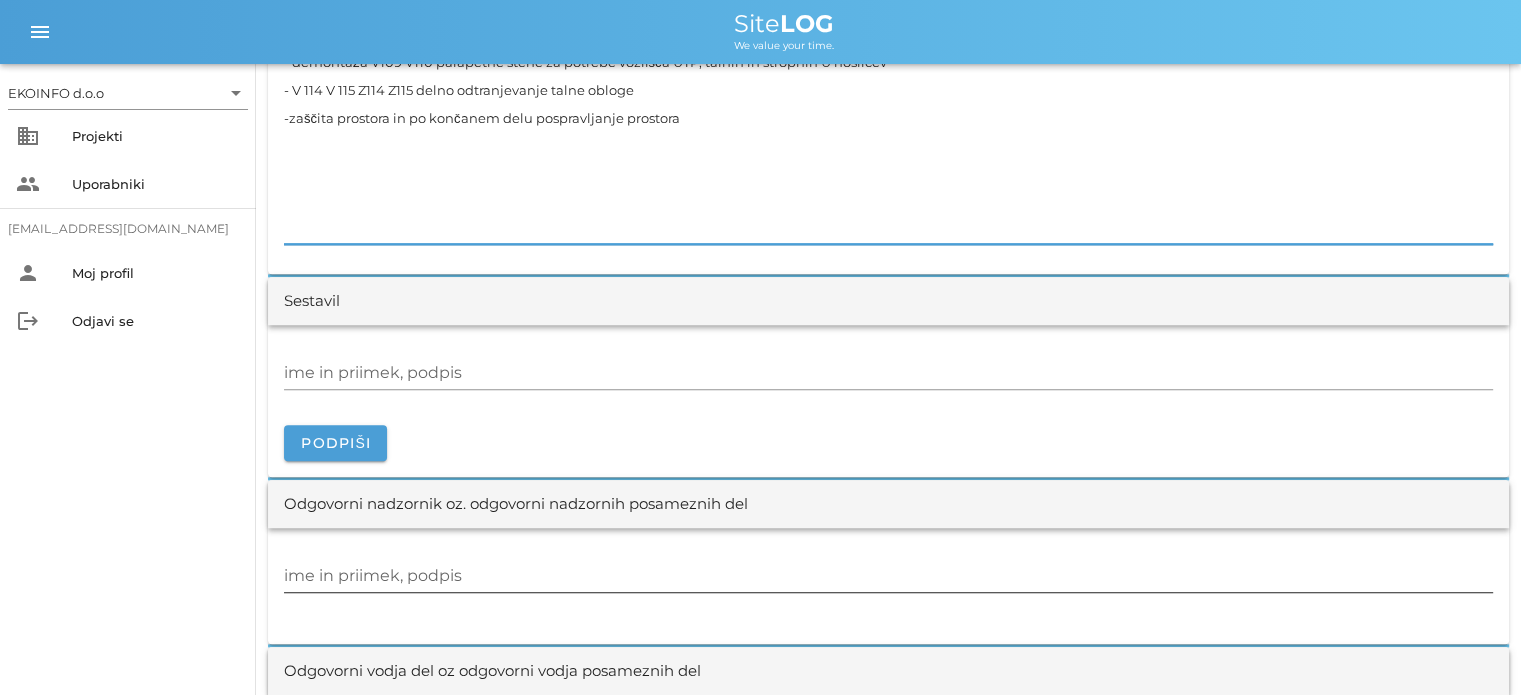 scroll, scrollTop: 2200, scrollLeft: 0, axis: vertical 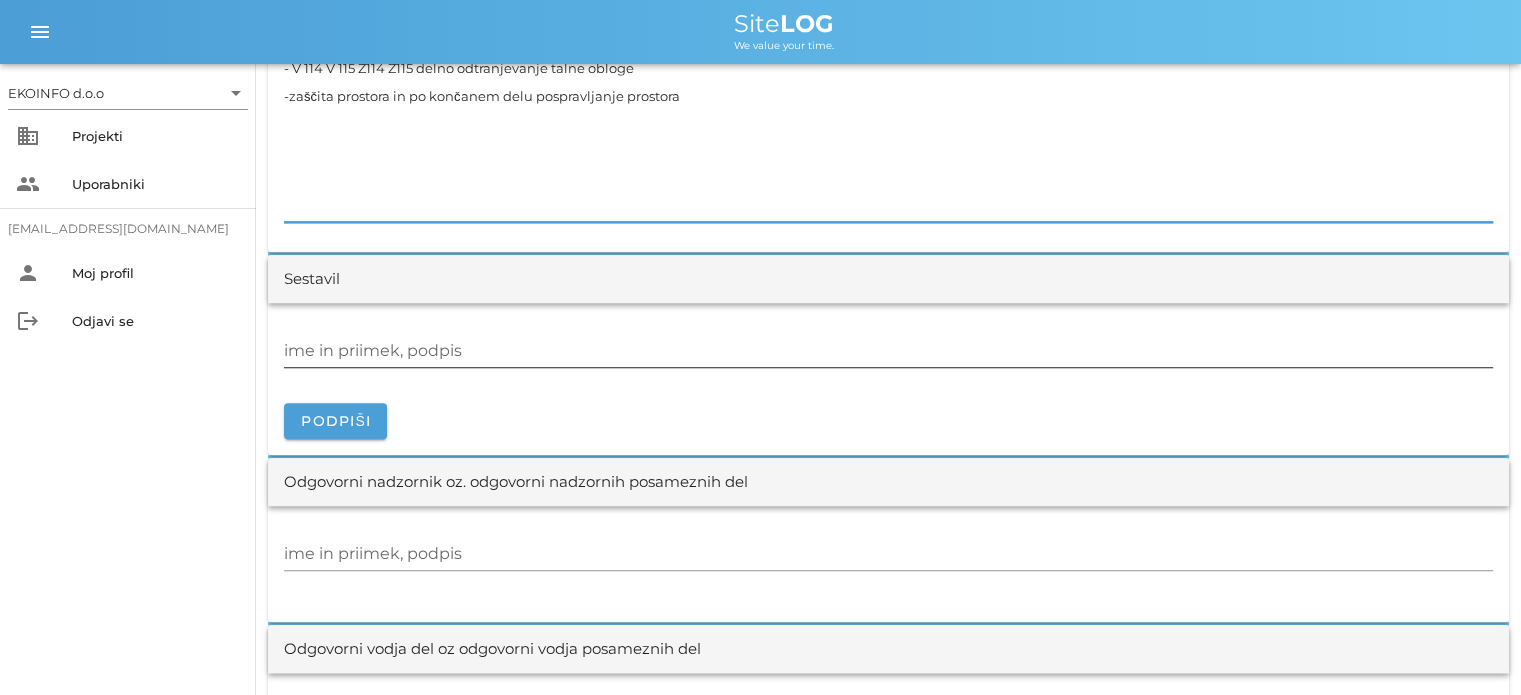 type on "- demontaža Z115, Z114 iv V115
- demontaža pohištva na osi 16
- odstranjevanje talne od Z116 do Z115
- demontaža bene predelne na steni os V110 južna stran
- demontaža V109 V110 parapetne stene za potrebe vozlišča UTP, talnih in stropnih U nosilcev
- V 114 V 115 Z114 Z115 delno odtranjevanje talne obloge
-zaščita prostora in po končanem delu pospravljanje prostora" 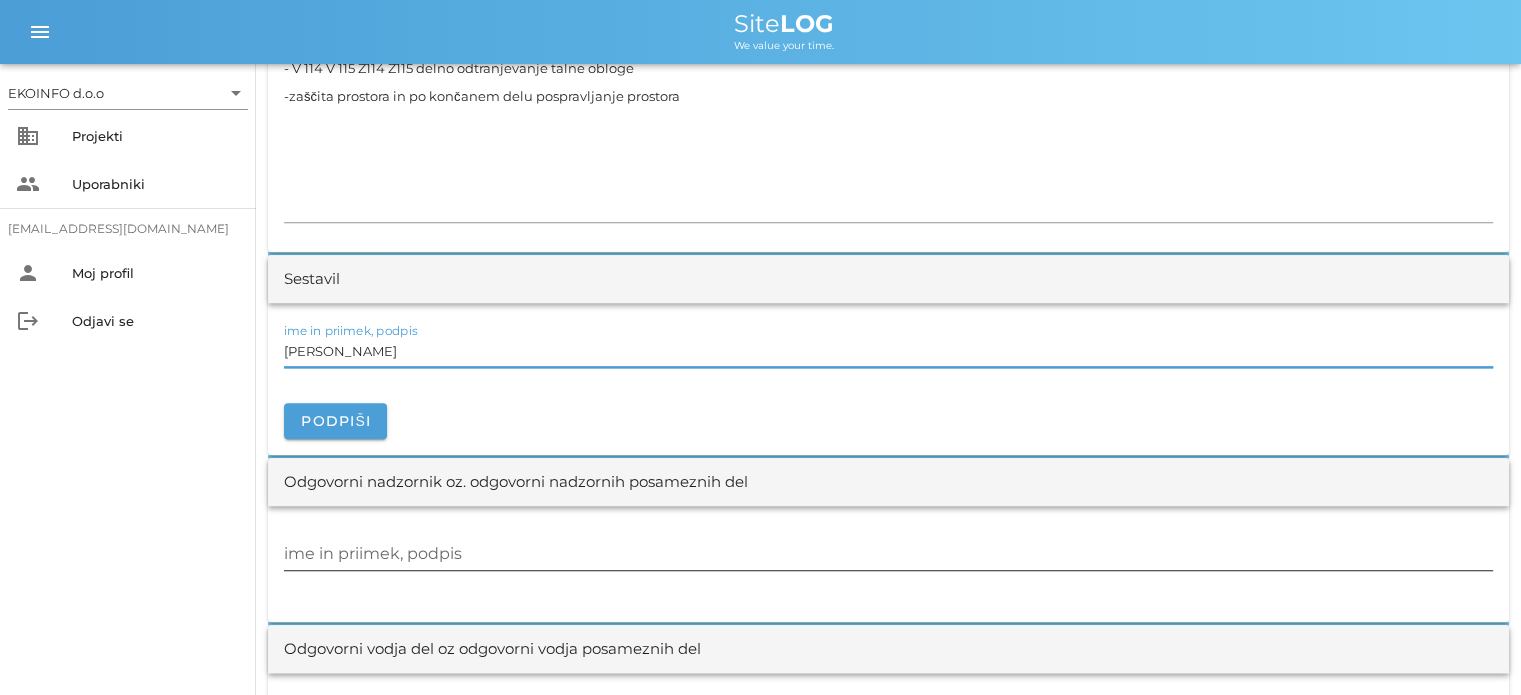 type on "[PERSON_NAME]" 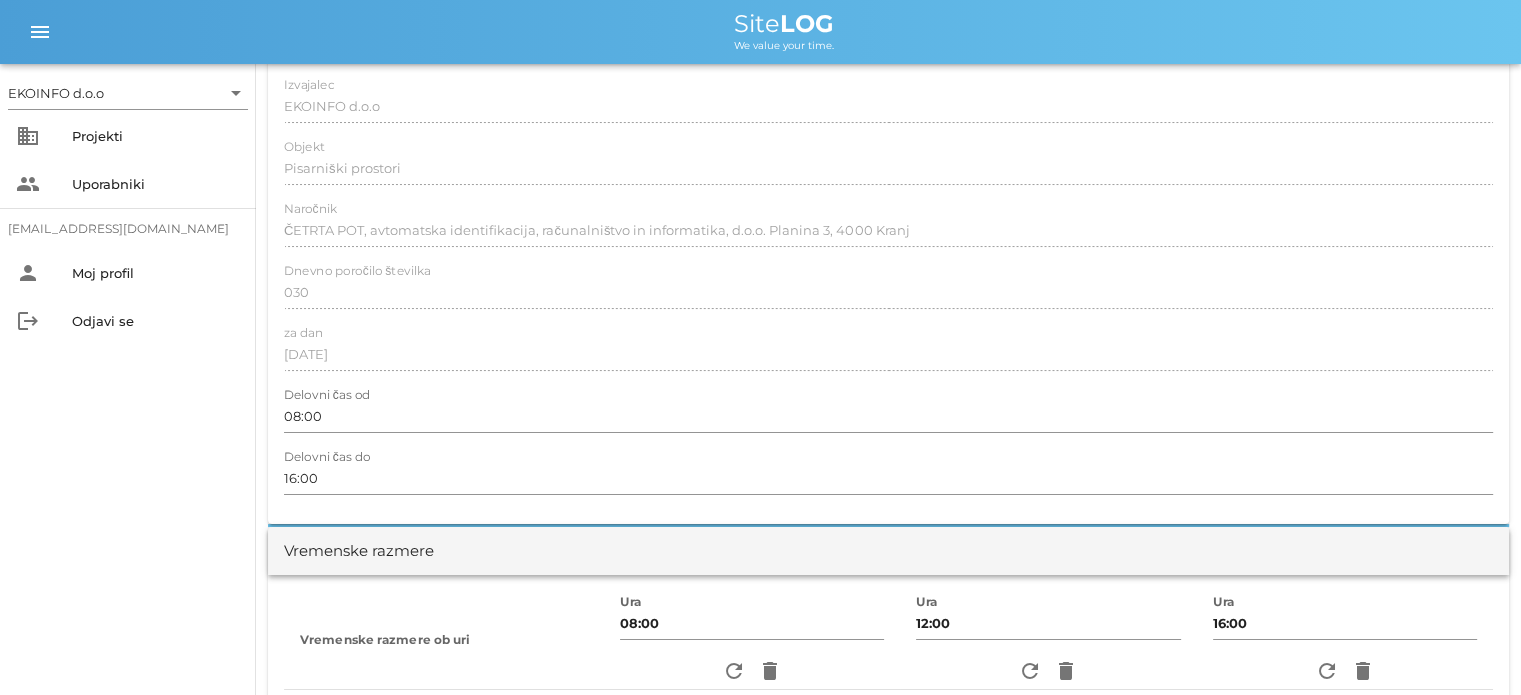 scroll, scrollTop: 0, scrollLeft: 0, axis: both 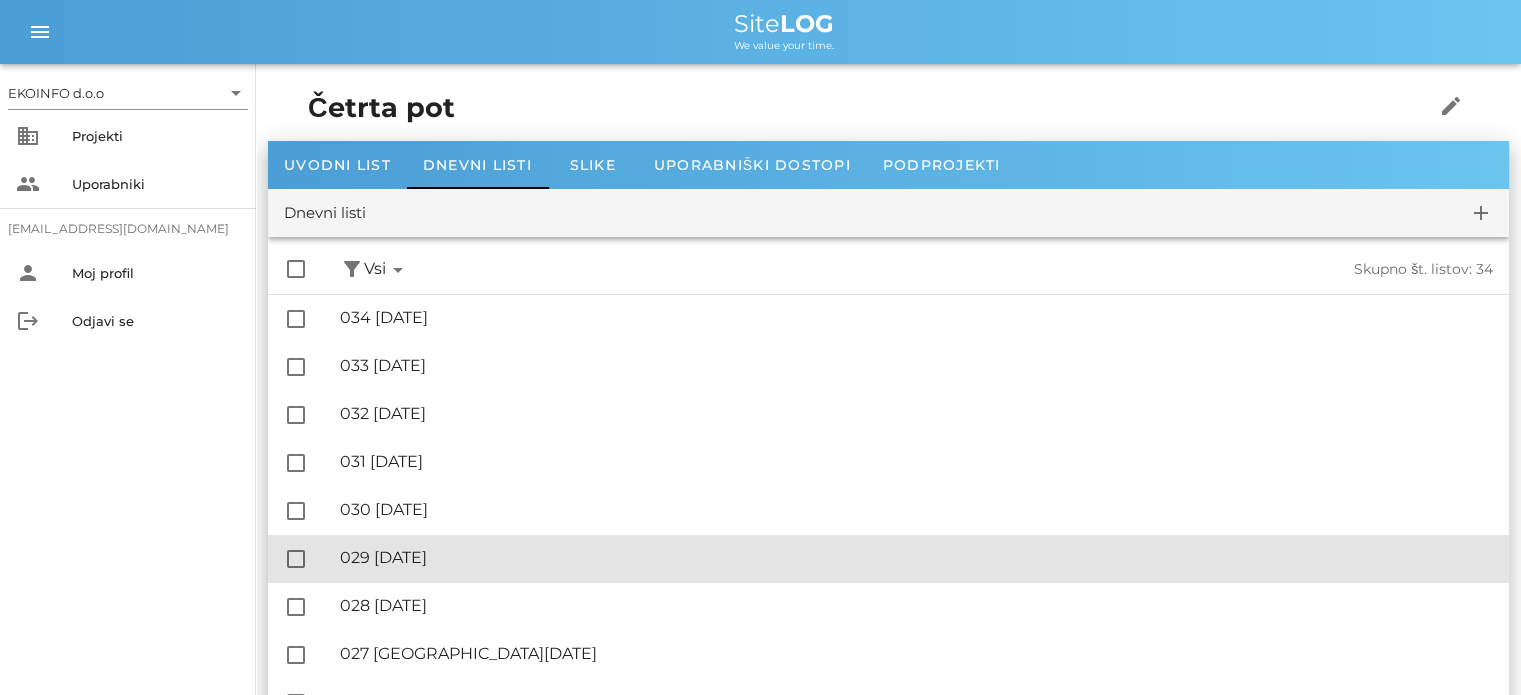 click on "🔏  029 [DATE]" at bounding box center (916, 557) 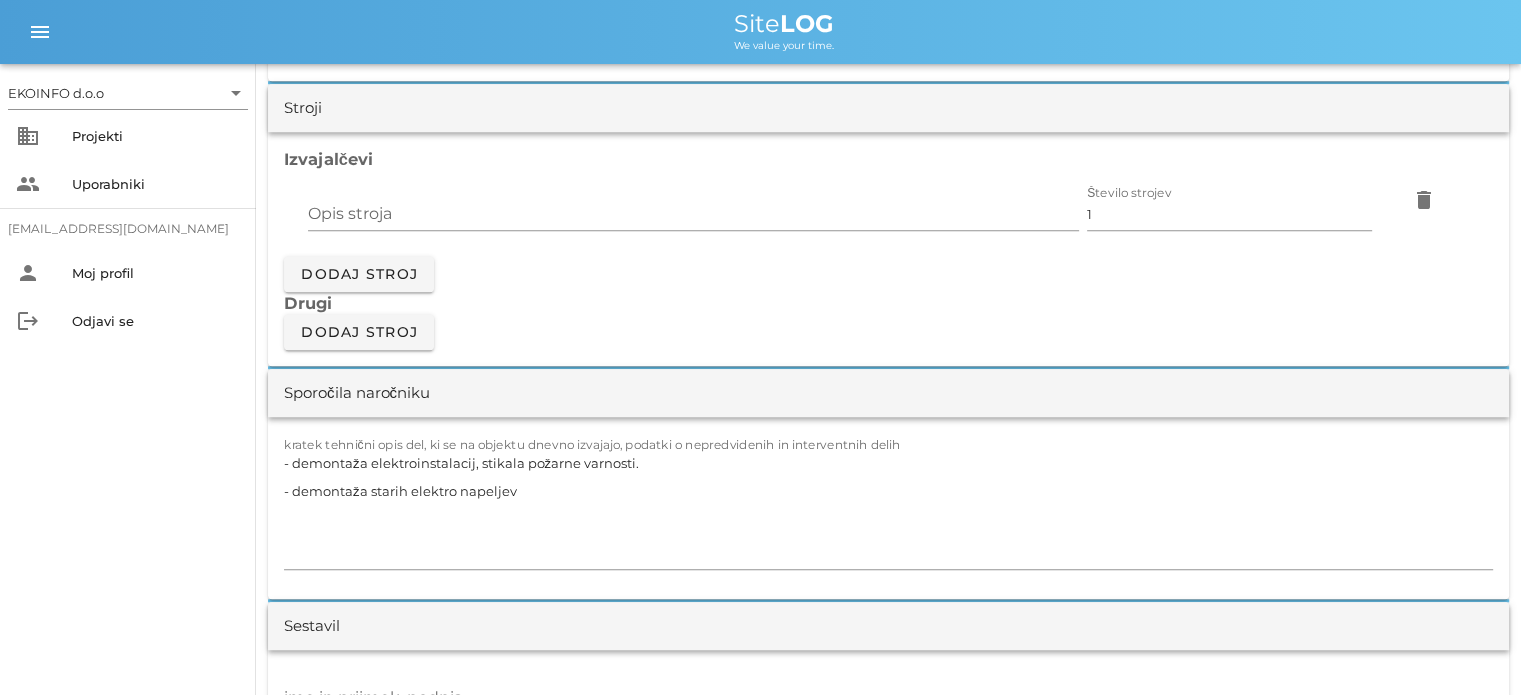 scroll, scrollTop: 1700, scrollLeft: 0, axis: vertical 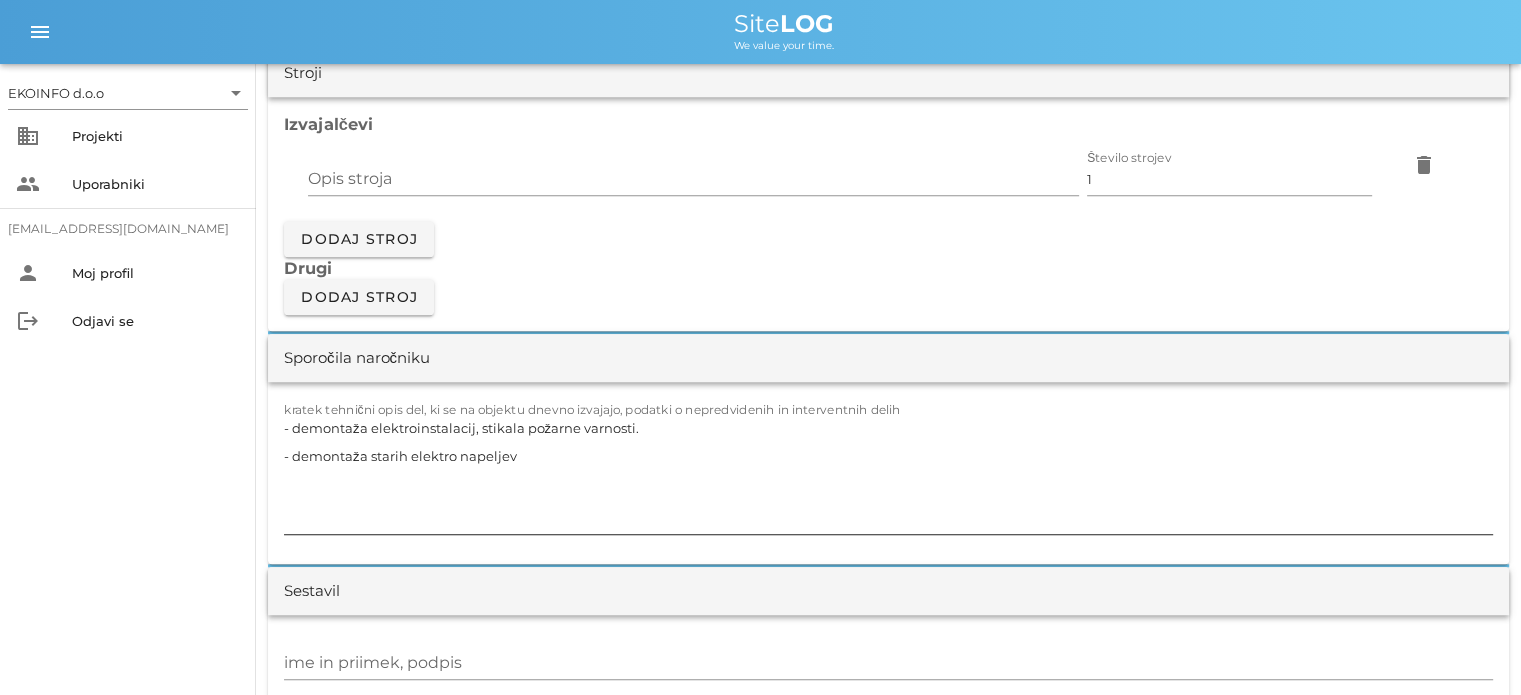click on "- demontaža elektroinstalacij, stikala požarne varnosti.
- demontaža starih elektro napeljev" at bounding box center [888, 474] 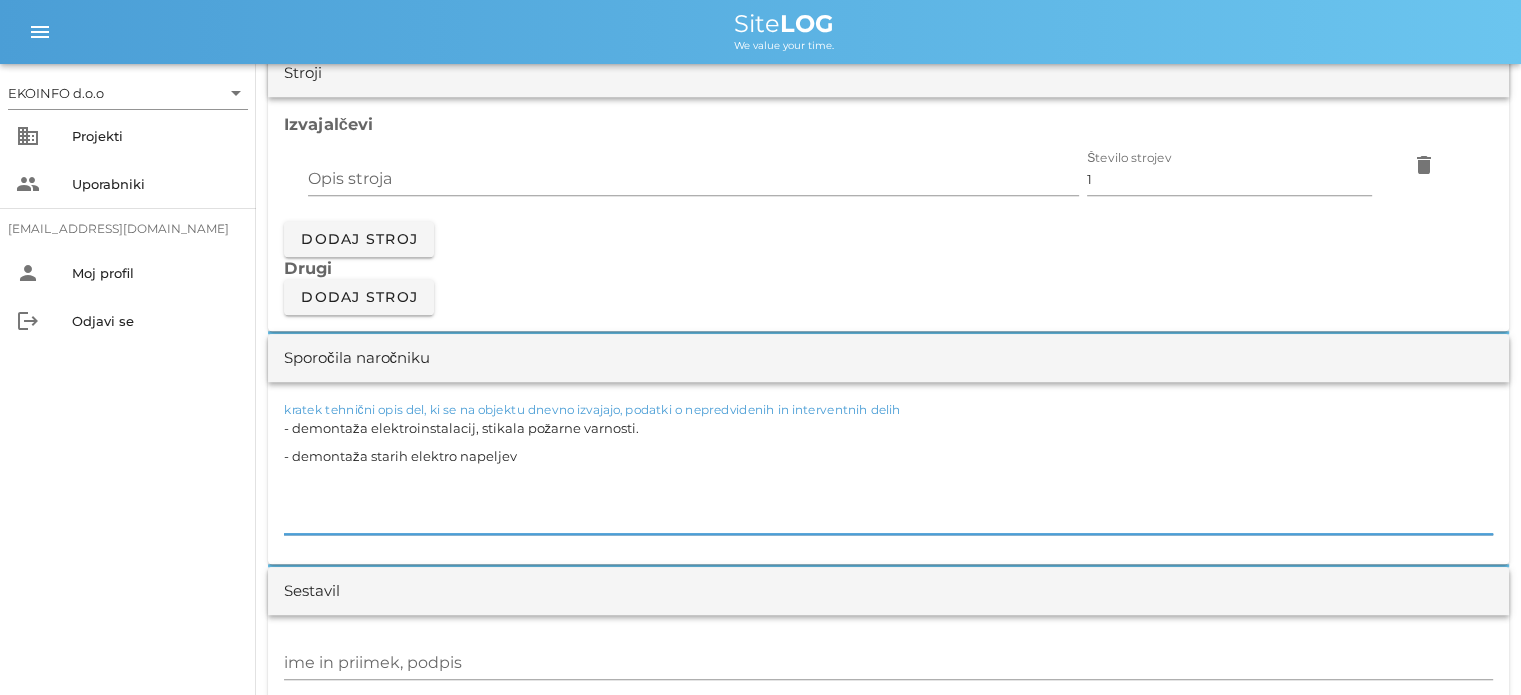 click on "- demontaža elektroinstalacij, stikala požarne varnosti.
- demontaža starih elektro napeljev" at bounding box center [888, 474] 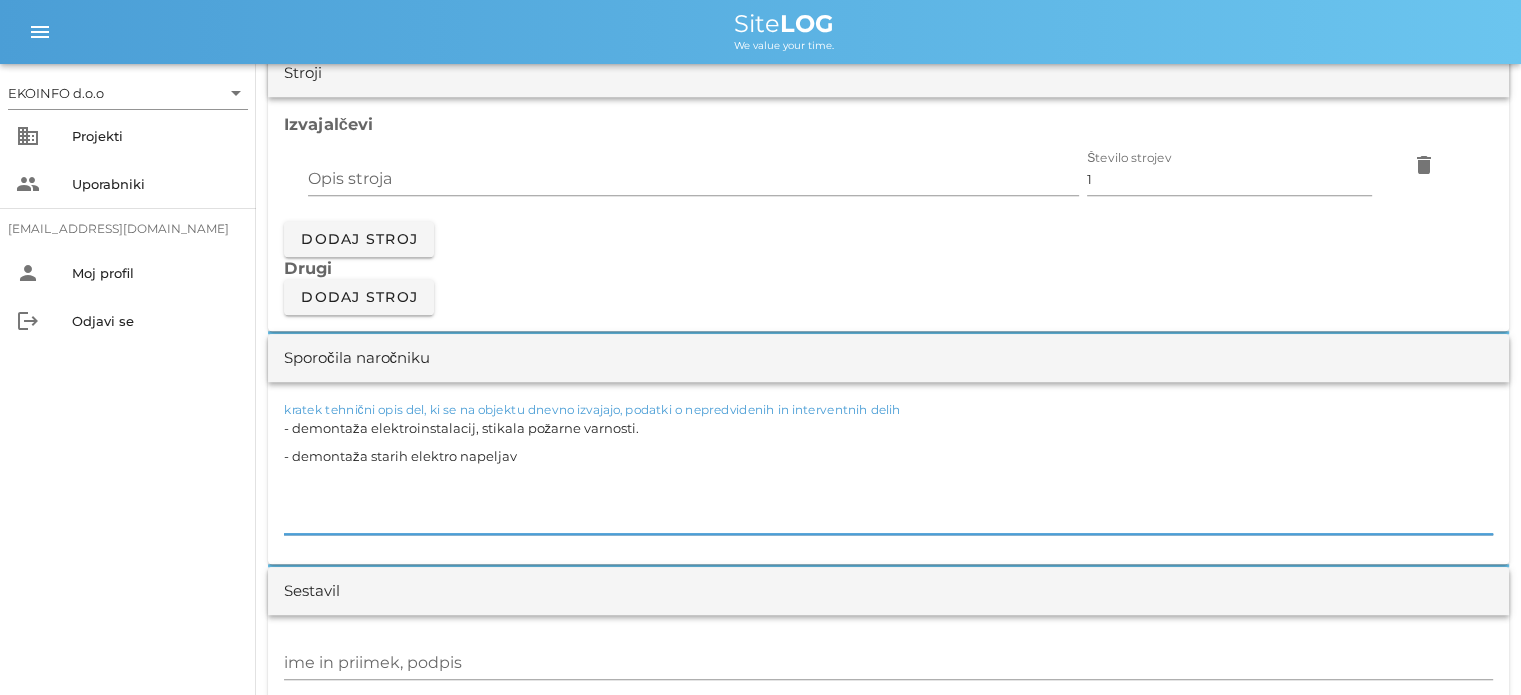 click on "- demontaža elektroinstalacij, stikala požarne varnosti.
- demontaža starih elektro napeljav" at bounding box center (888, 474) 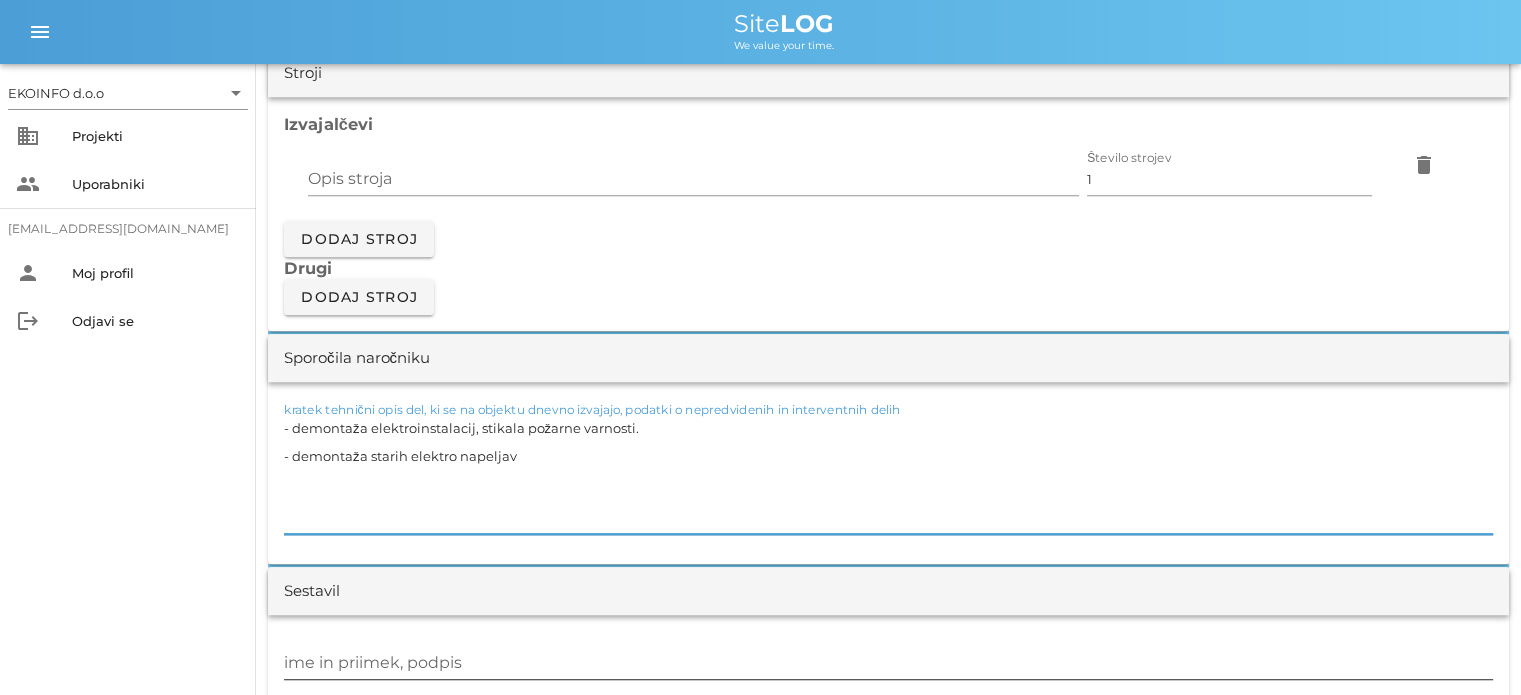 type on "- demontaža elektroinstalacij, stikala požarne varnosti.
- demontaža starih elektro napeljav" 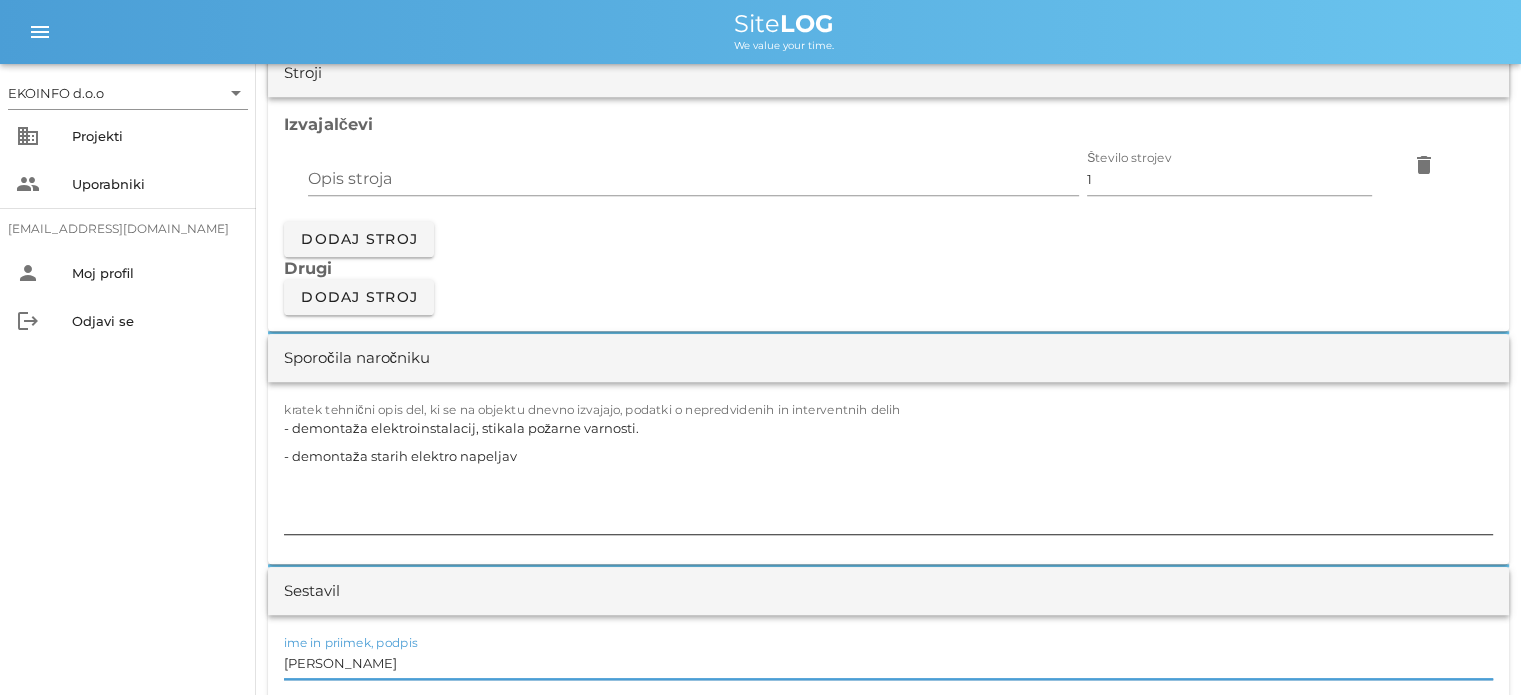 type on "[PERSON_NAME]" 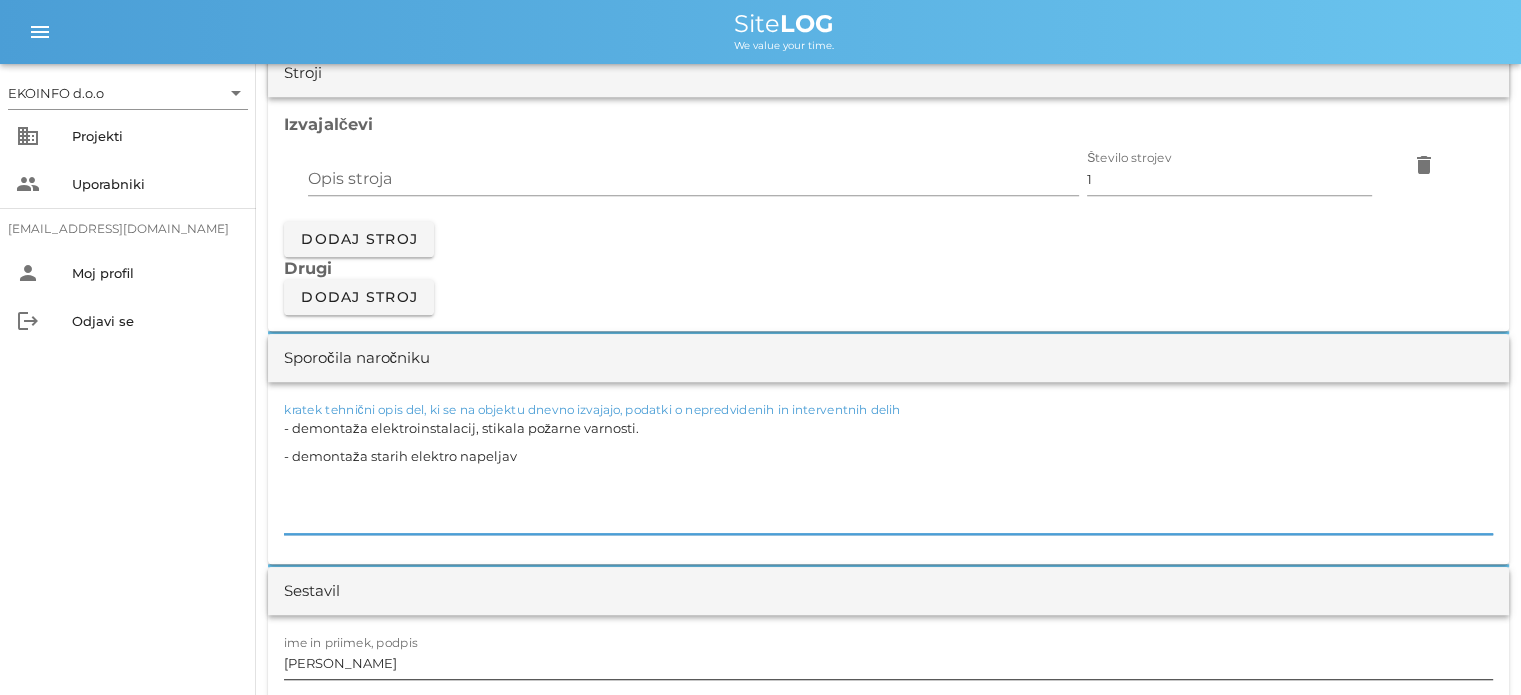 click on "[PERSON_NAME]" at bounding box center (888, 663) 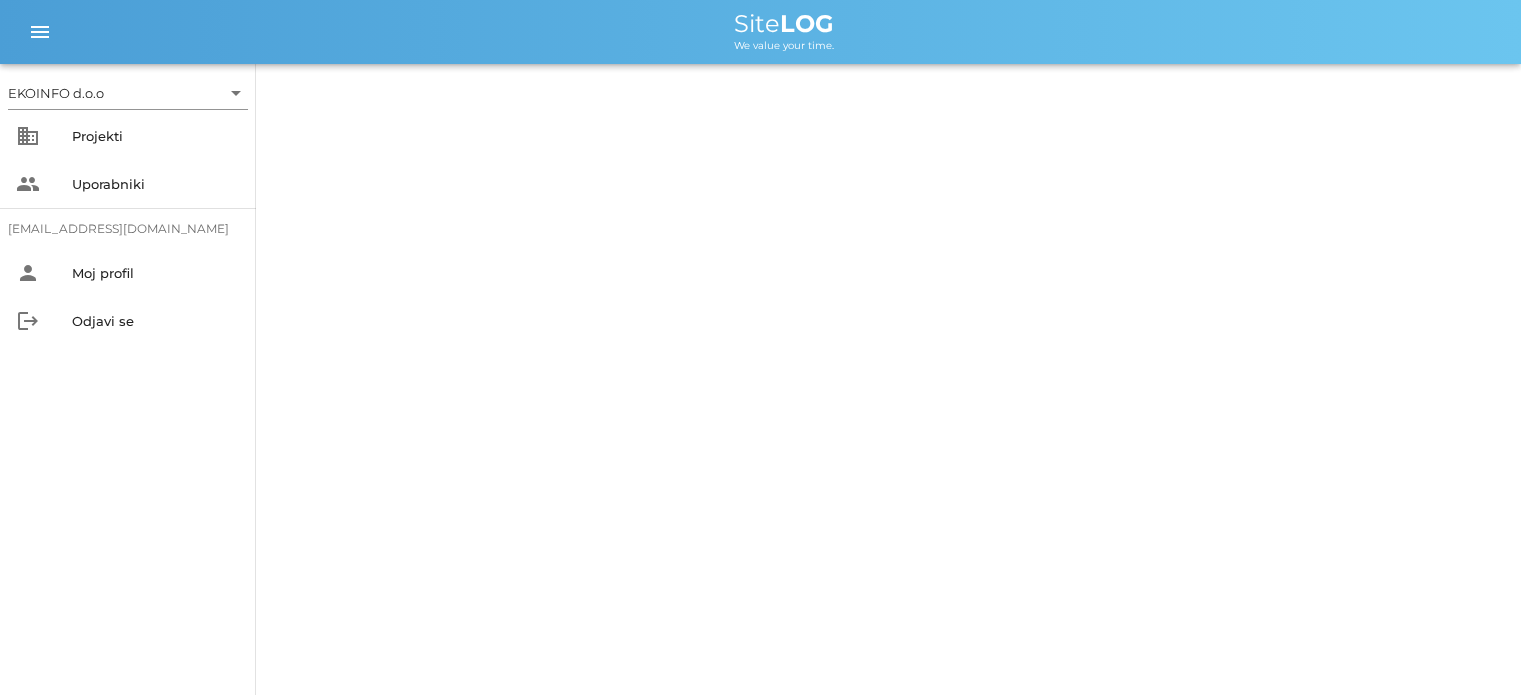scroll, scrollTop: 0, scrollLeft: 0, axis: both 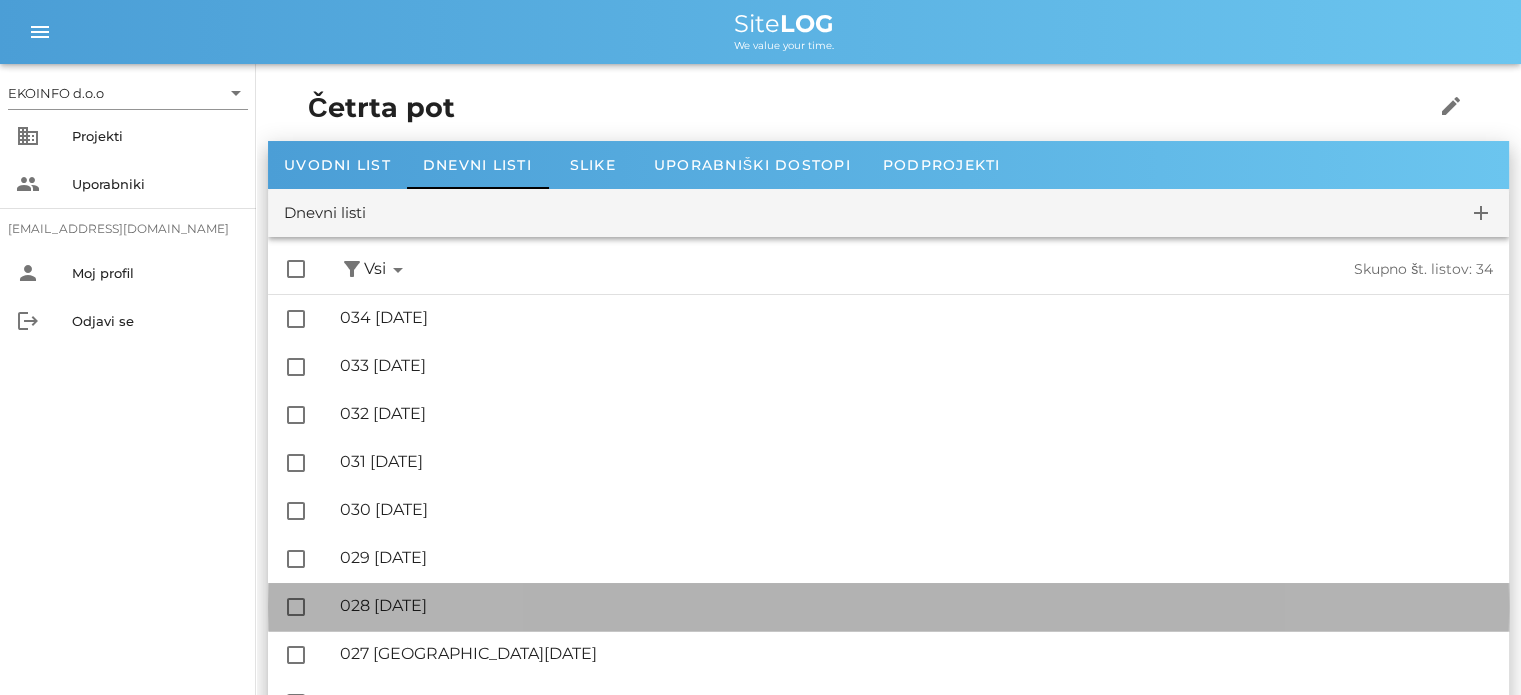 click on "🔏  028 [DATE]" at bounding box center (916, 605) 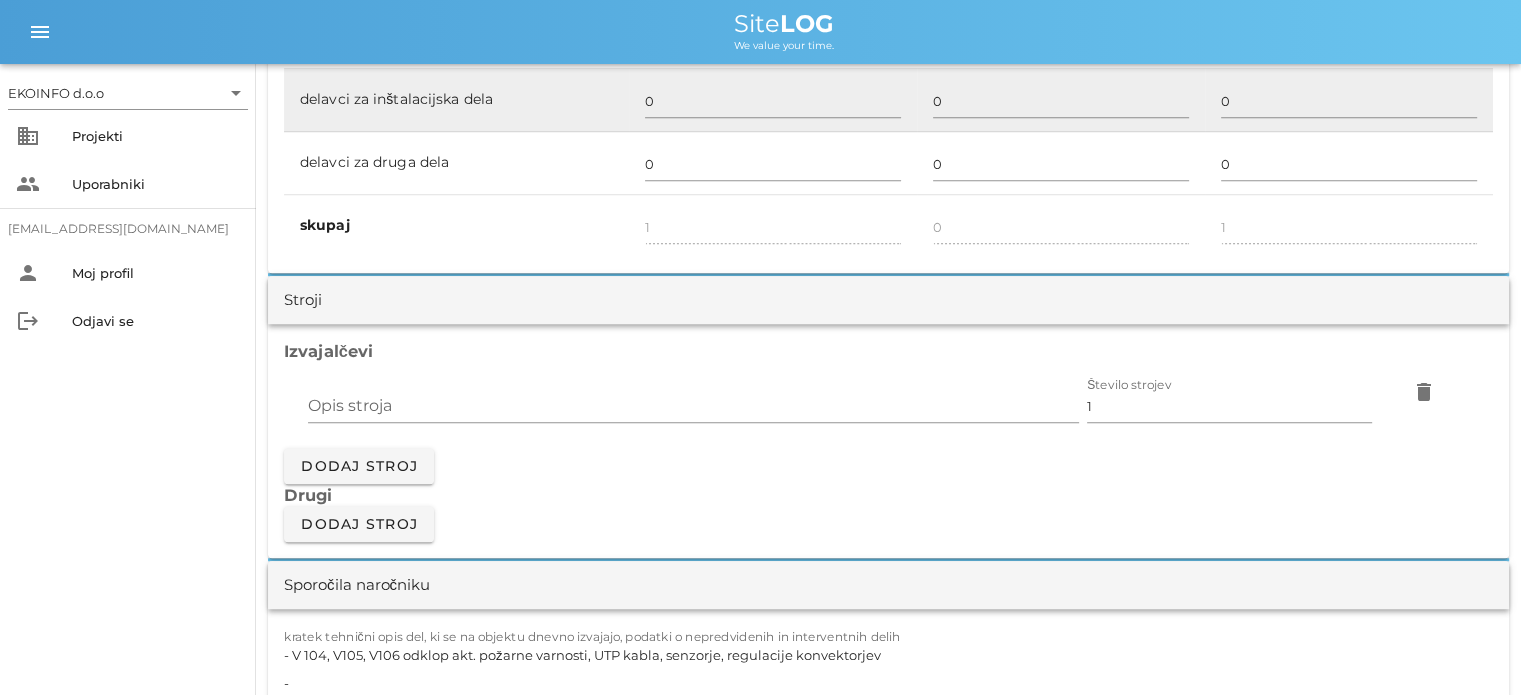 scroll, scrollTop: 1700, scrollLeft: 0, axis: vertical 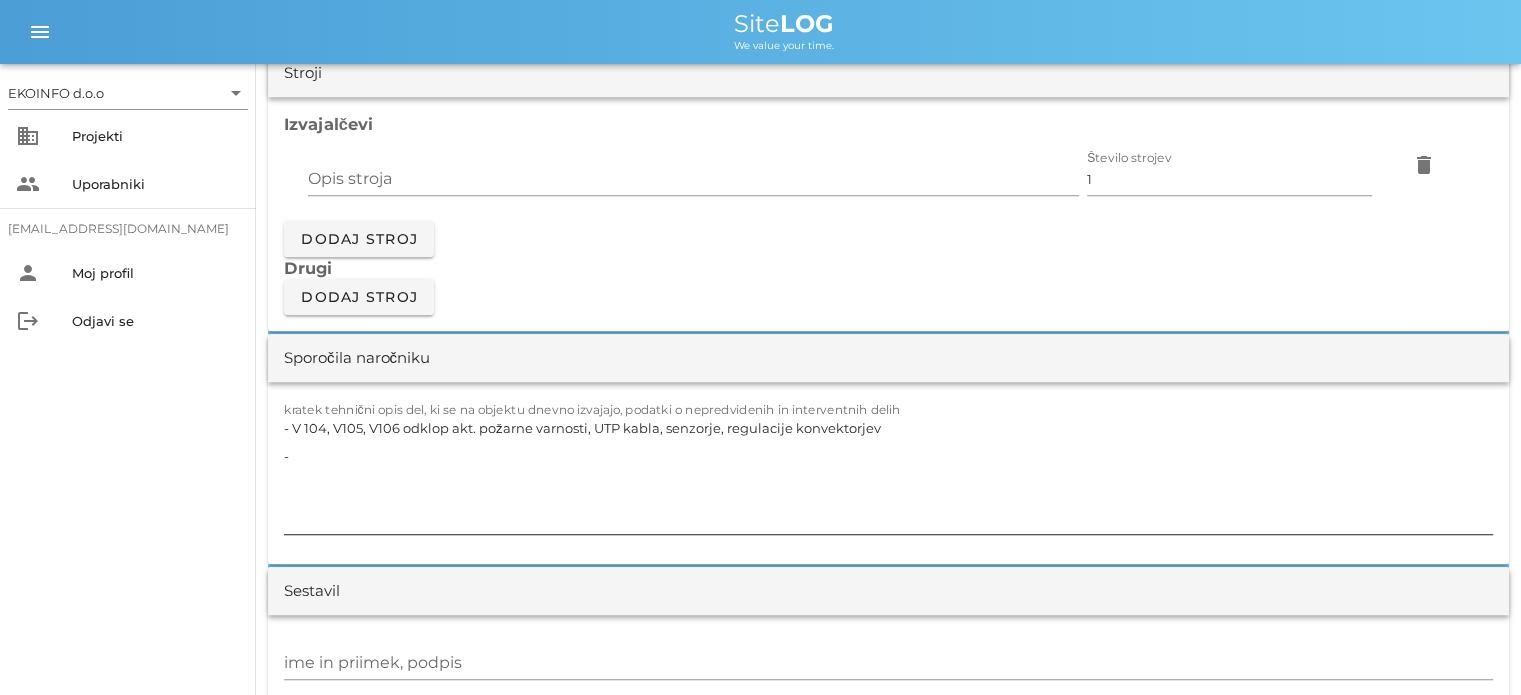 click on "- V 104, V105, V106 odklop akt. požarne varnosti, UTP kabla, senzorje, regulacije konvektorjev
-" at bounding box center [888, 474] 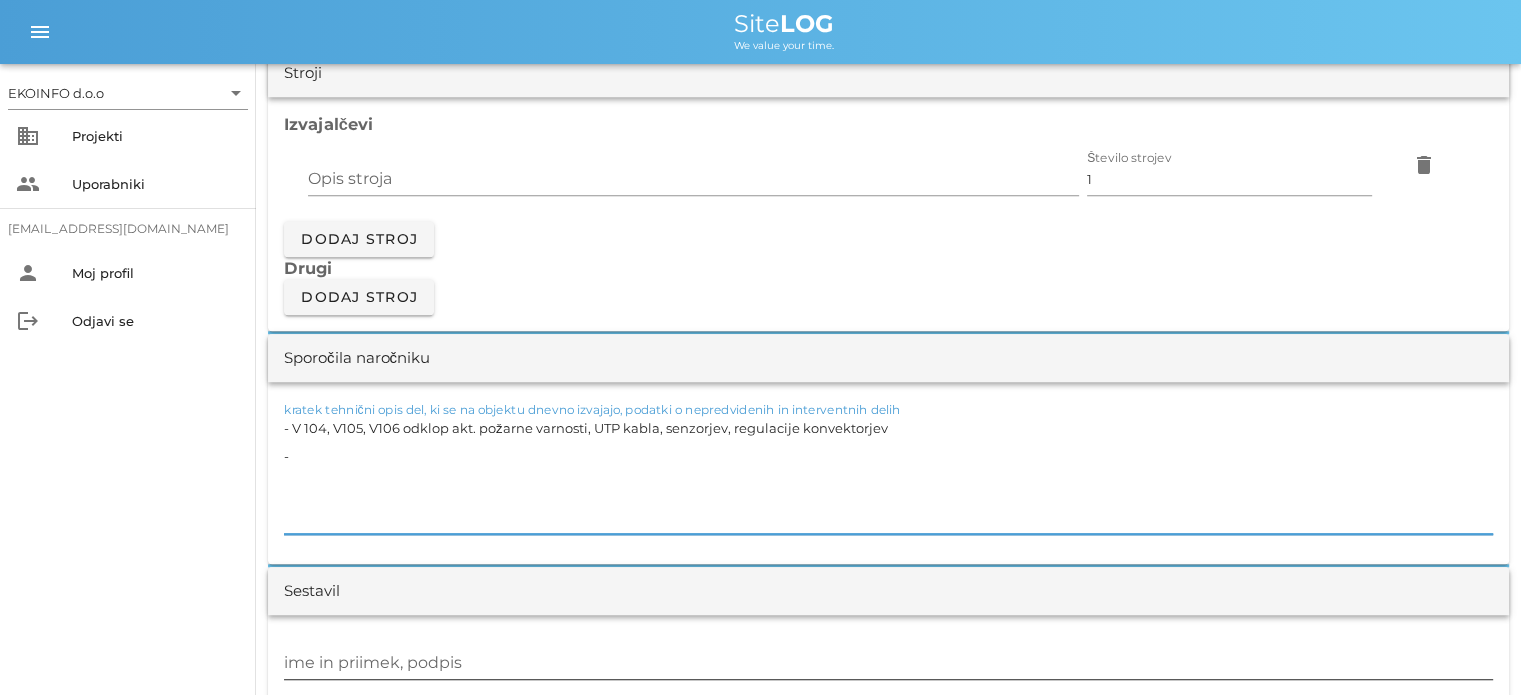 type on "- V 104, V105, V106 odklop akt. požarne varnosti, UTP kabla, senzorjev, regulacije konvektorjev
-" 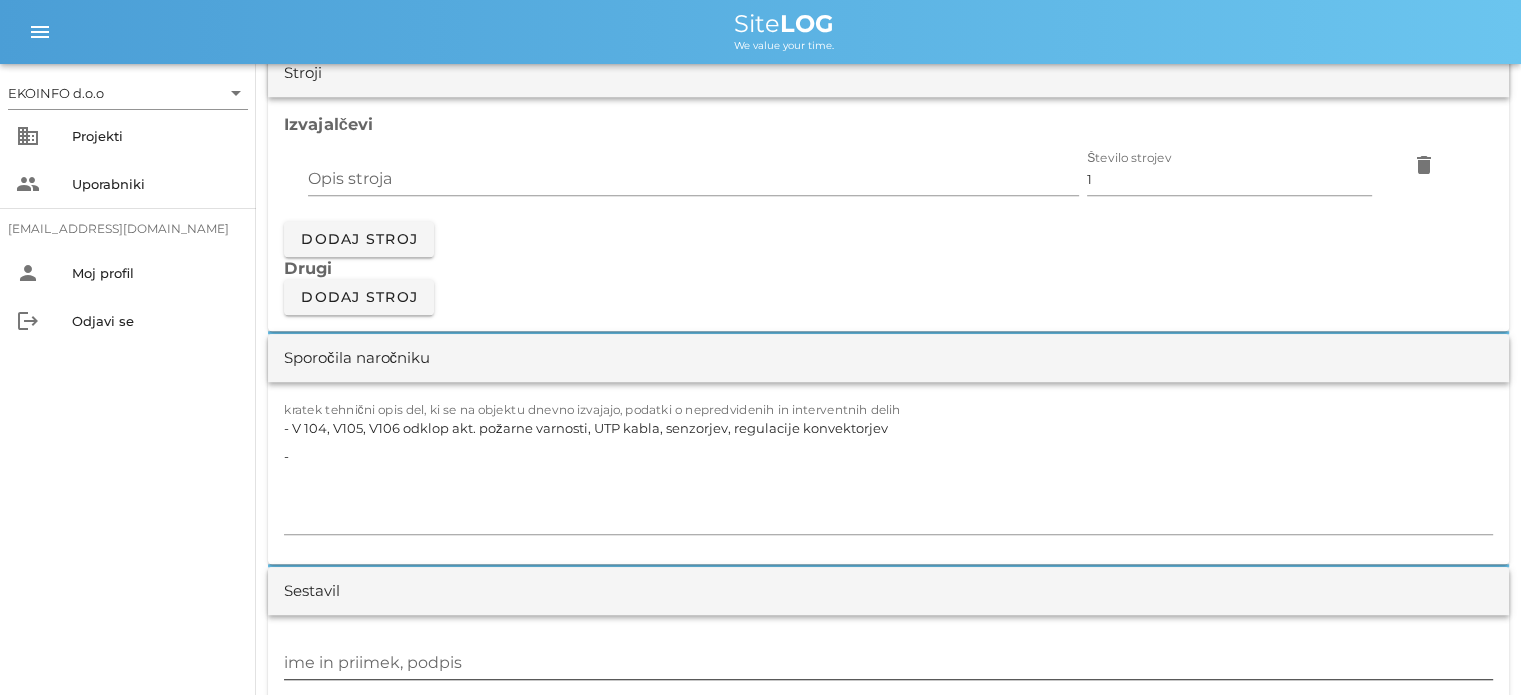 click on "ime in priimek, podpis" at bounding box center (888, 663) 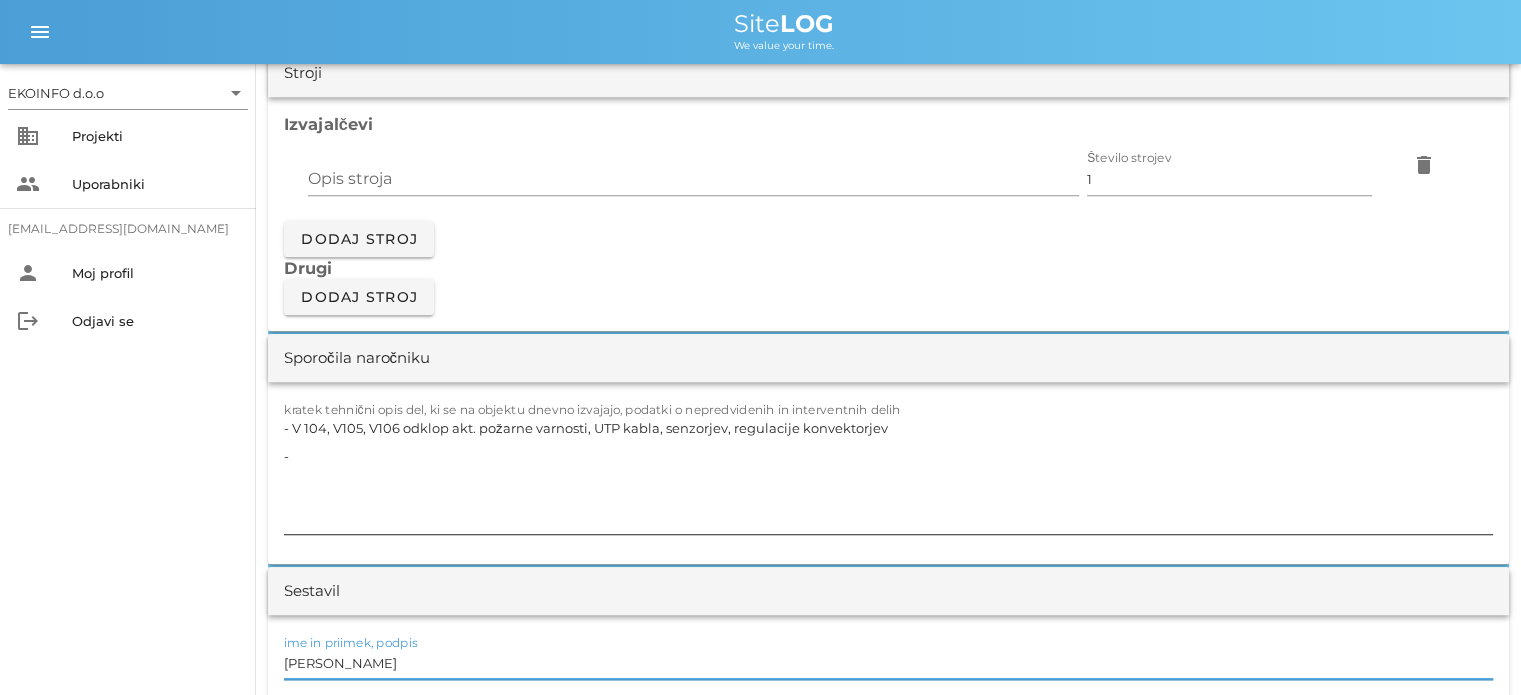 type on "[PERSON_NAME]" 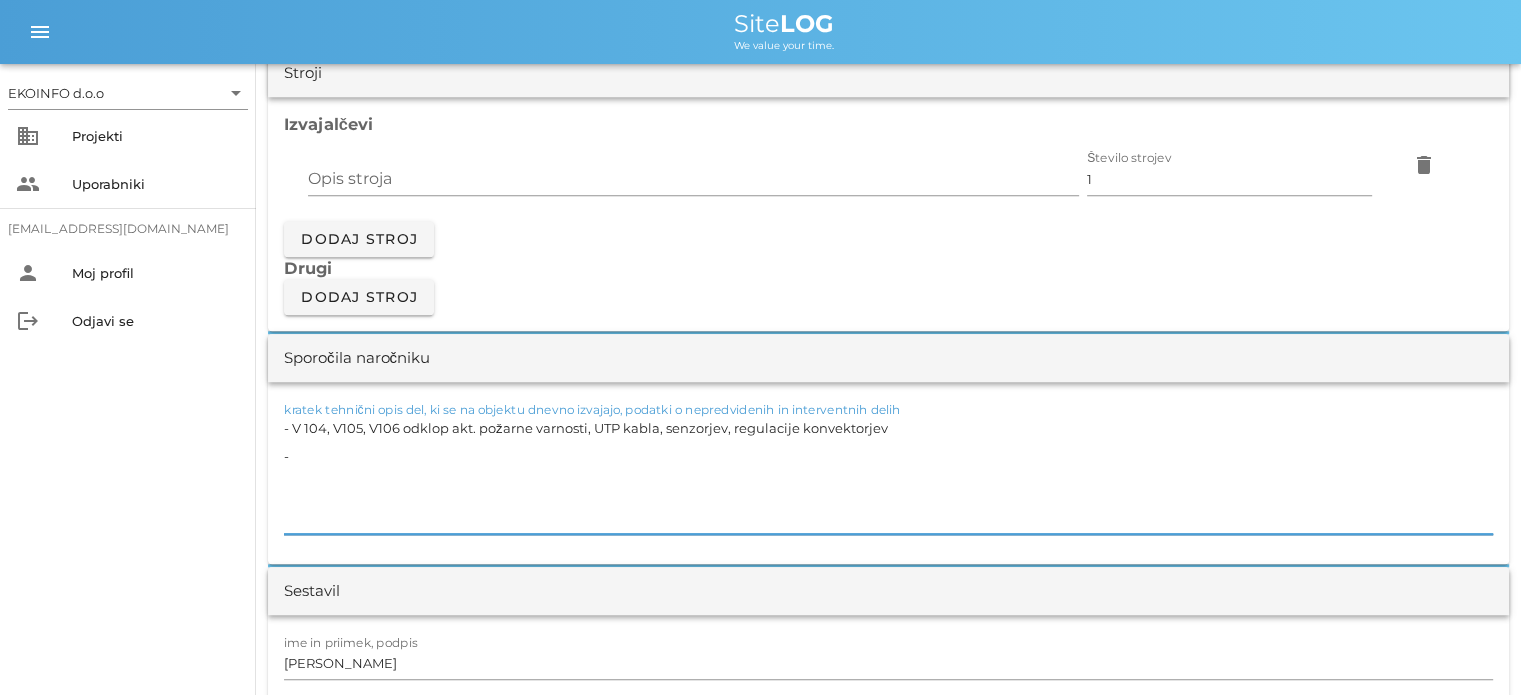 click on "- V 104, V105, V106 odklop akt. požarne varnosti, UTP kabla, senzorjev, regulacije konvektorjev
-" at bounding box center [888, 474] 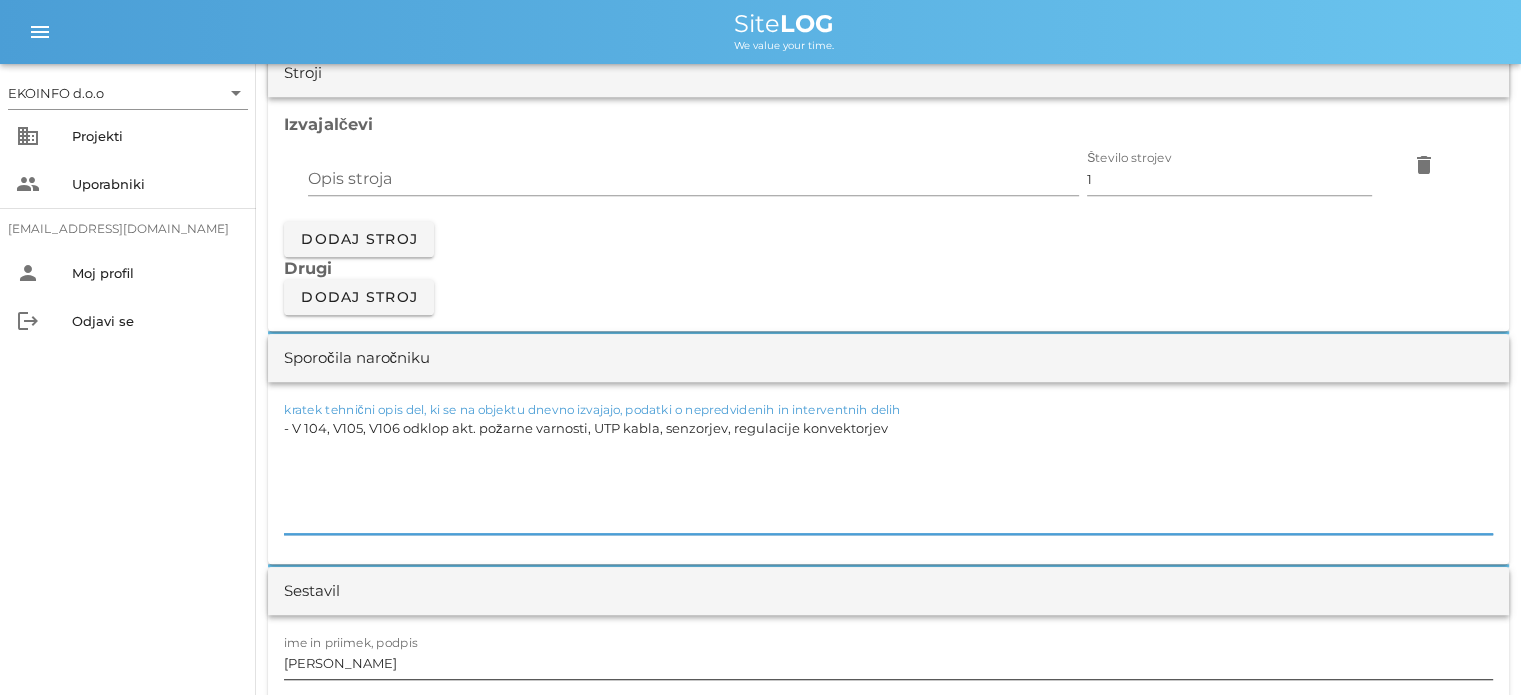 type on "- V 104, V105, V106 odklop akt. požarne varnosti, UTP kabla, senzorjev, regulacije konvektorjev" 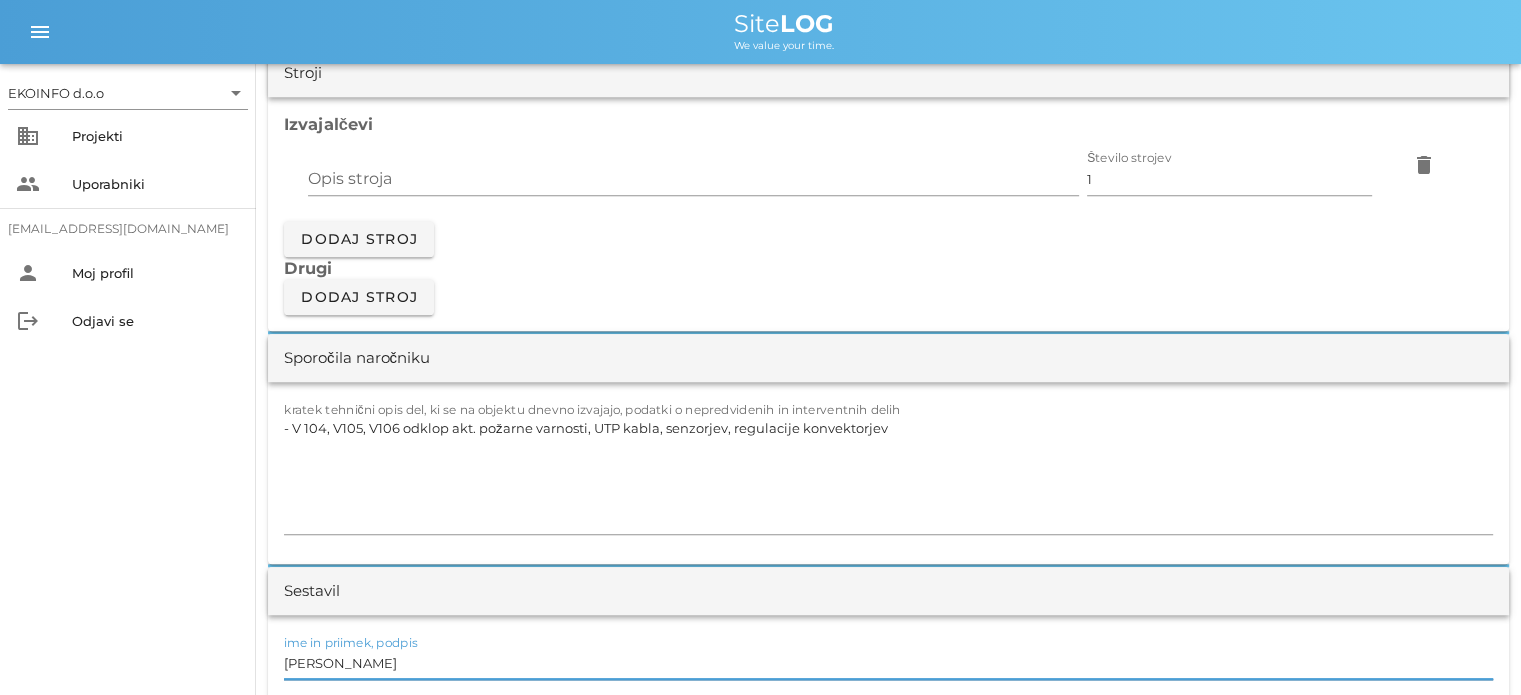 click on "[PERSON_NAME]" at bounding box center [888, 663] 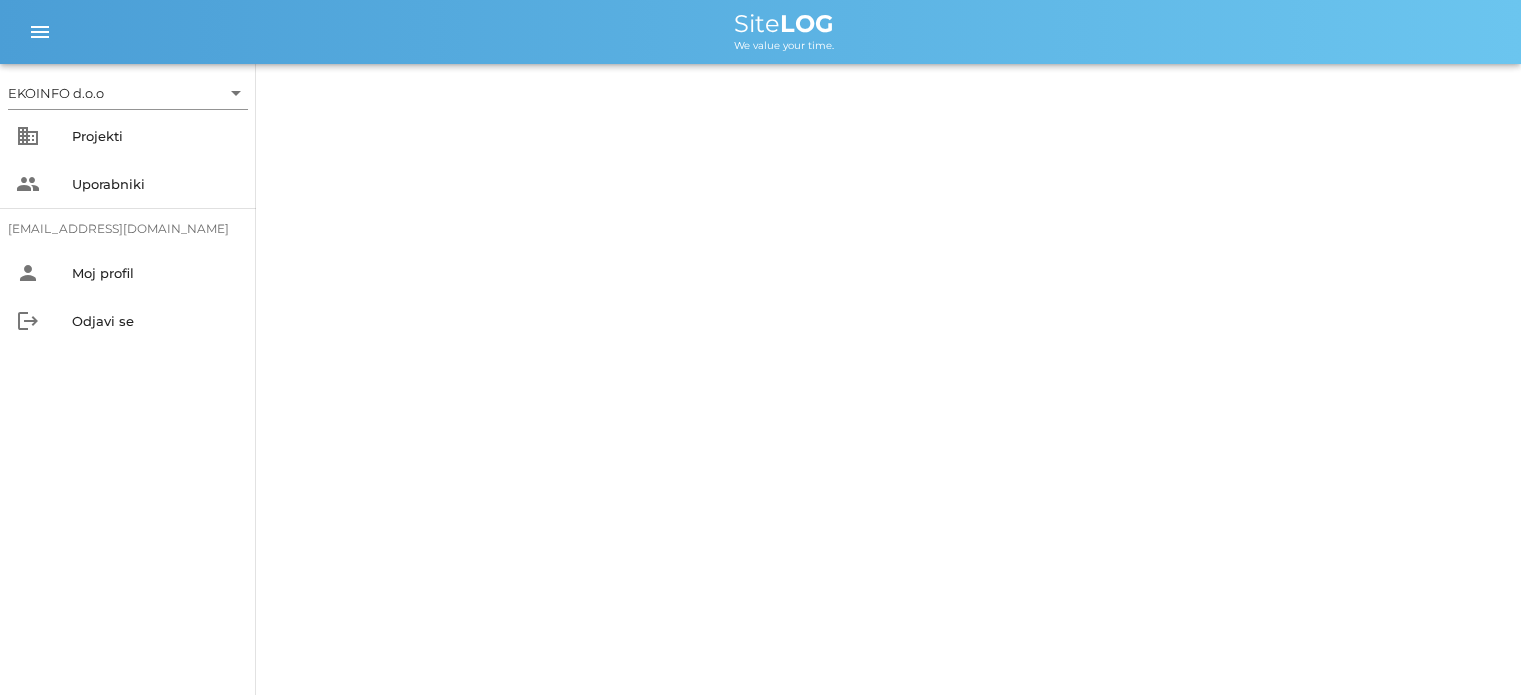 scroll, scrollTop: 0, scrollLeft: 0, axis: both 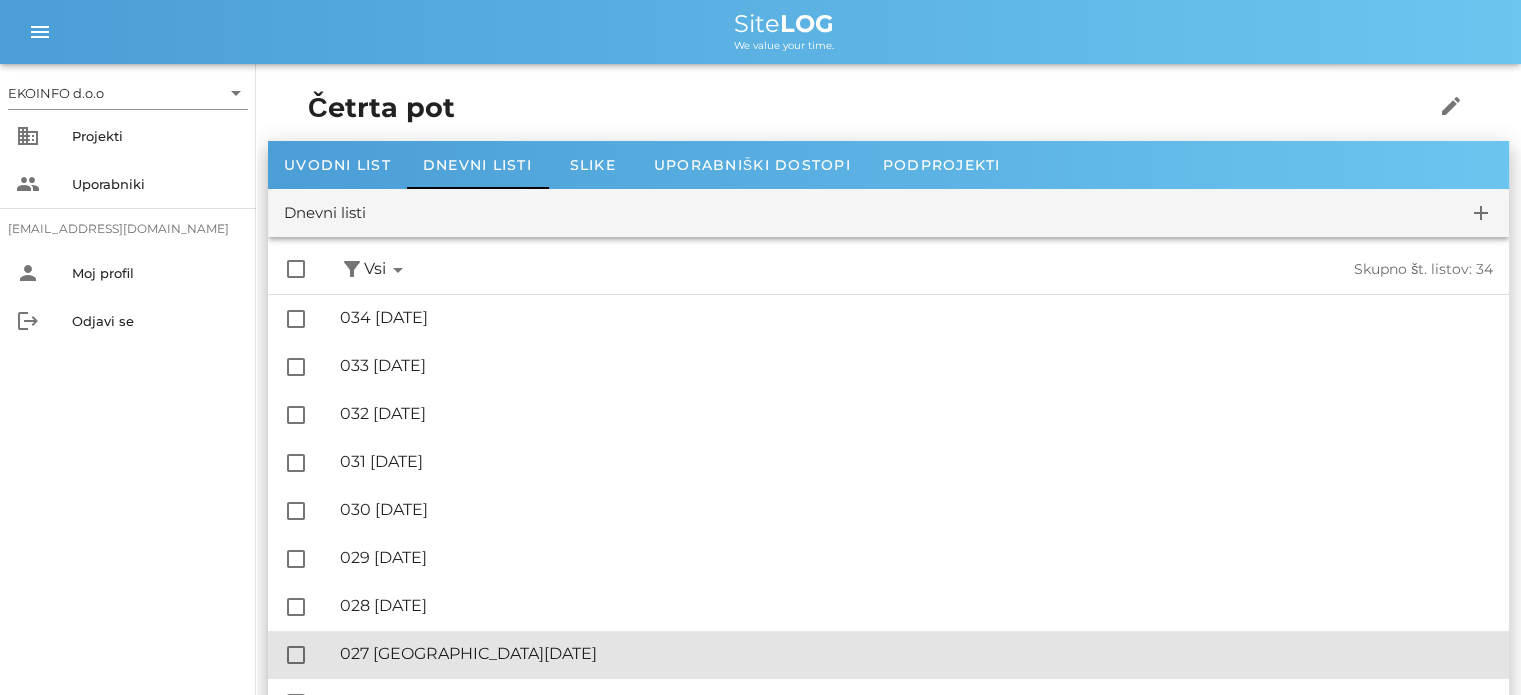 click on "🔏  027 [GEOGRAPHIC_DATA][DATE]" at bounding box center [916, 653] 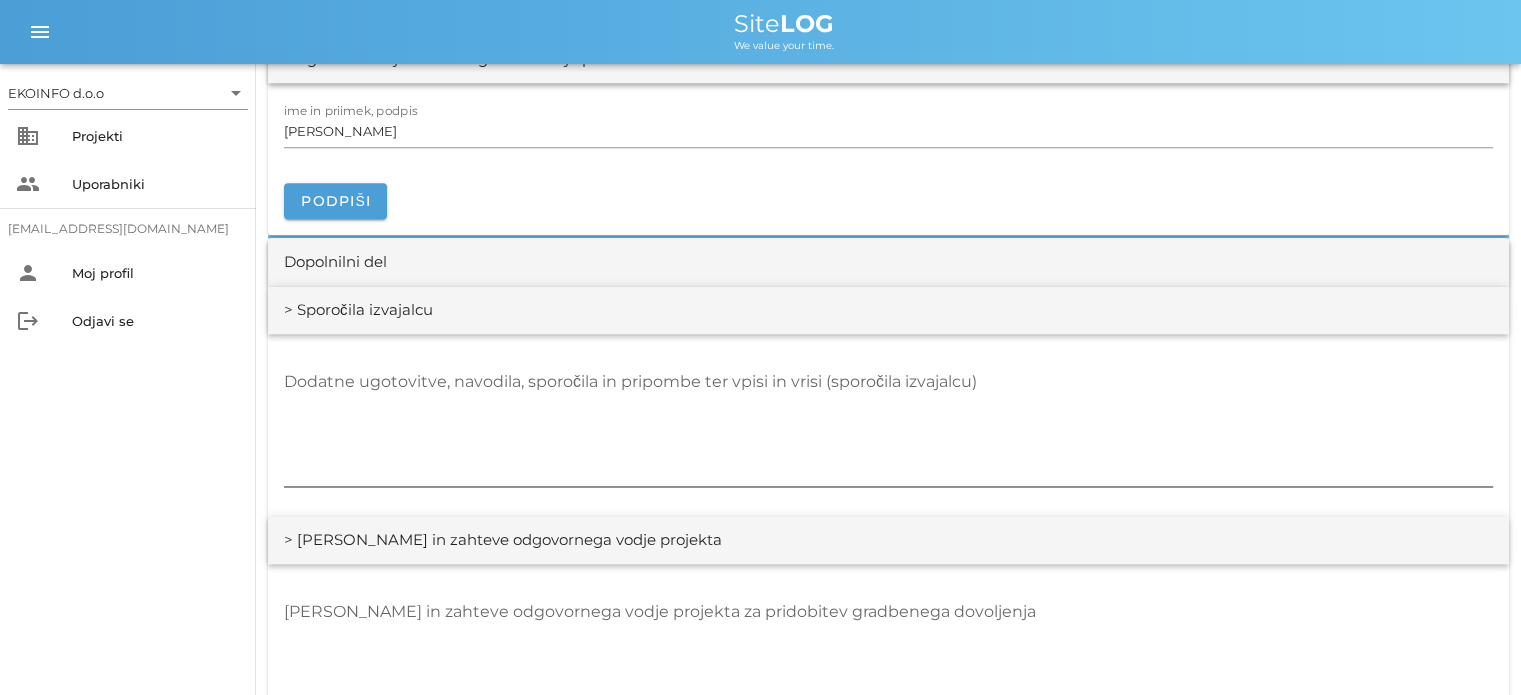 scroll, scrollTop: 2700, scrollLeft: 0, axis: vertical 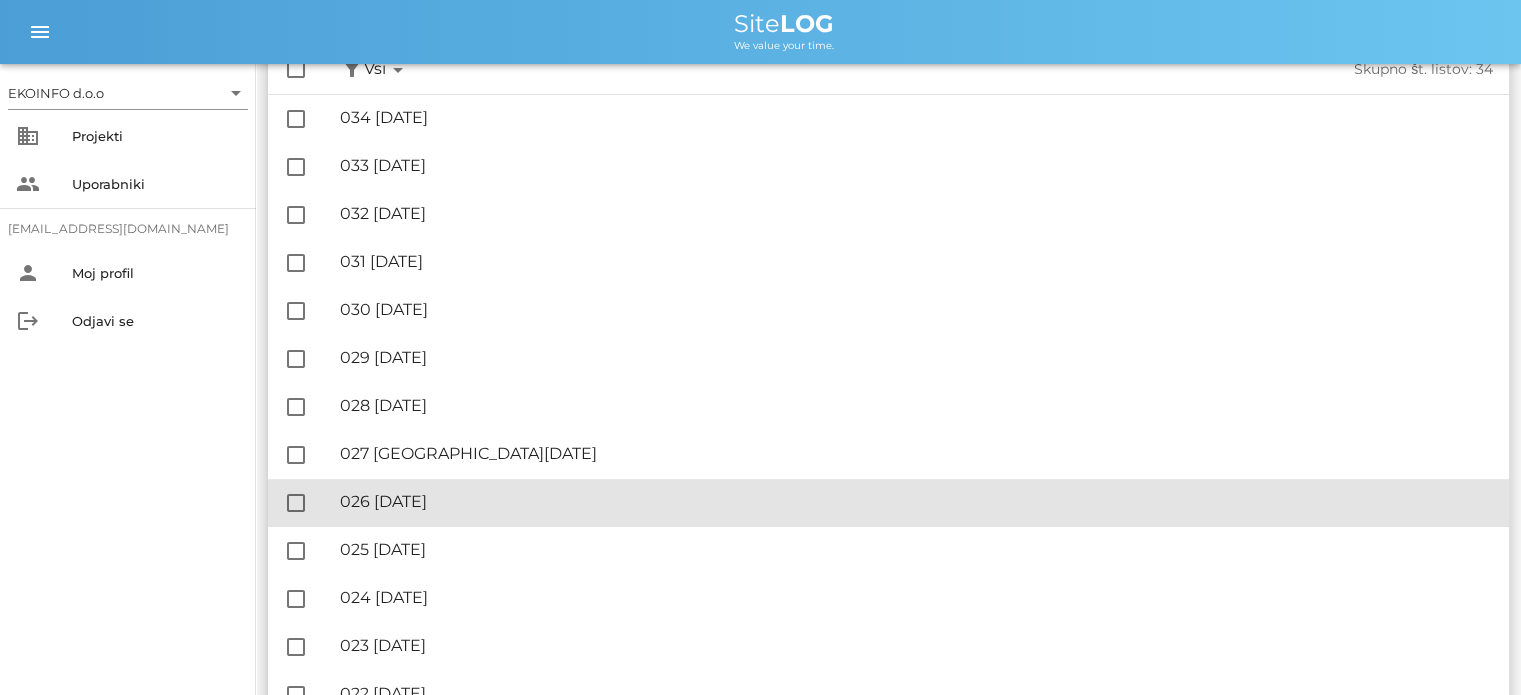 click on "🔏  026 [DATE]" at bounding box center (916, 501) 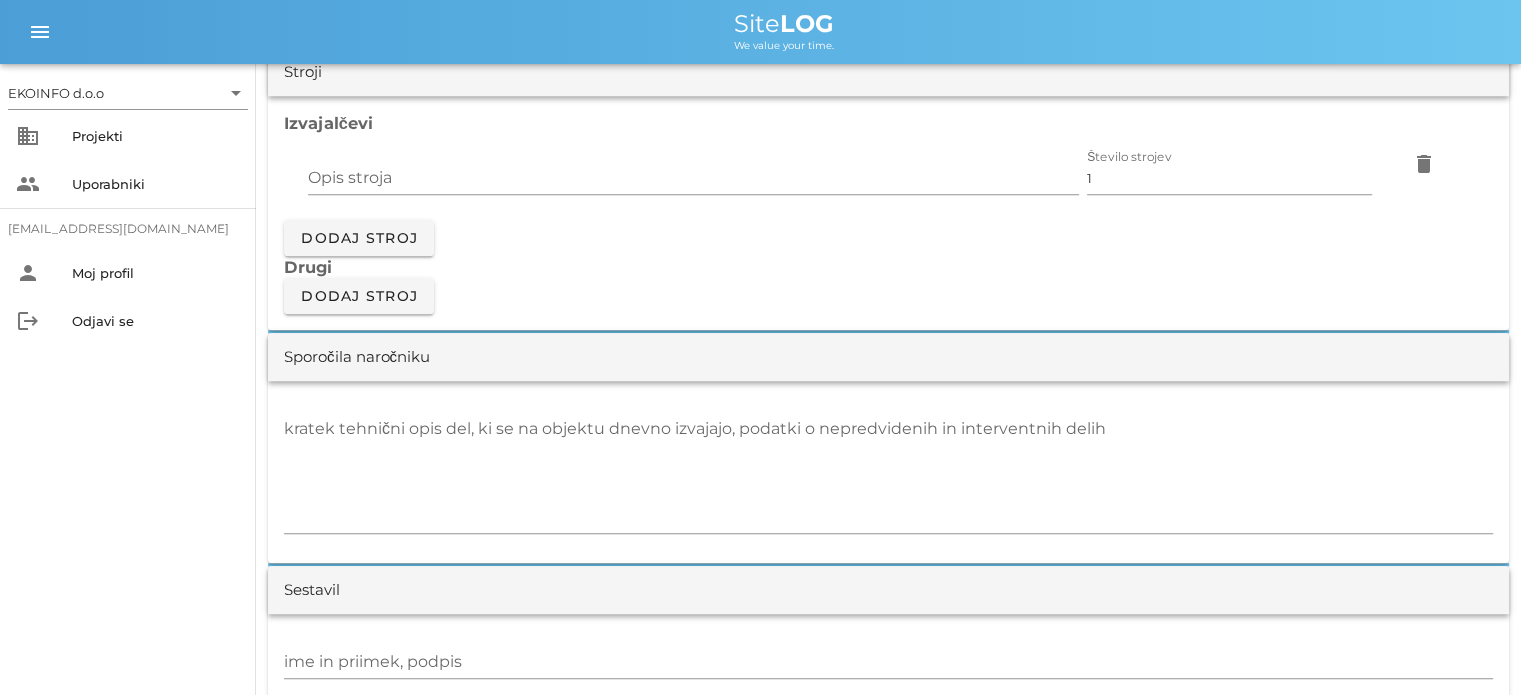 scroll, scrollTop: 2000, scrollLeft: 0, axis: vertical 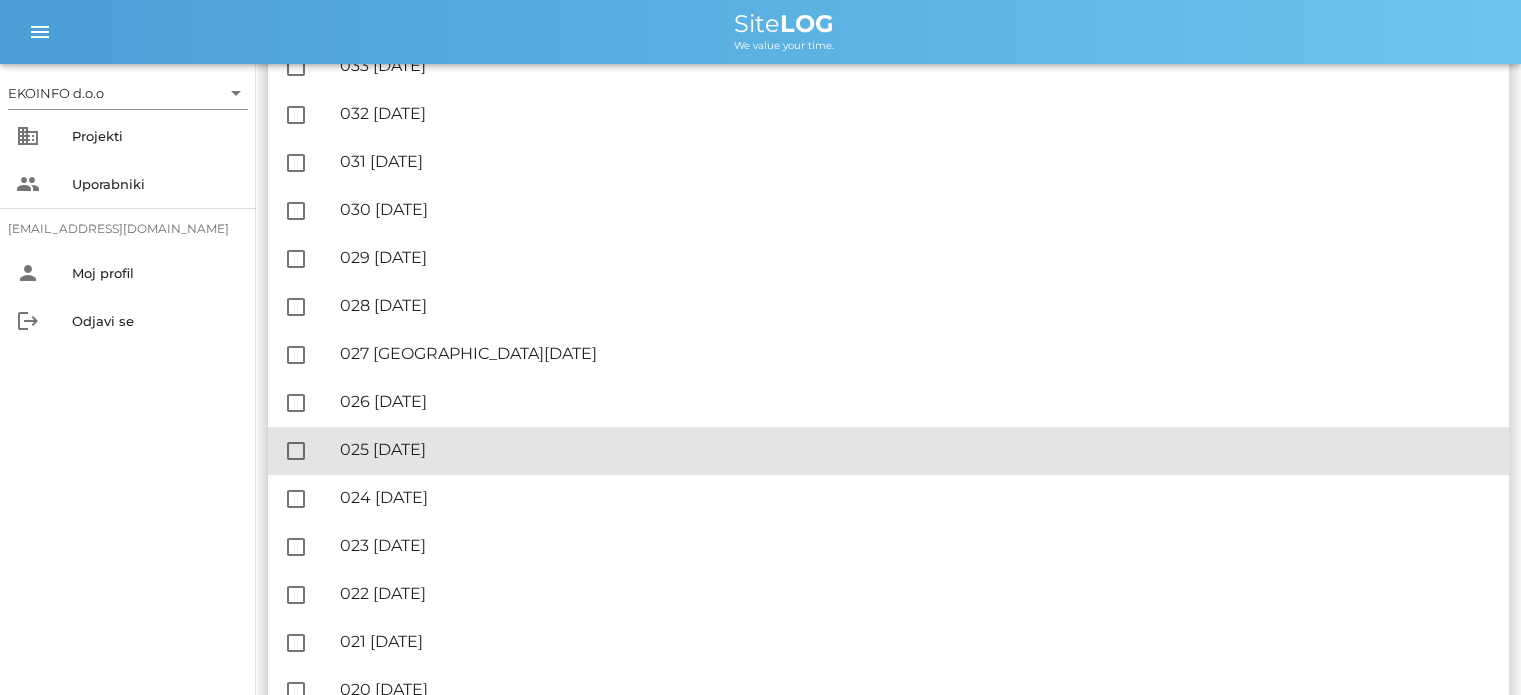 click on "🔏  025 [DATE]" at bounding box center [916, 449] 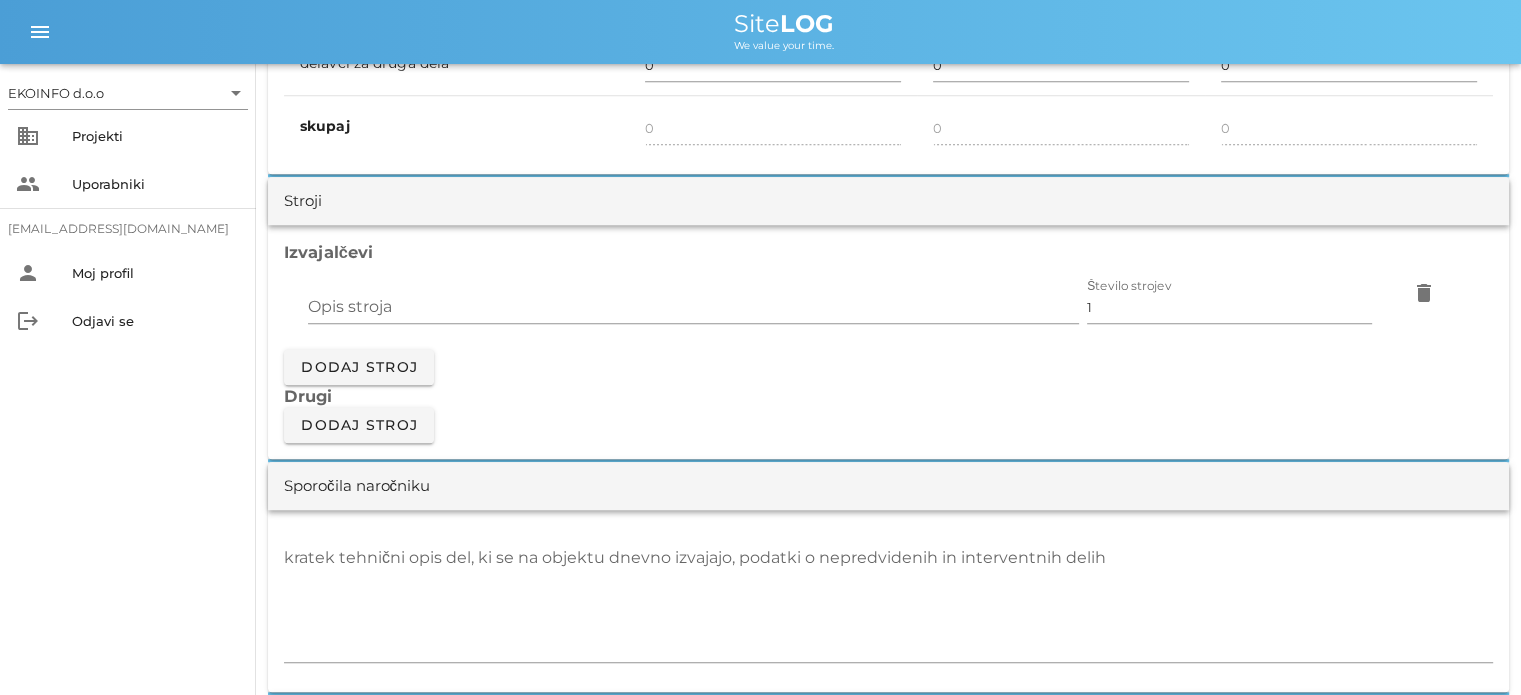 scroll, scrollTop: 1800, scrollLeft: 0, axis: vertical 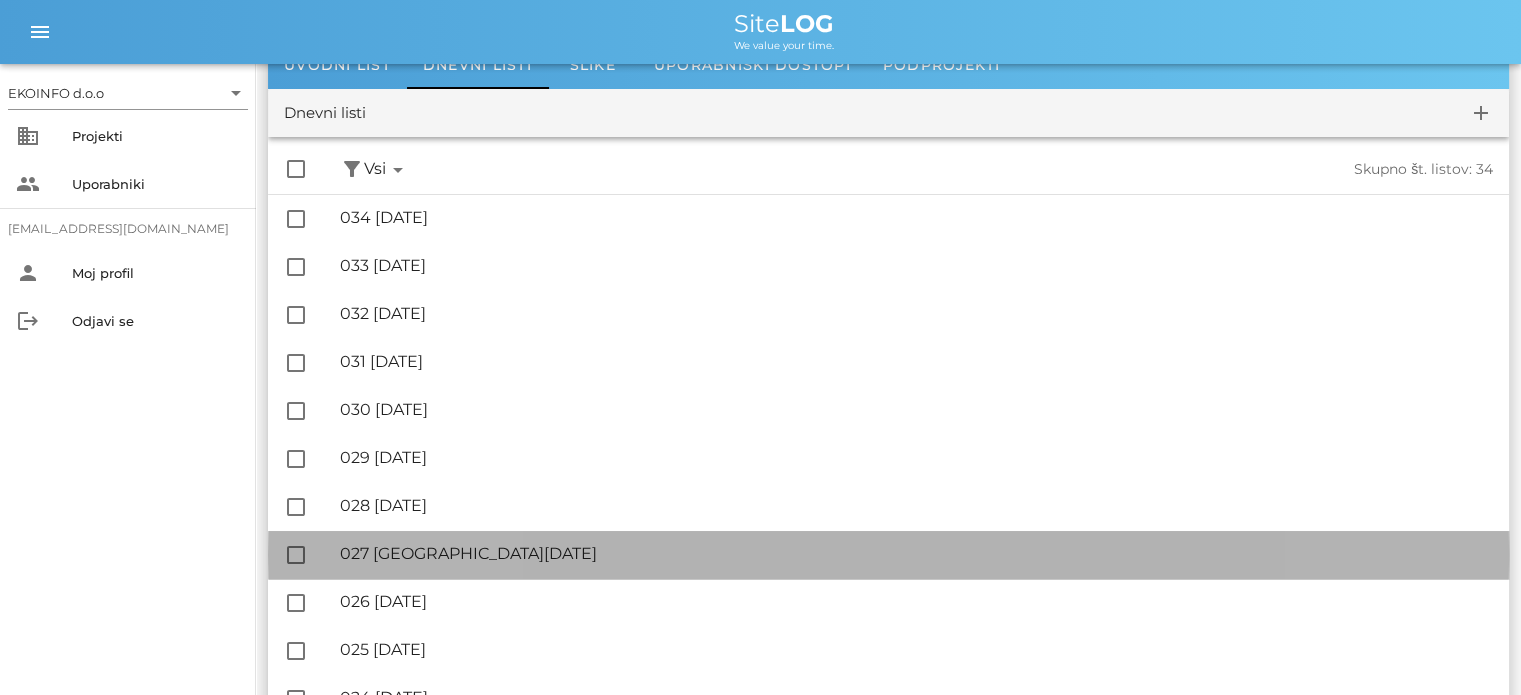 click on "🔏  027 [GEOGRAPHIC_DATA][DATE]" at bounding box center (916, 553) 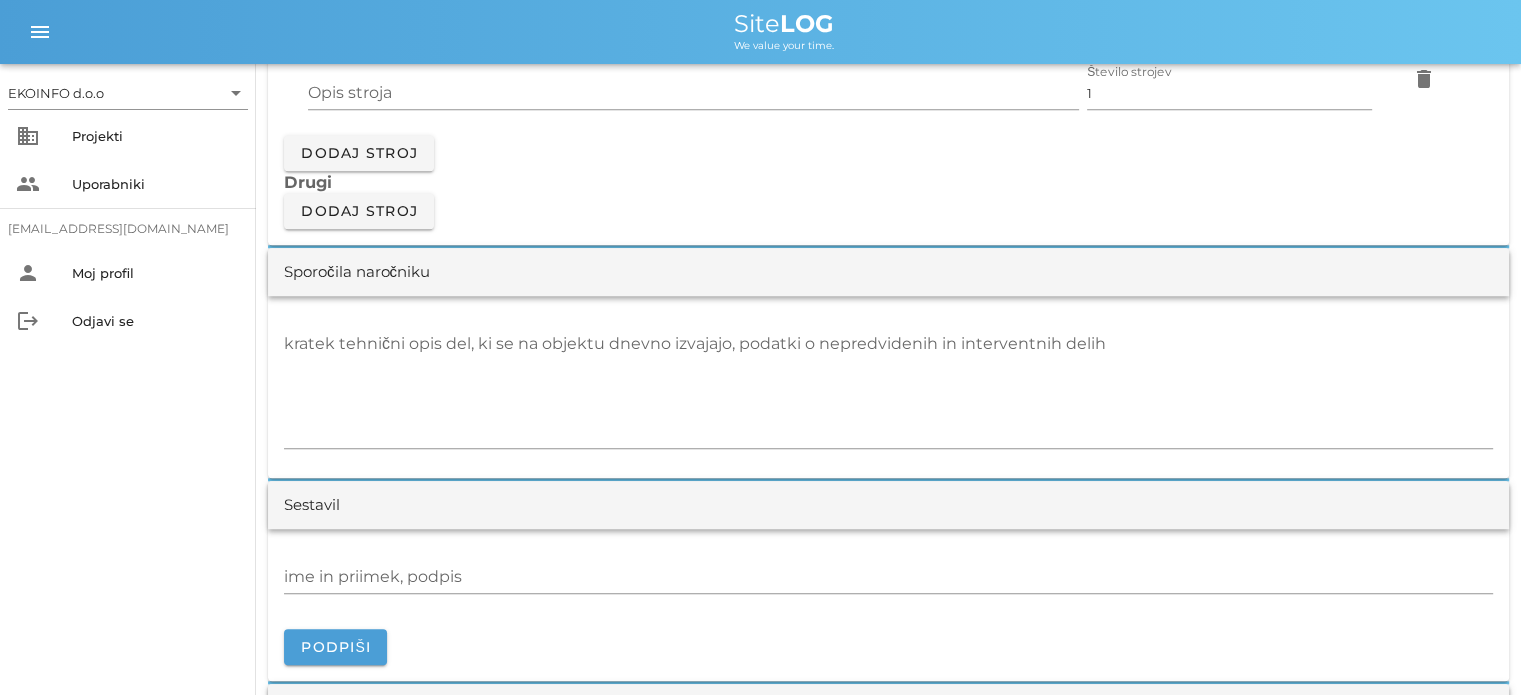 scroll, scrollTop: 1800, scrollLeft: 0, axis: vertical 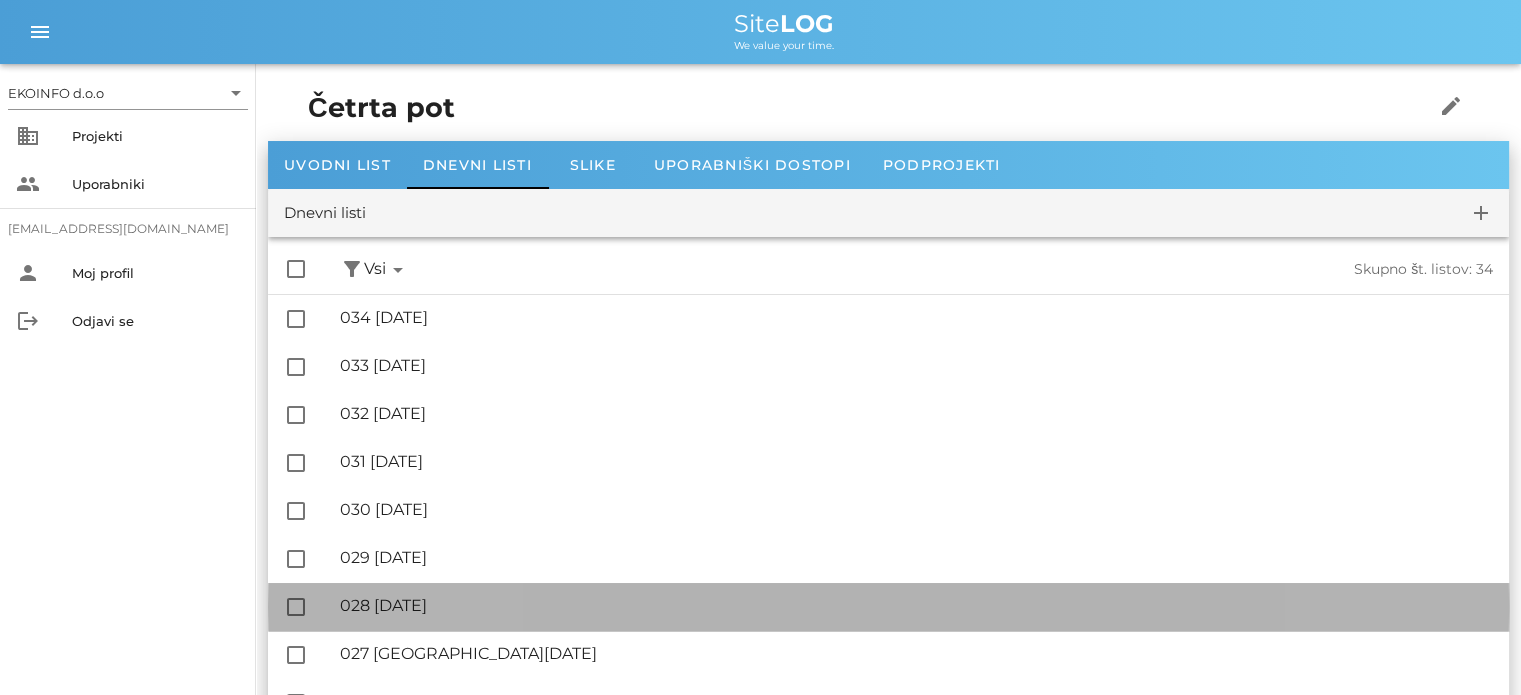 click on "🔏  028 [DATE]" at bounding box center [916, 605] 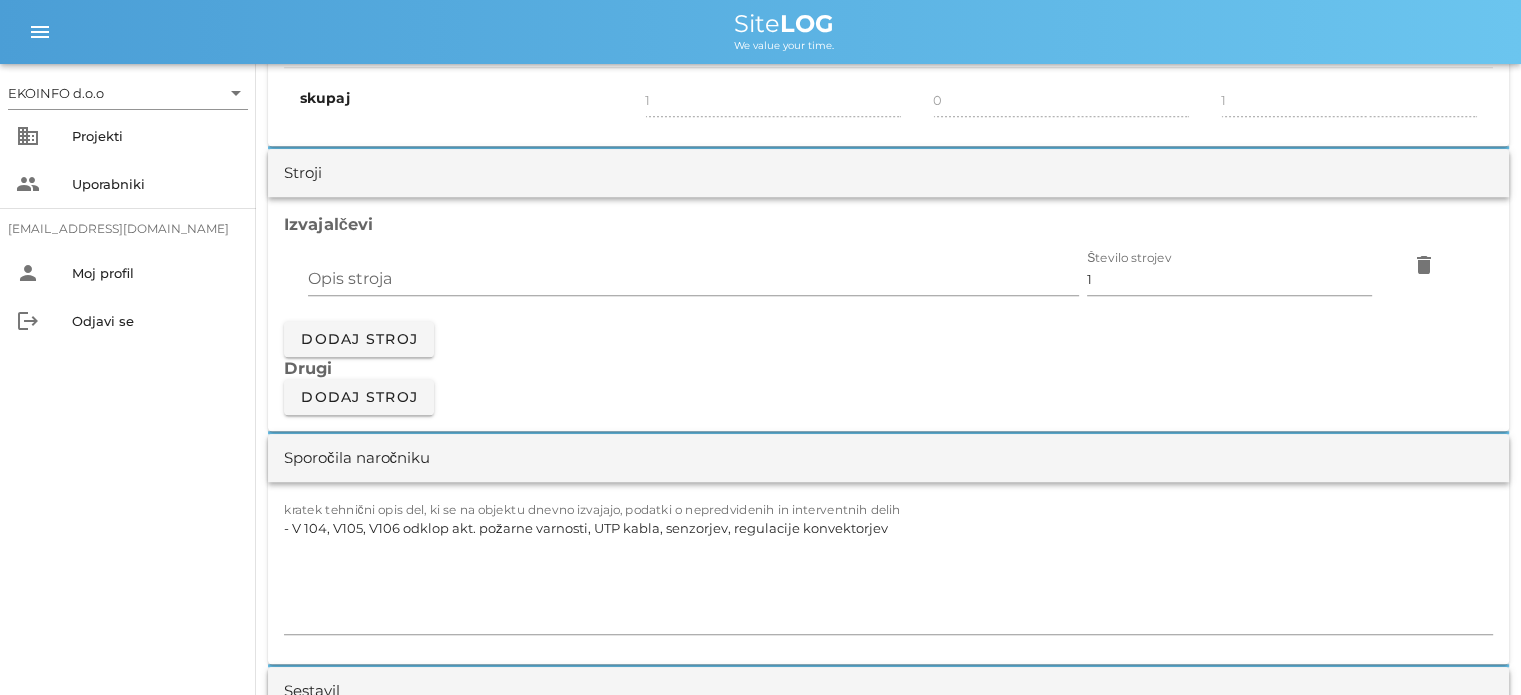 scroll, scrollTop: 1700, scrollLeft: 0, axis: vertical 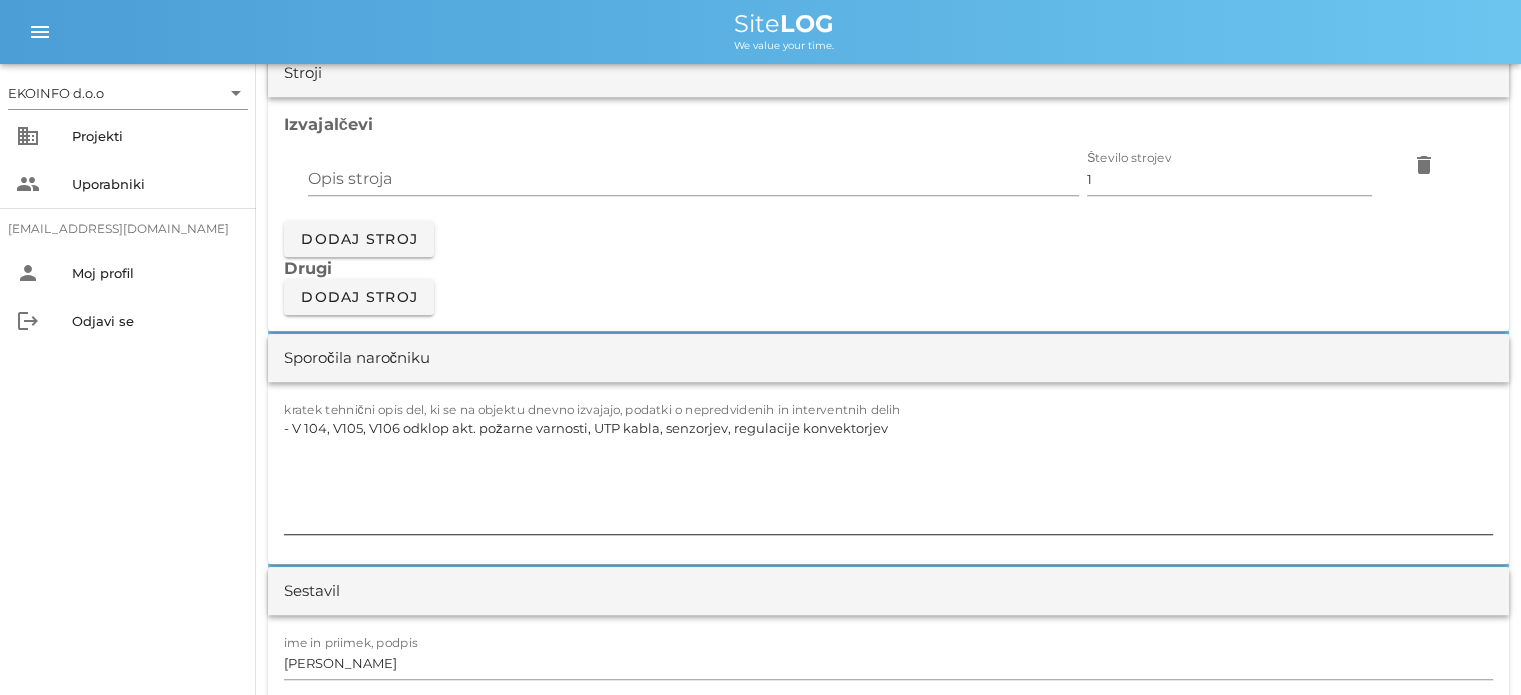 click on "- V 104, V105, V106 odklop akt. požarne varnosti, UTP kabla, senzorjev, regulacije konvektorjev" at bounding box center [888, 474] 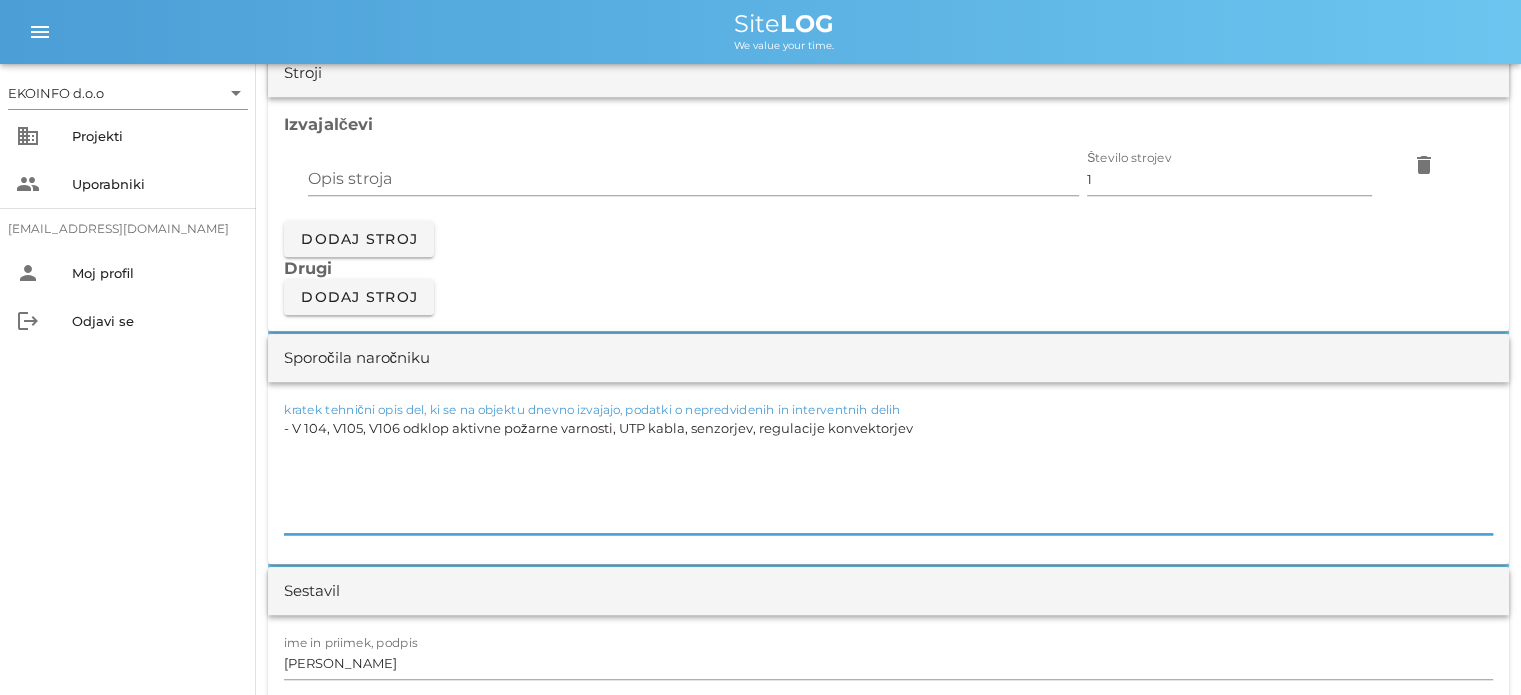 click on "- V 104, V105, V106 odklop aktivne požarne varnosti, UTP kabla, senzorjev, regulacije konvektorjev" at bounding box center (888, 474) 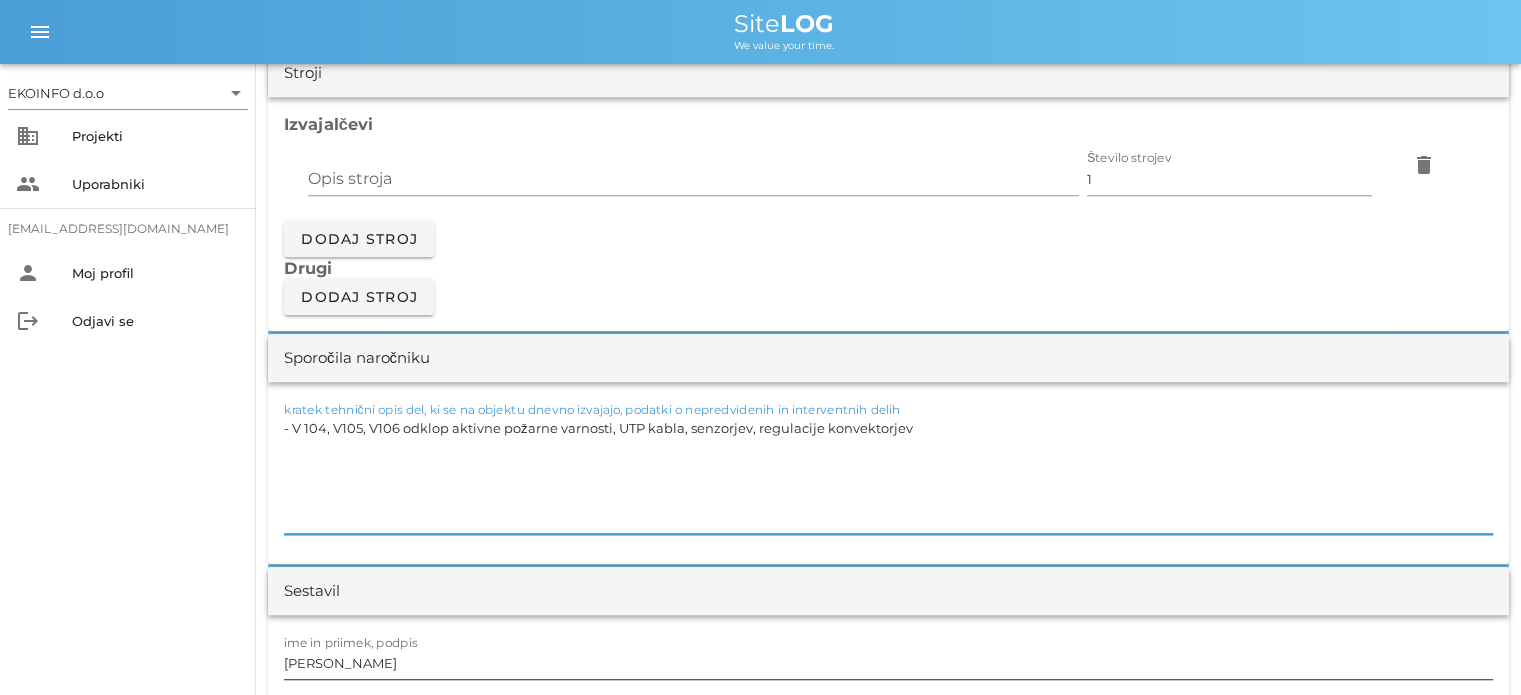 type on "- V 104, V105, V106 odklop aktivne požarne varnosti, UTP kabla, senzorjev, regulacije konvektorjev" 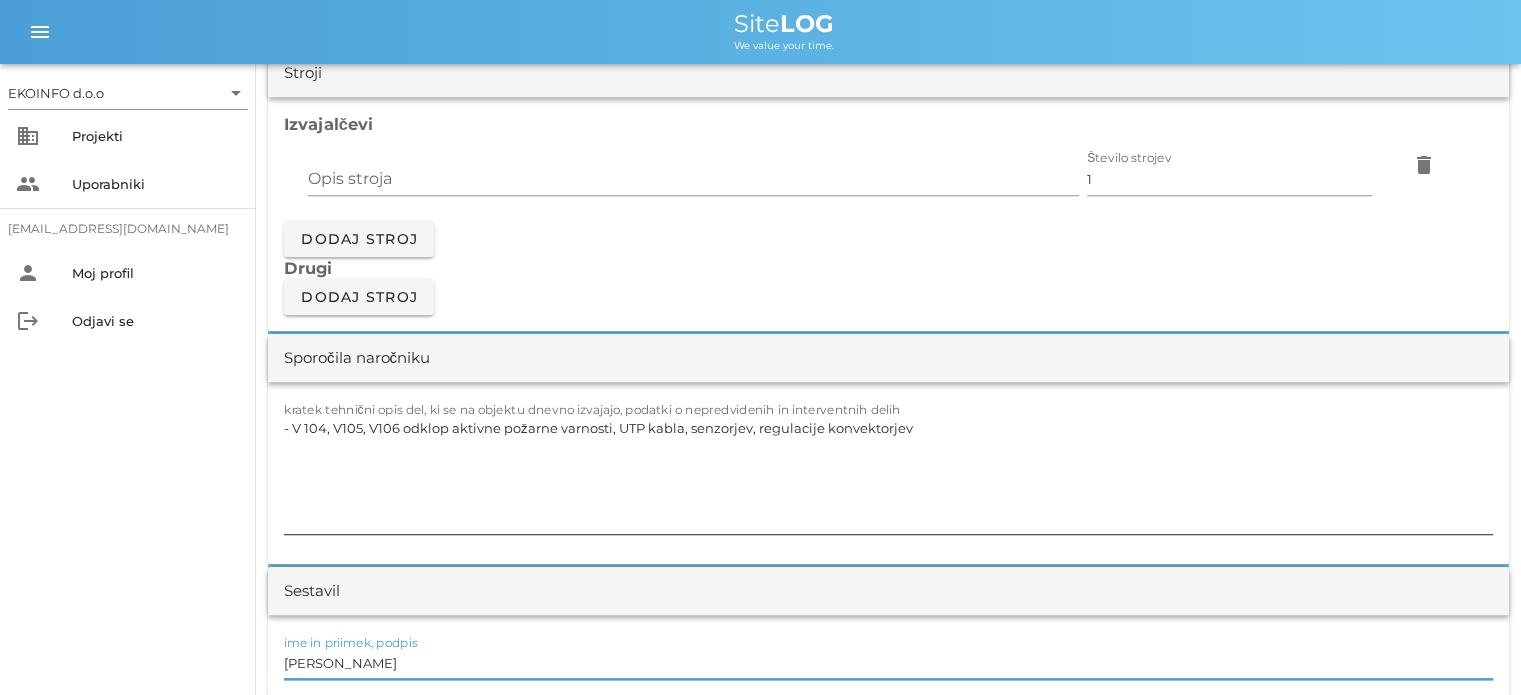 click on "- V 104, V105, V106 odklop aktivne požarne varnosti, UTP kabla, senzorjev, regulacije konvektorjev" at bounding box center (888, 474) 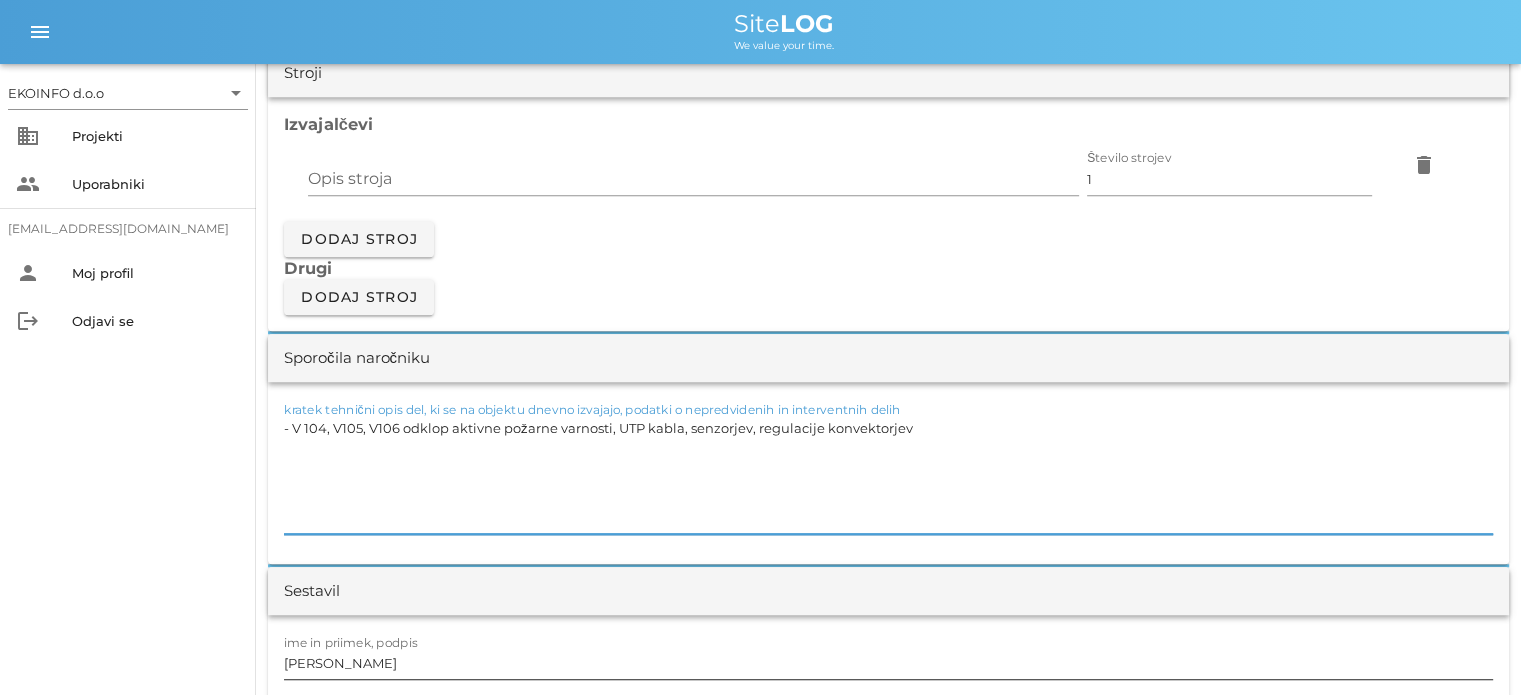 drag, startPoint x: 383, startPoint y: 667, endPoint x: 374, endPoint y: 655, distance: 15 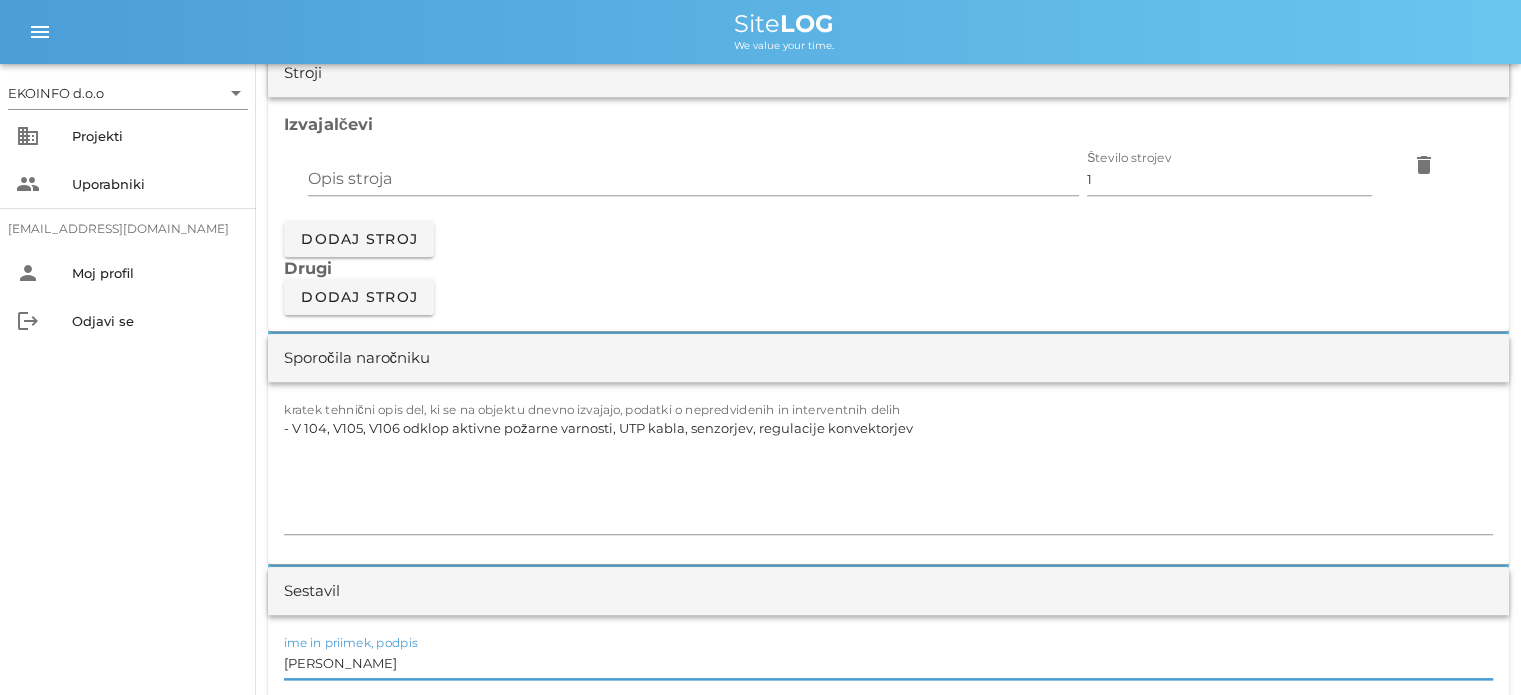 scroll, scrollTop: 0, scrollLeft: 0, axis: both 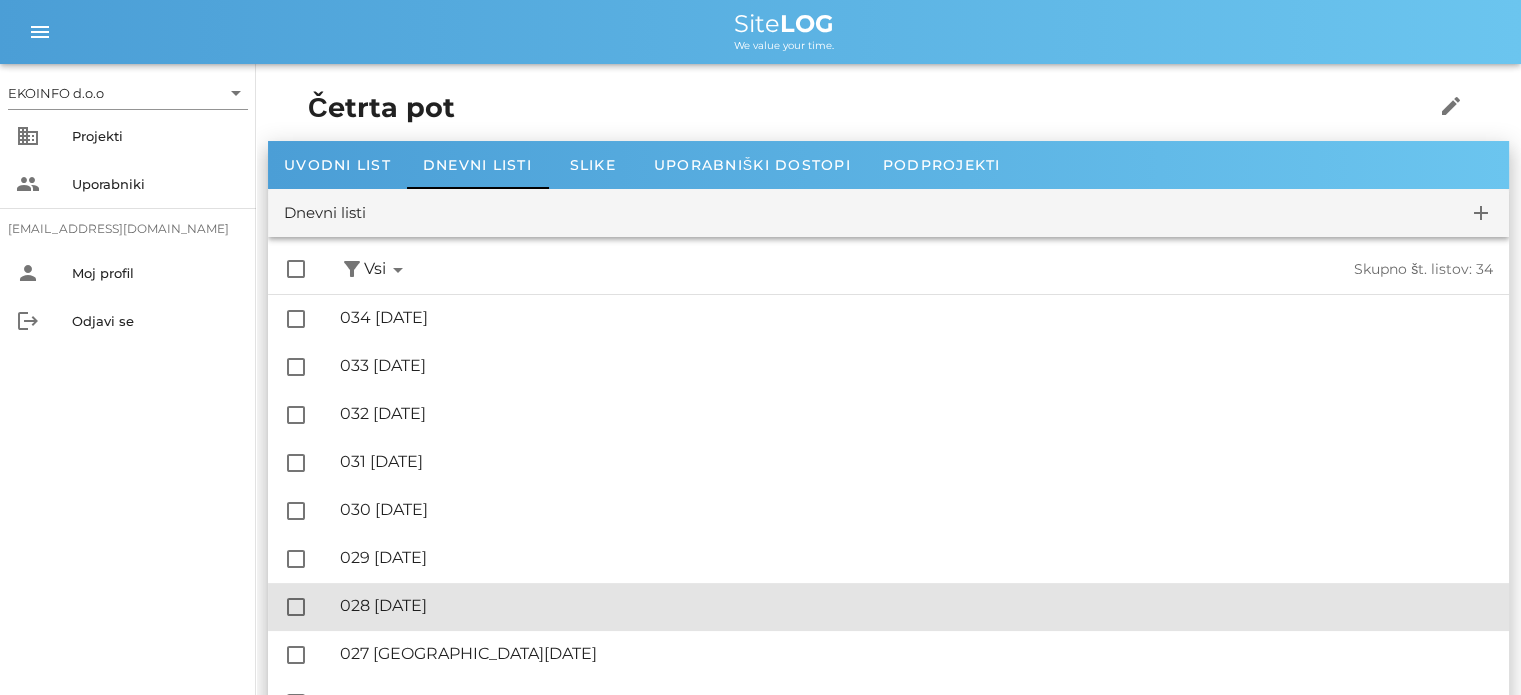 click on "🔏  028 [DATE]" at bounding box center (916, 605) 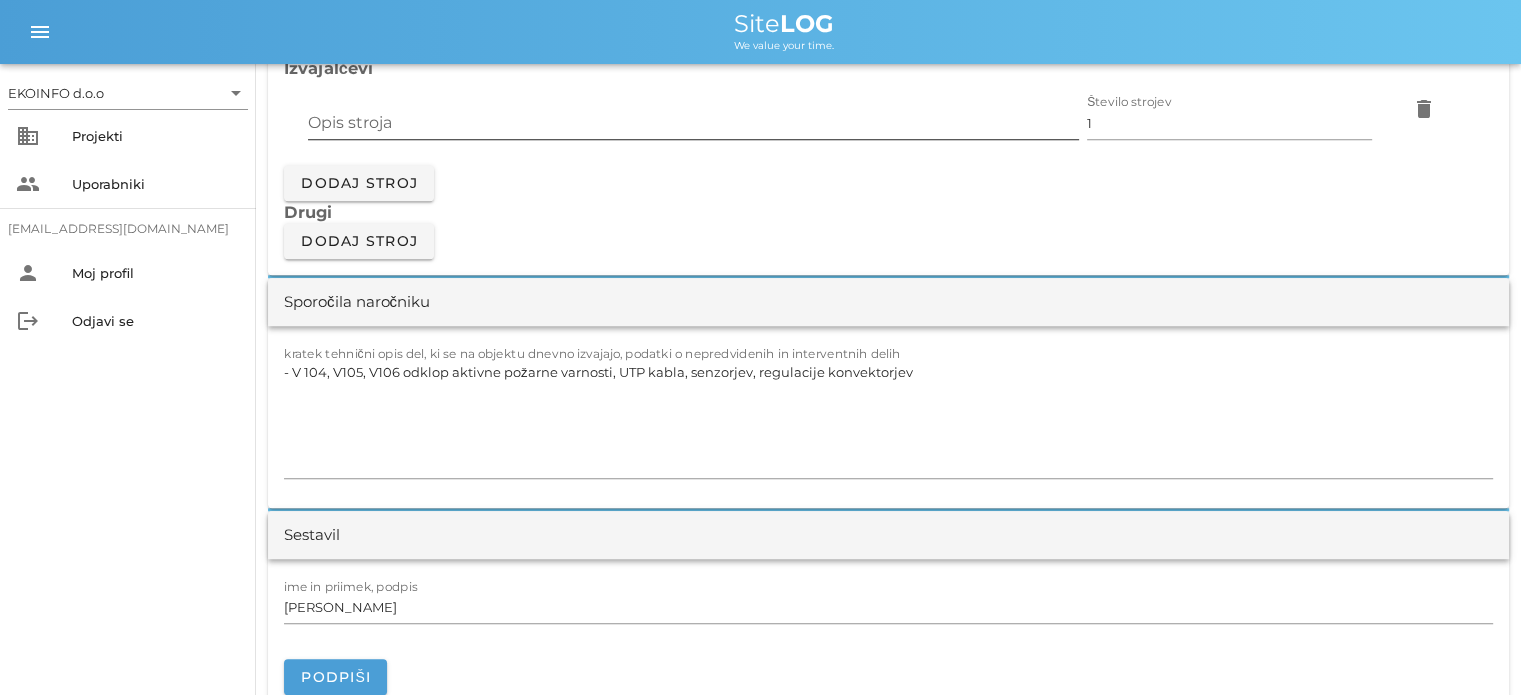 scroll, scrollTop: 1800, scrollLeft: 0, axis: vertical 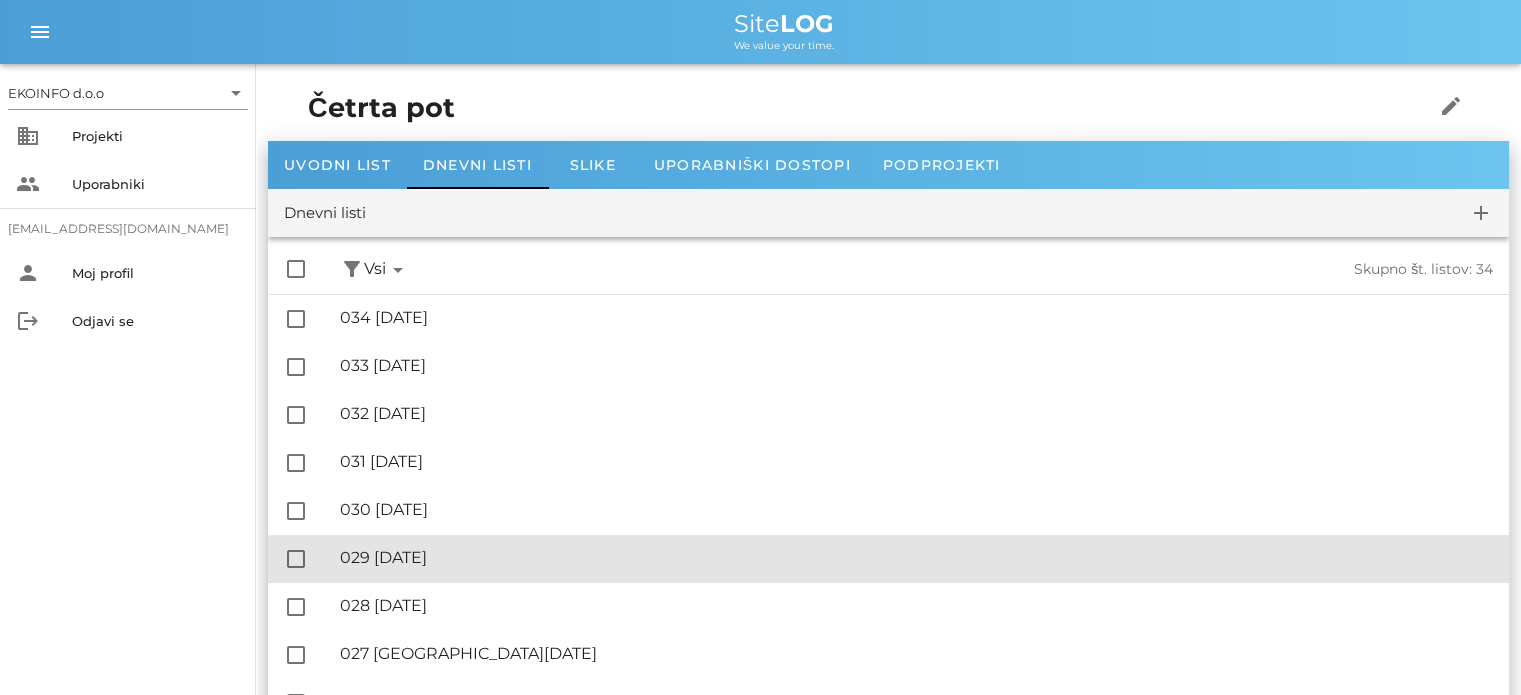 click on "🔏  029 [DATE]" at bounding box center [916, 557] 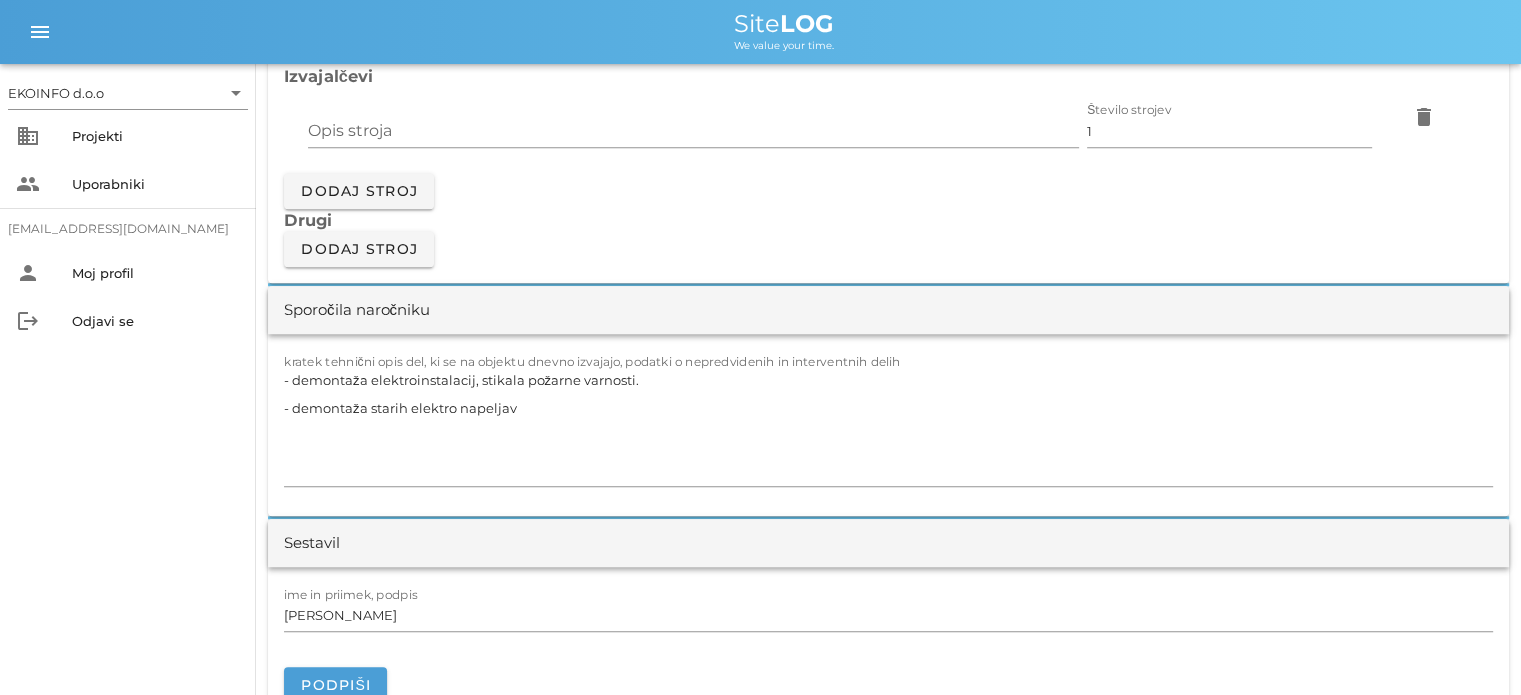 scroll, scrollTop: 1900, scrollLeft: 0, axis: vertical 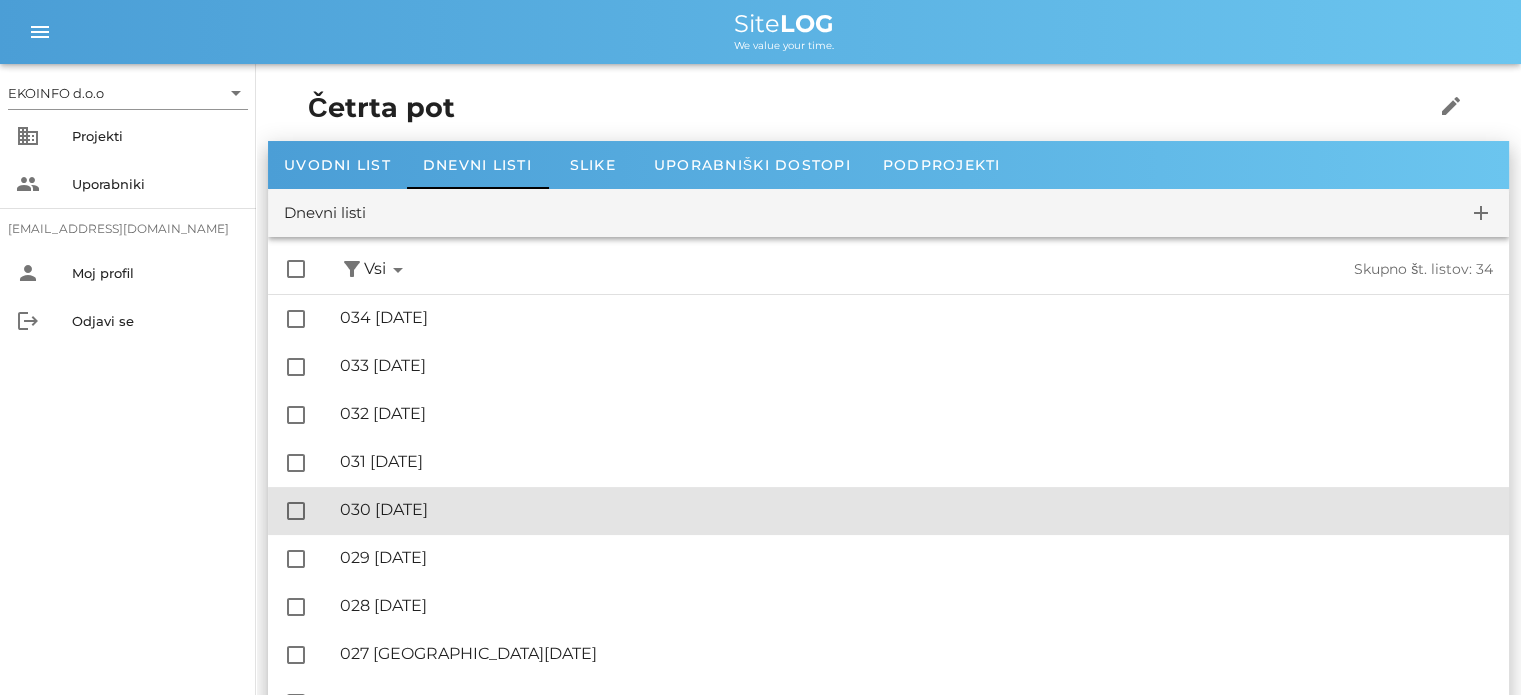 click on "🔏  030 [DATE]" at bounding box center [916, 509] 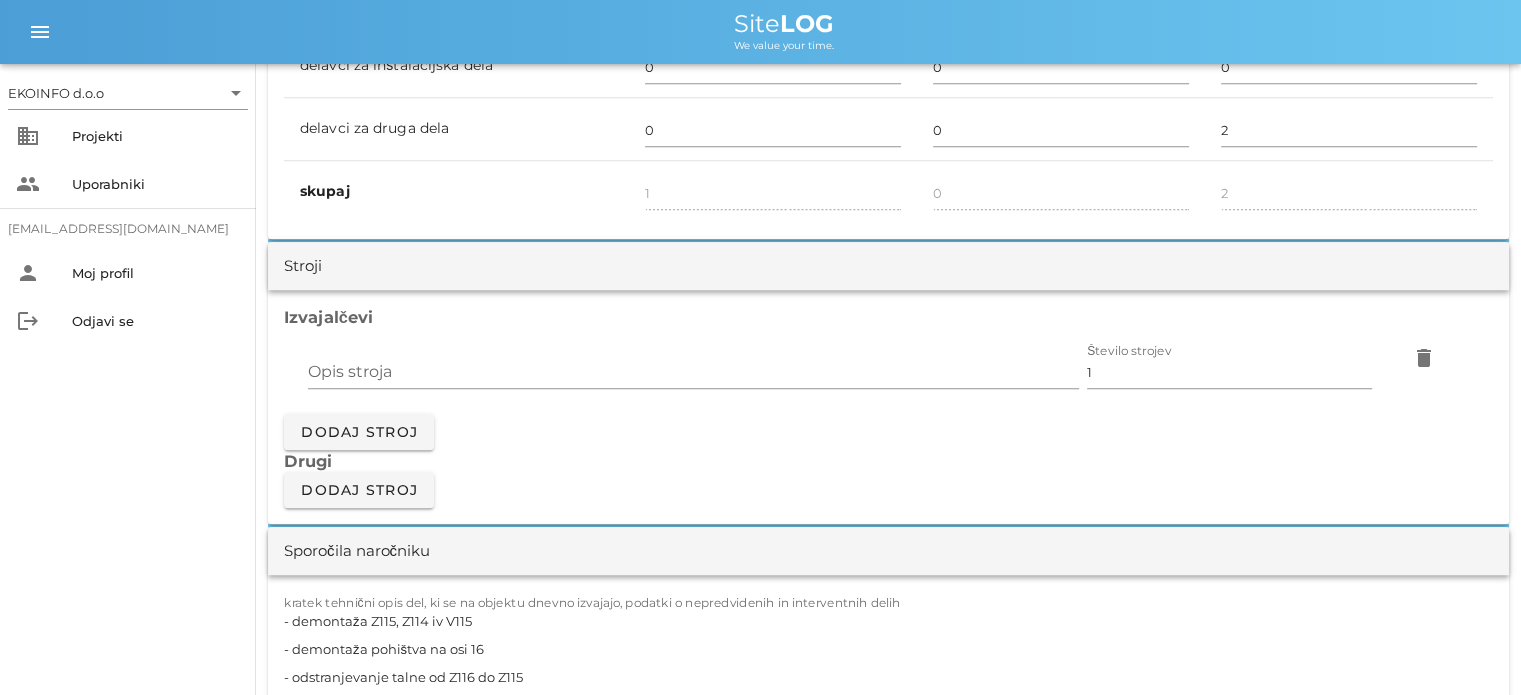 scroll, scrollTop: 1700, scrollLeft: 0, axis: vertical 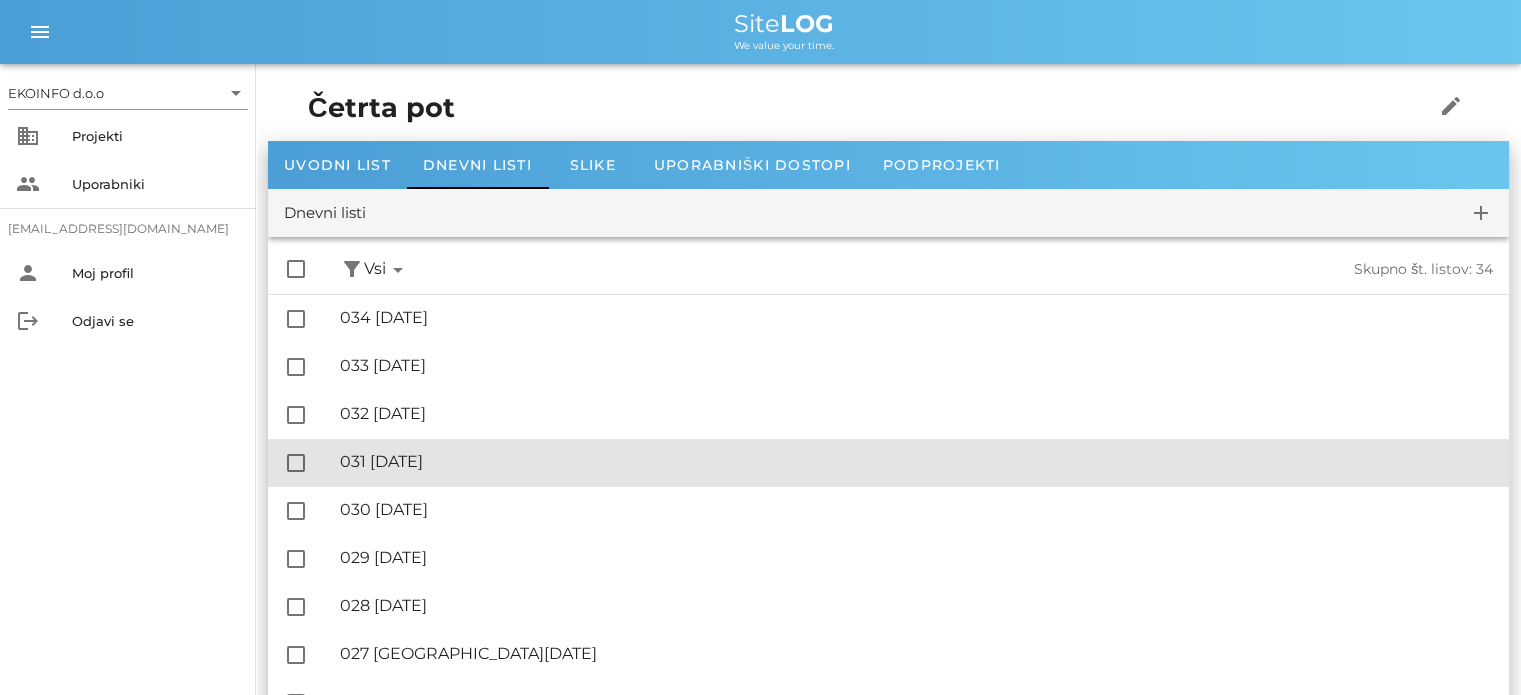 click on "🔏  031 [DATE]" at bounding box center [916, 461] 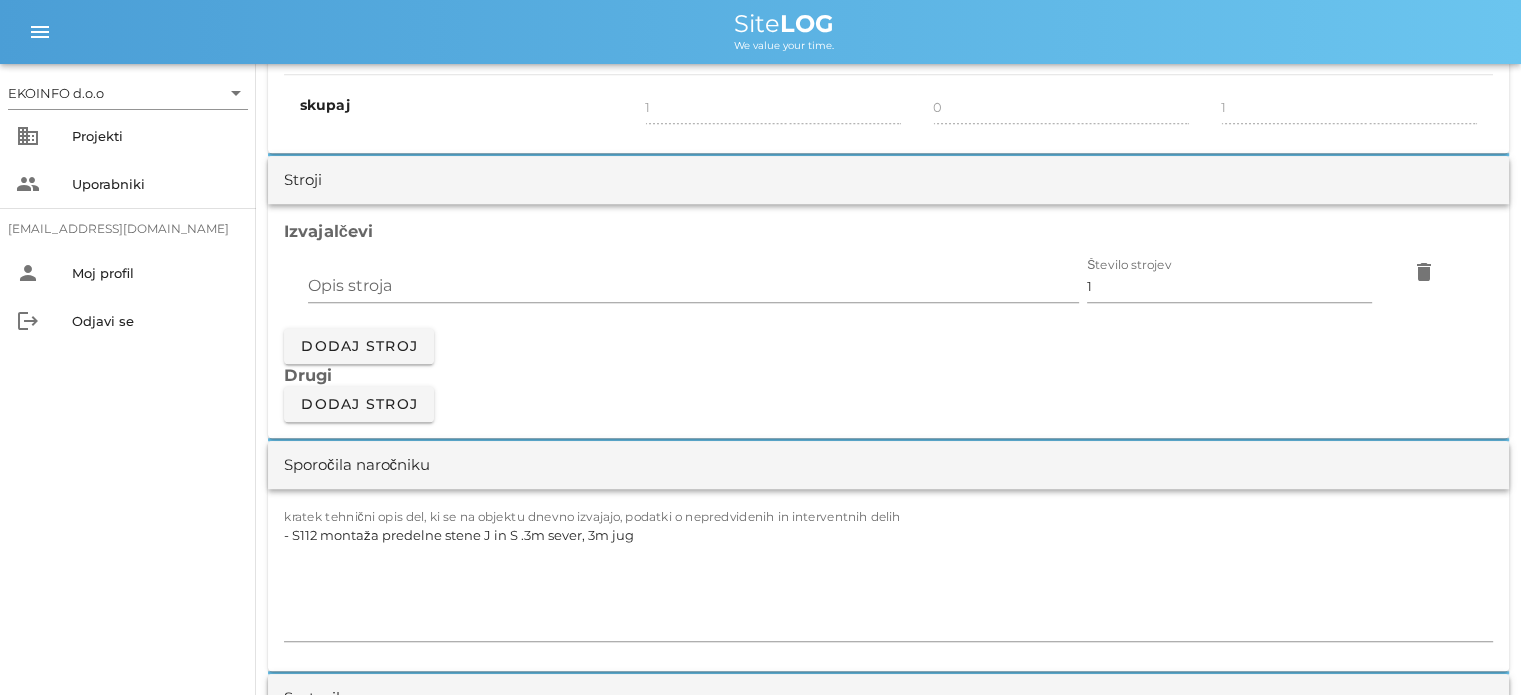 scroll, scrollTop: 1700, scrollLeft: 0, axis: vertical 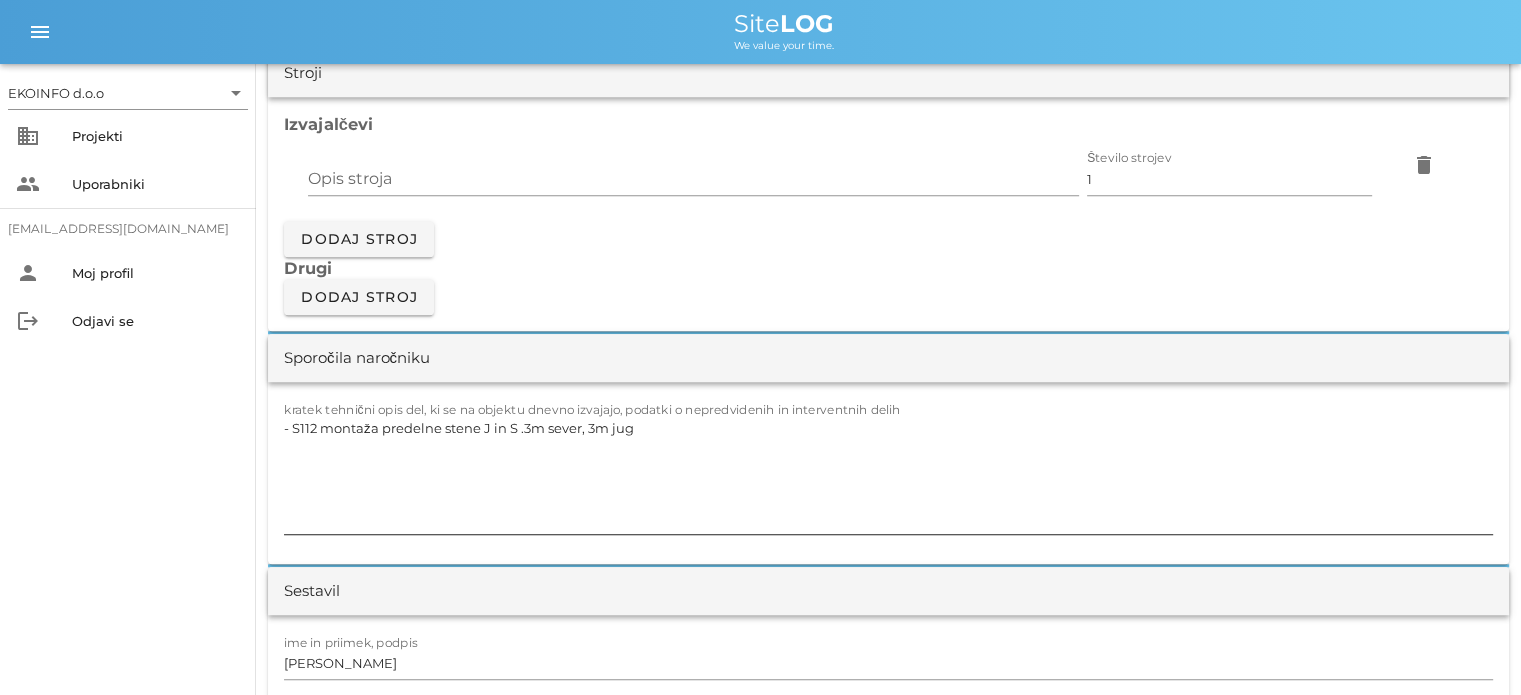 click on "- S112 montaža predelne stene J in S .3m sever, 3m jug" at bounding box center [888, 474] 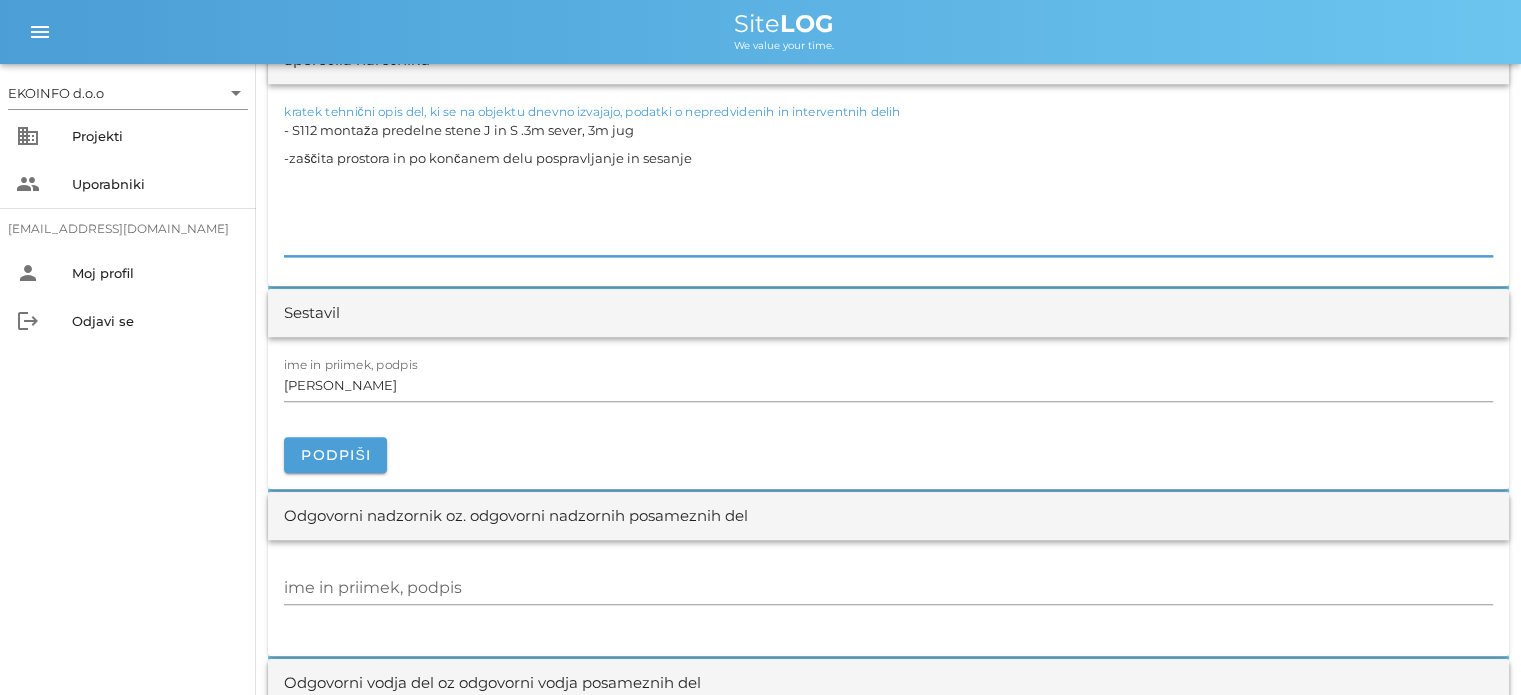 scroll, scrollTop: 2000, scrollLeft: 0, axis: vertical 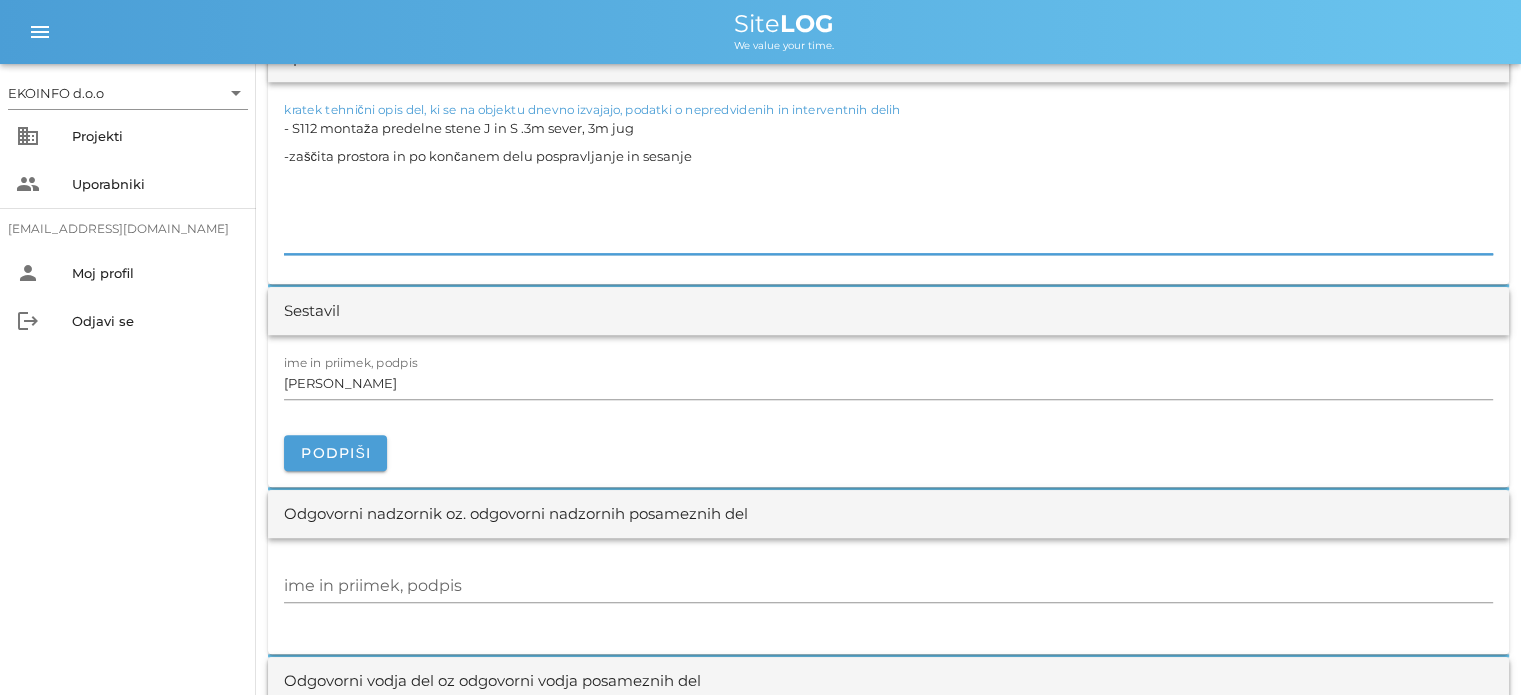 type on "- S112 montaža predelne stene J in S .3m sever, 3m jug
-zaščita prostora in po končanem delu pospravljanje in sesanje" 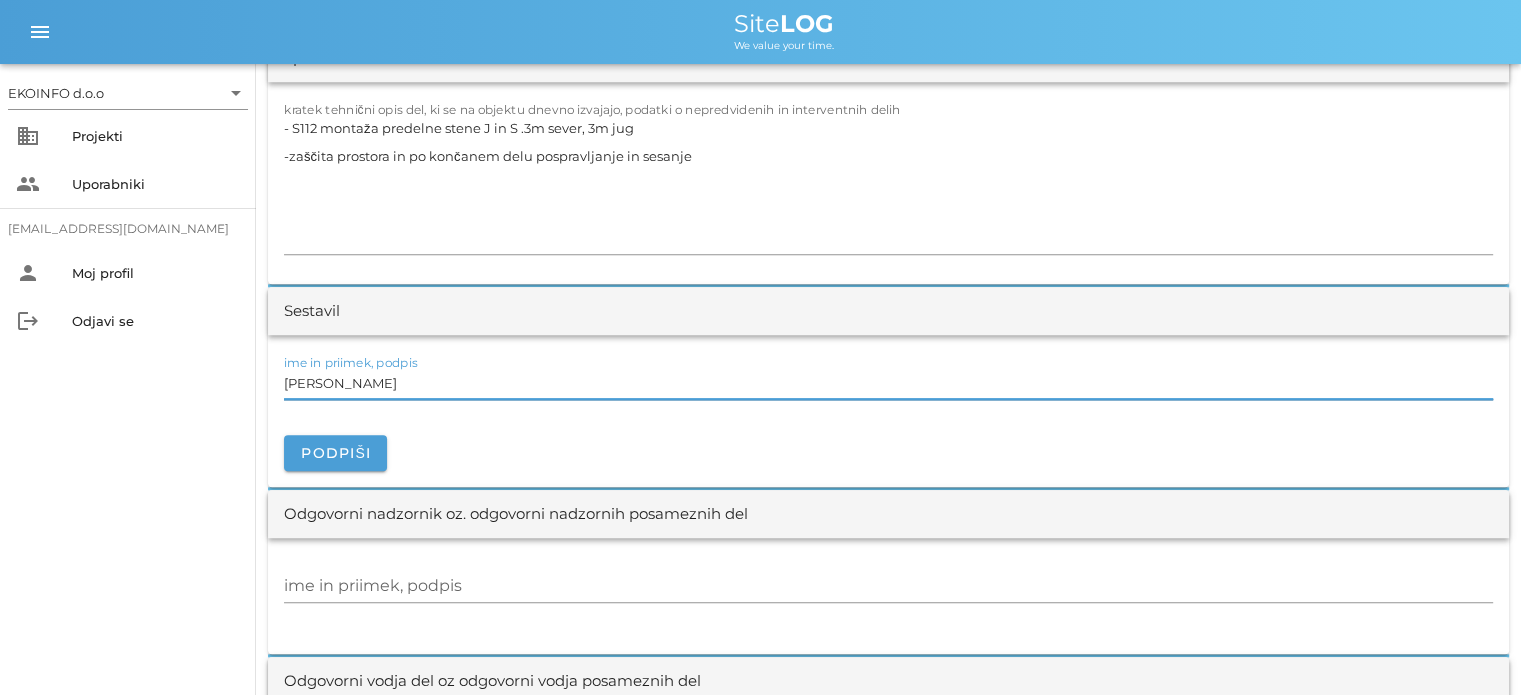 click on "[PERSON_NAME]" at bounding box center (888, 383) 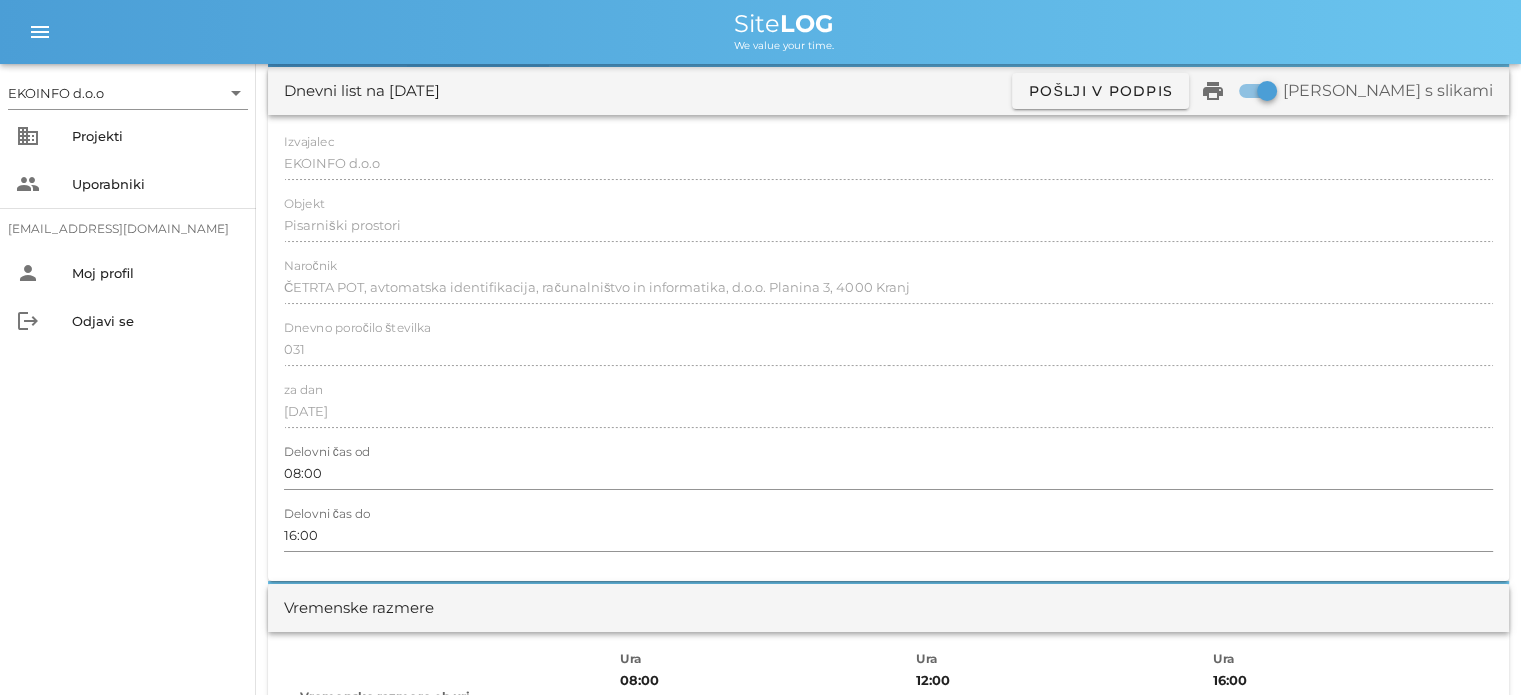 scroll, scrollTop: 0, scrollLeft: 0, axis: both 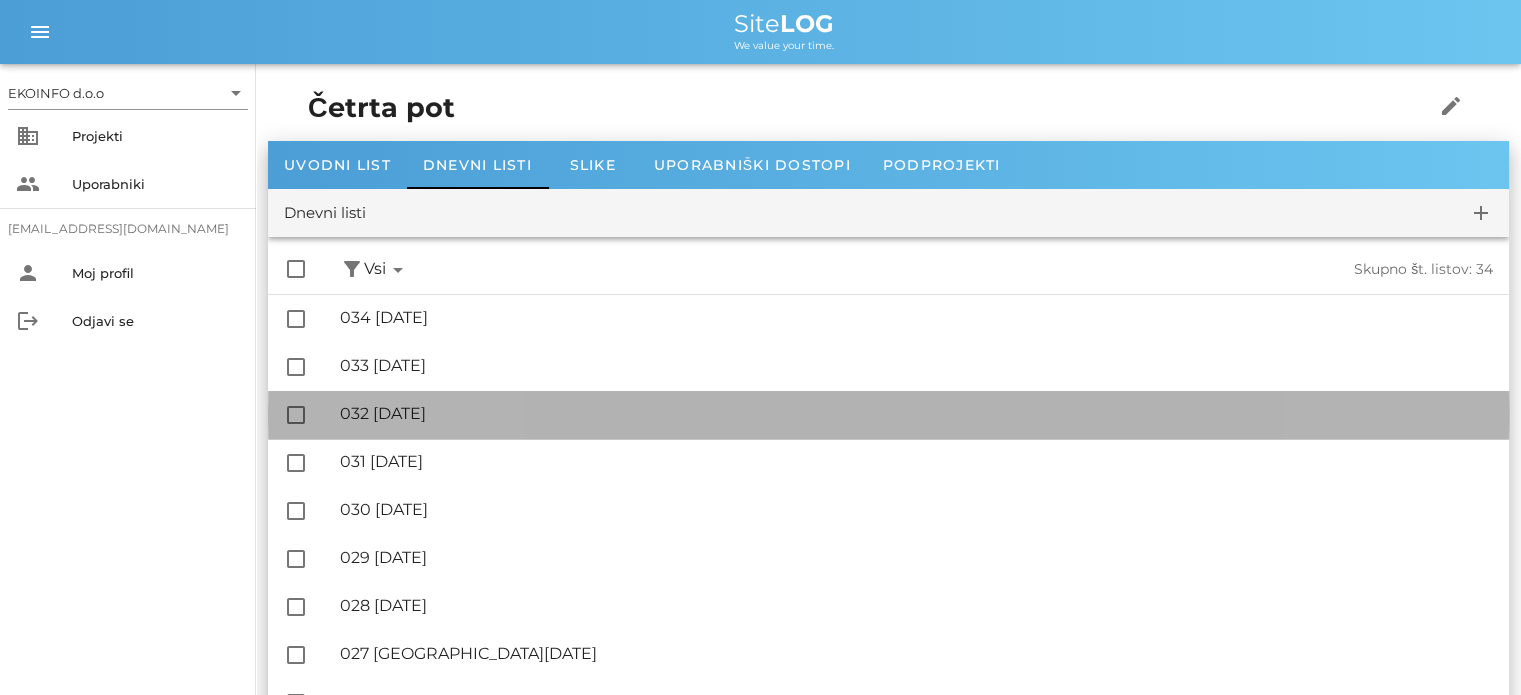 click on "🔏  032 [DATE]" at bounding box center [916, 413] 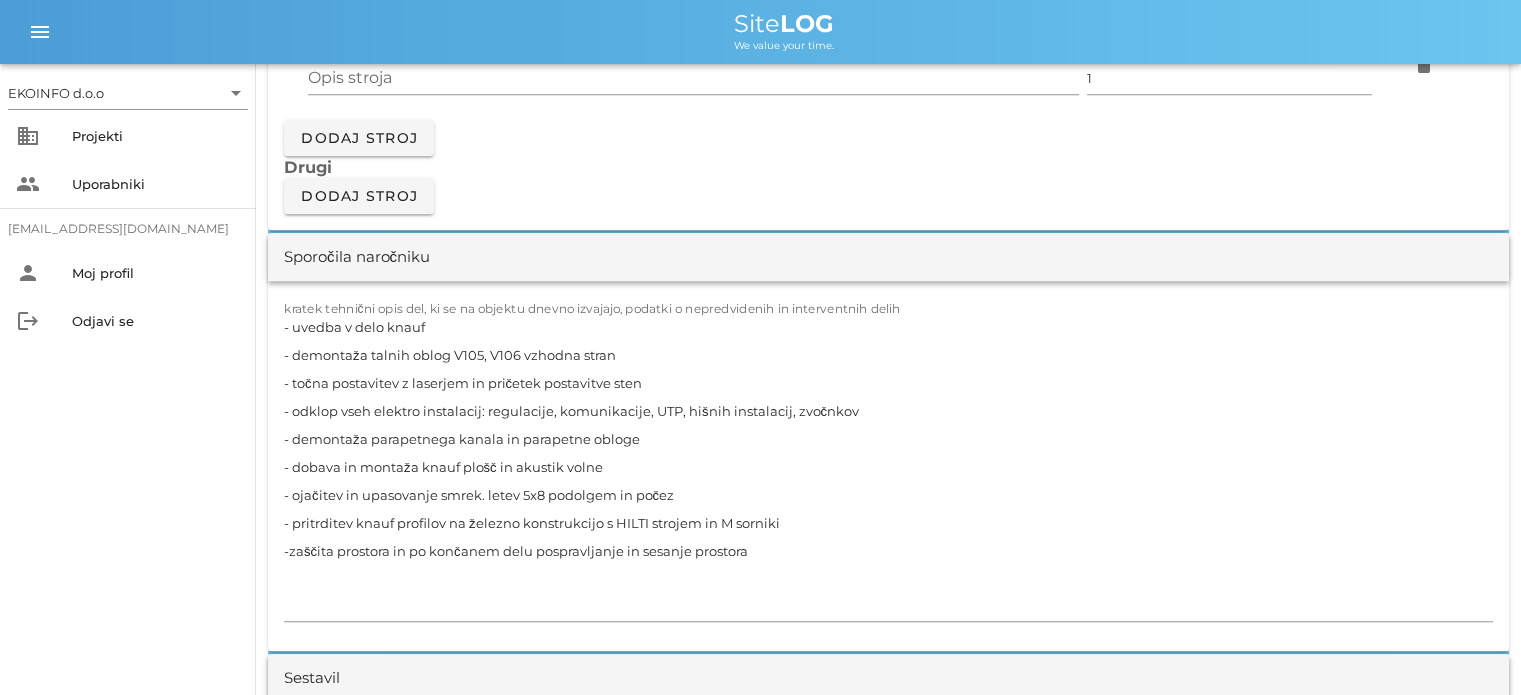 scroll, scrollTop: 2000, scrollLeft: 0, axis: vertical 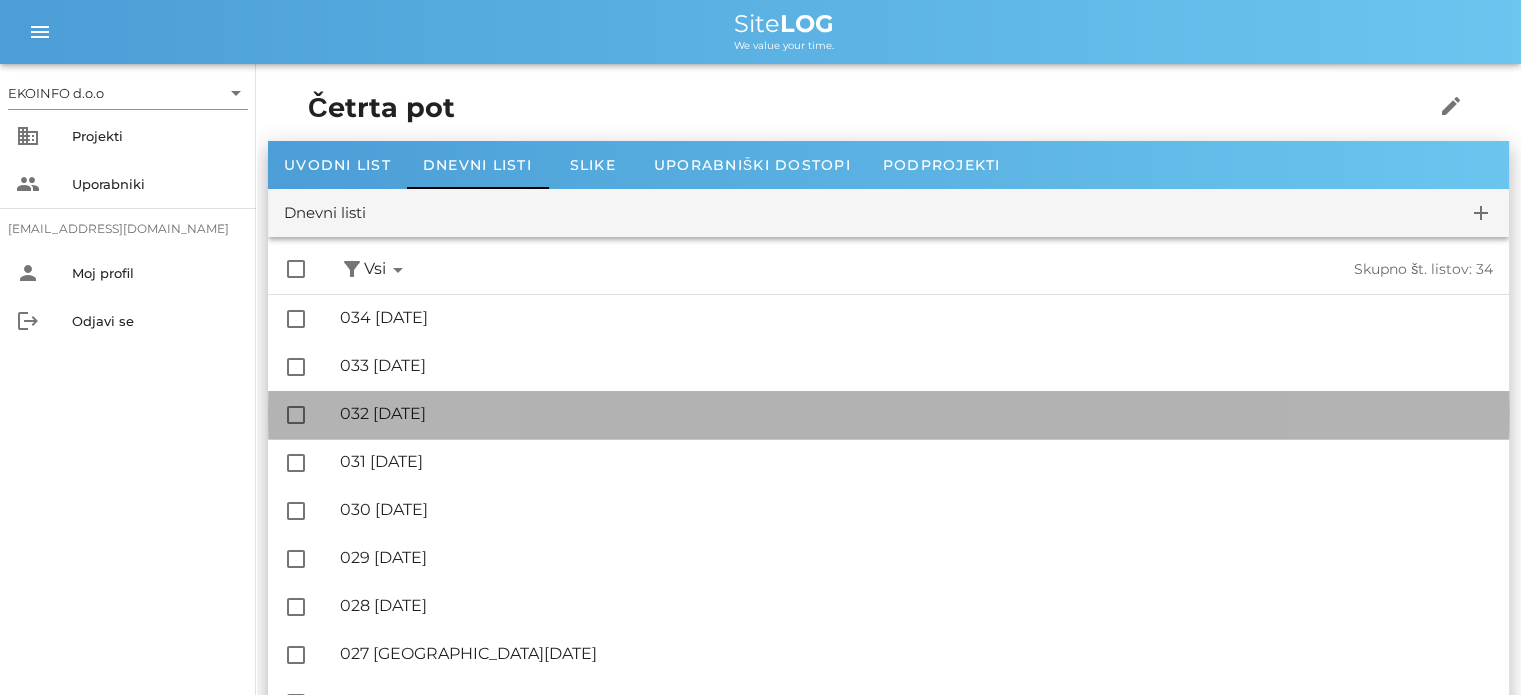 click on "🔏  032 [DATE]" at bounding box center (916, 413) 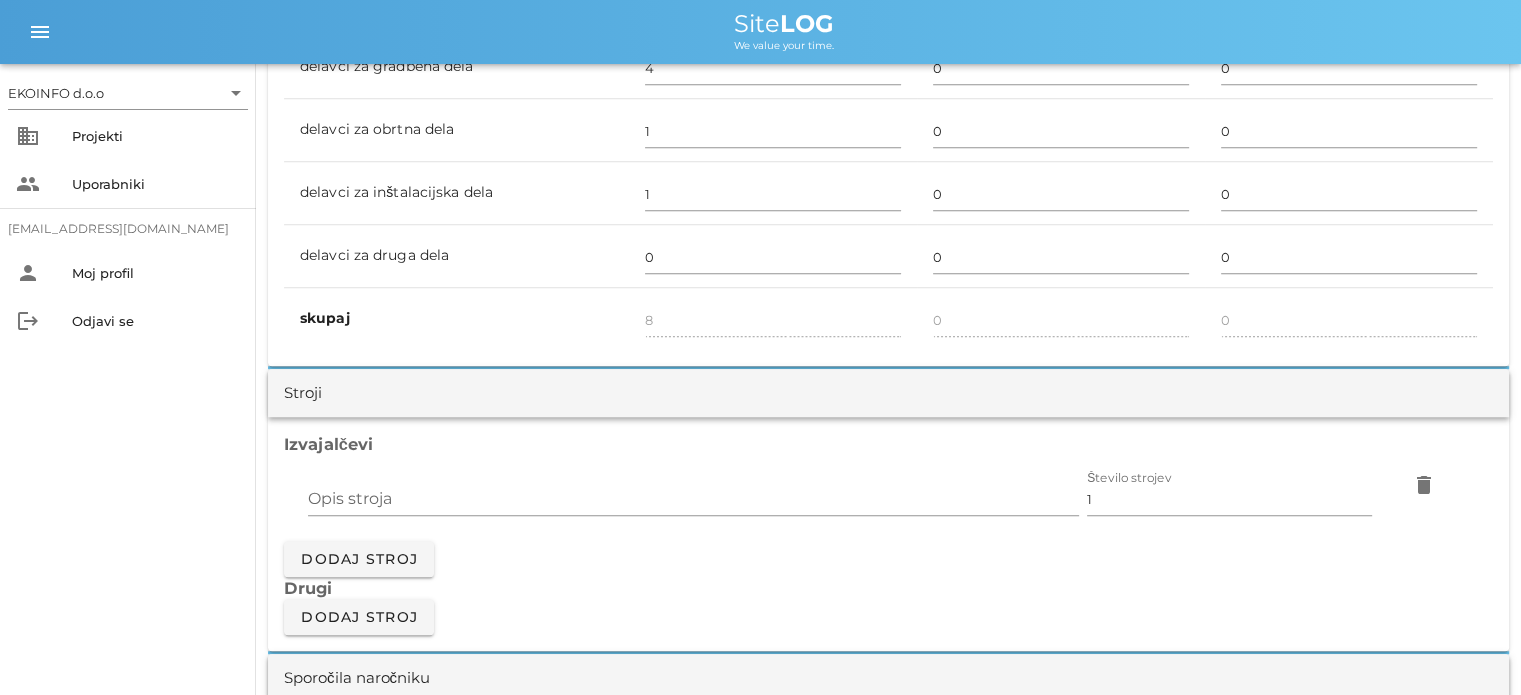 scroll, scrollTop: 1500, scrollLeft: 0, axis: vertical 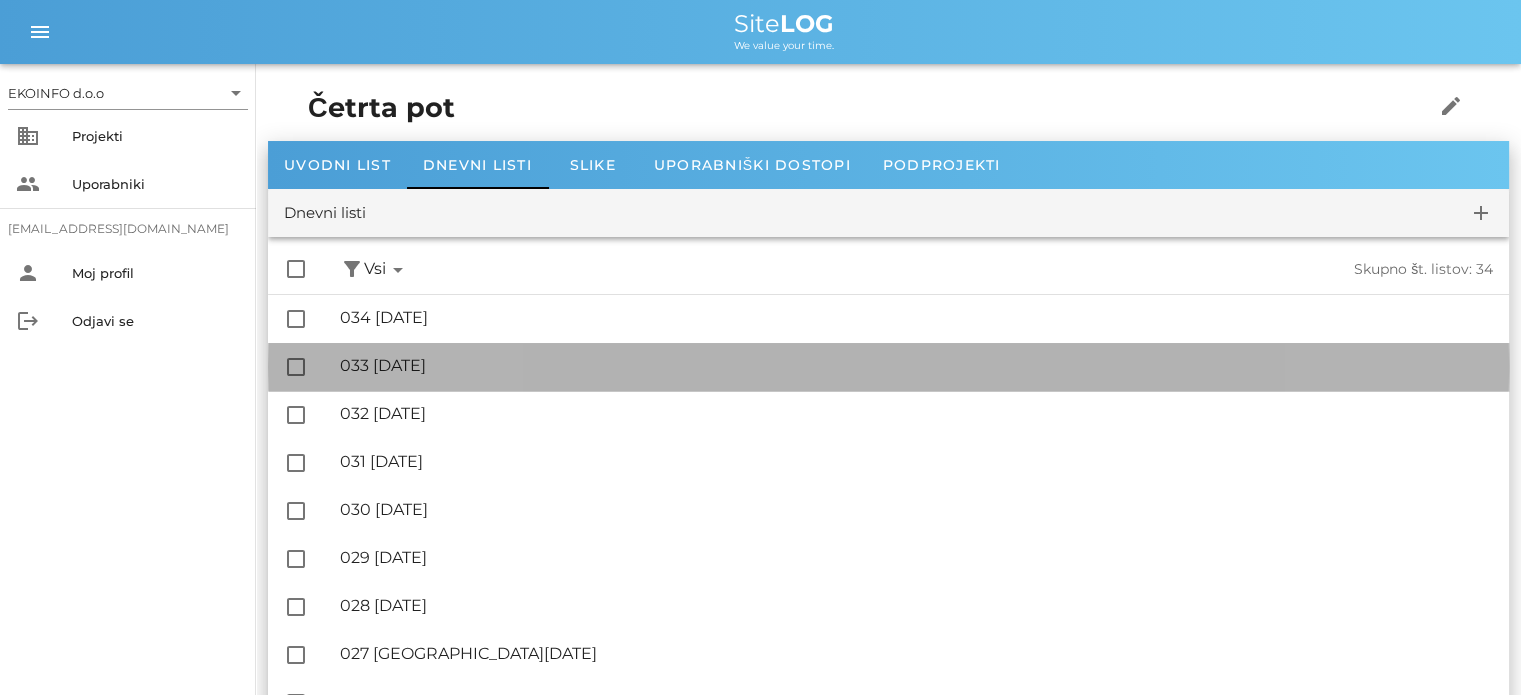 click on "🔏  033 [DATE]" at bounding box center [916, 365] 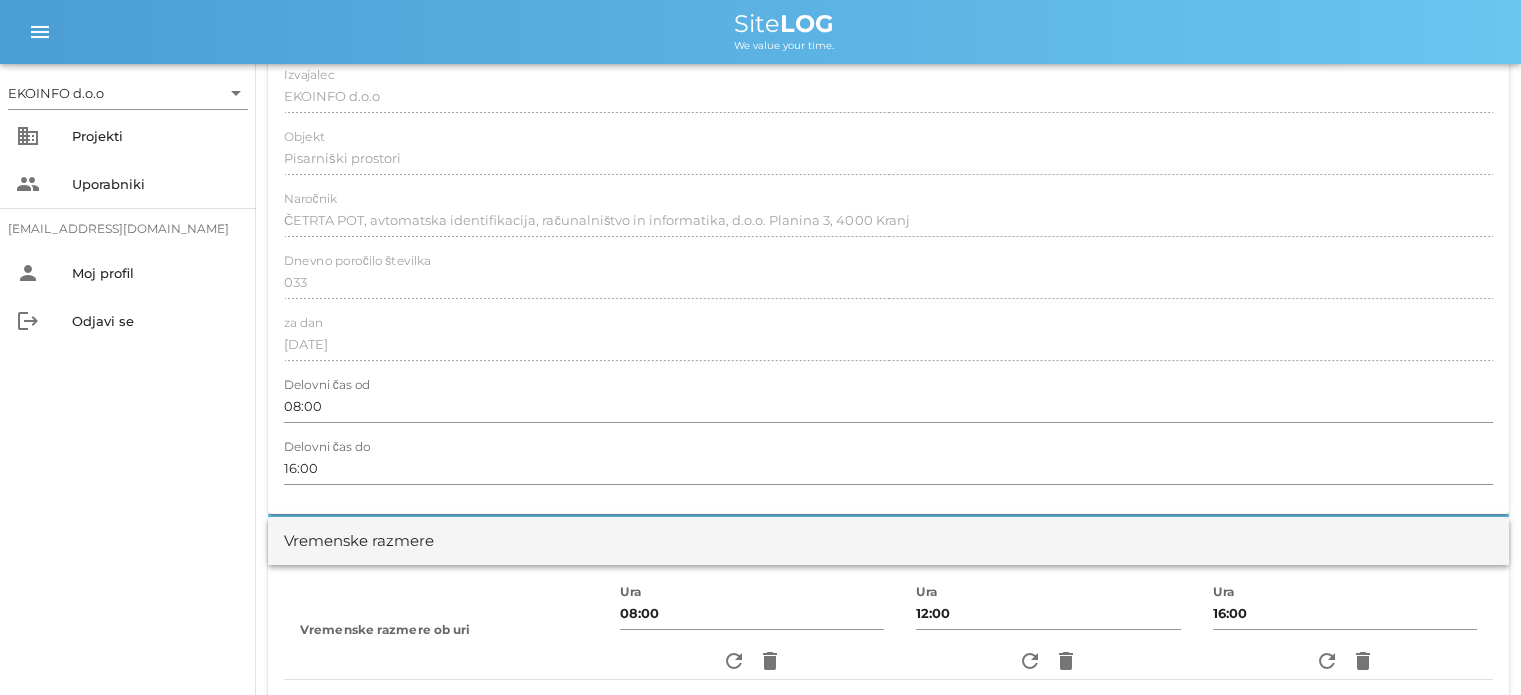 scroll, scrollTop: 0, scrollLeft: 0, axis: both 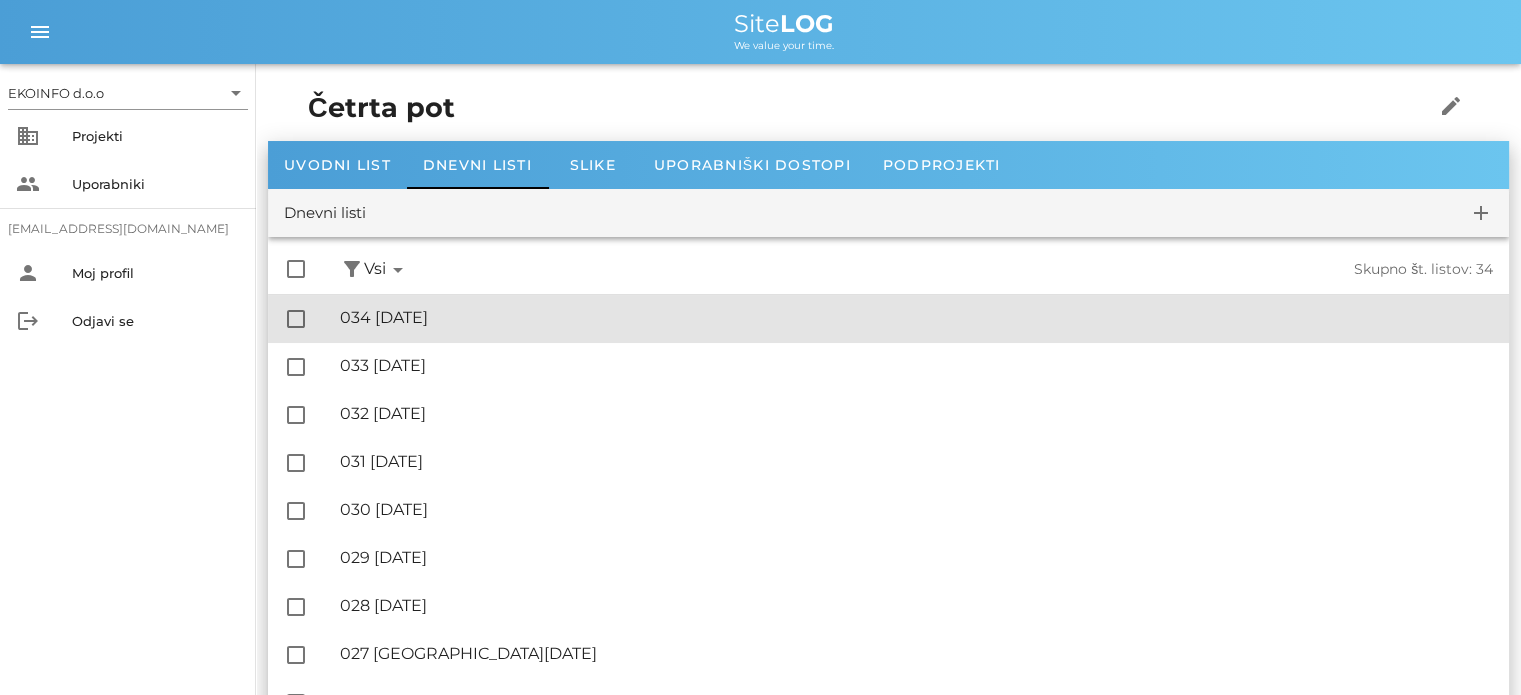 click on "🔏  034 [GEOGRAPHIC_DATA][DATE]" at bounding box center (916, 317) 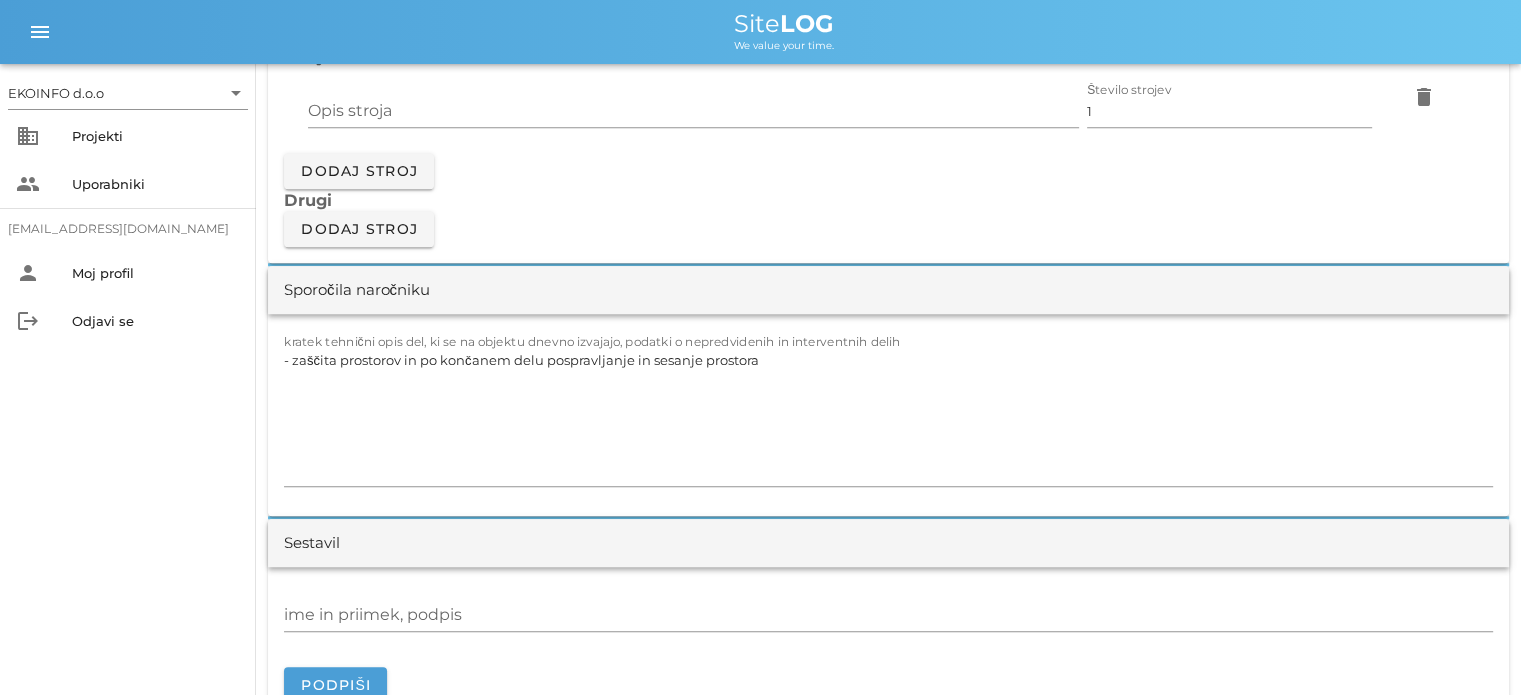 scroll, scrollTop: 1900, scrollLeft: 0, axis: vertical 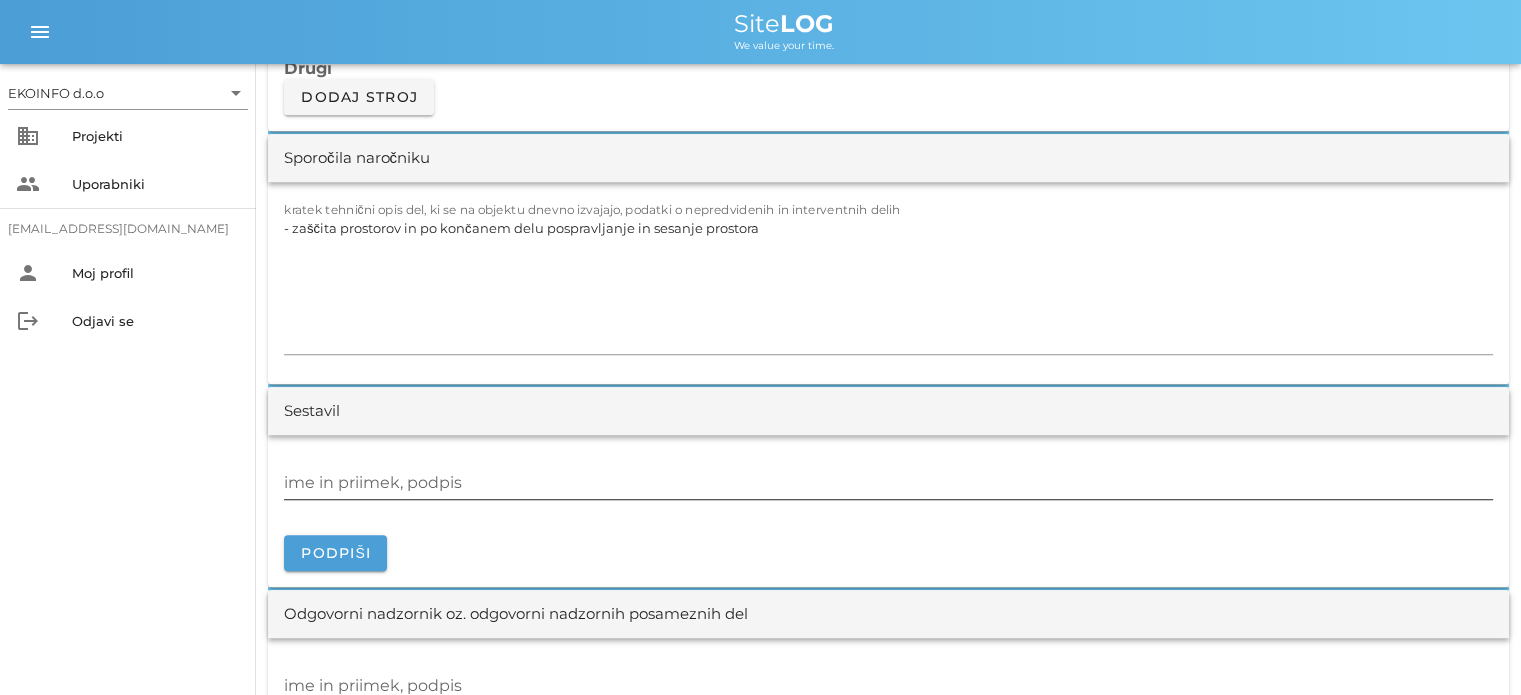 click on "ime in priimek, podpis" at bounding box center [888, 483] 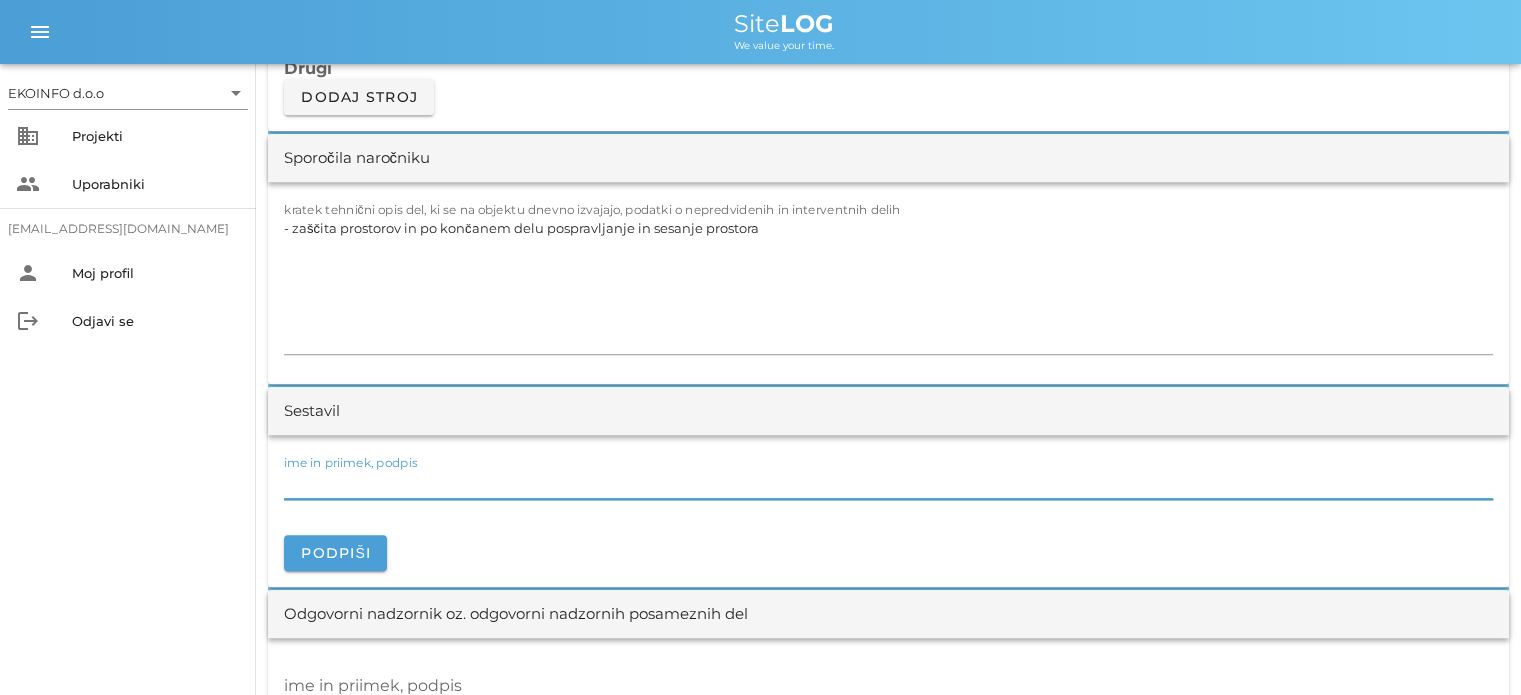 click on "EKOINFO d.o.o arrow_drop_down business  Projekti  people  Uporabniki  [EMAIL_ADDRESS][DOMAIN_NAME] person  Moj profil  logout  Odjavi se" at bounding box center (128, 379) 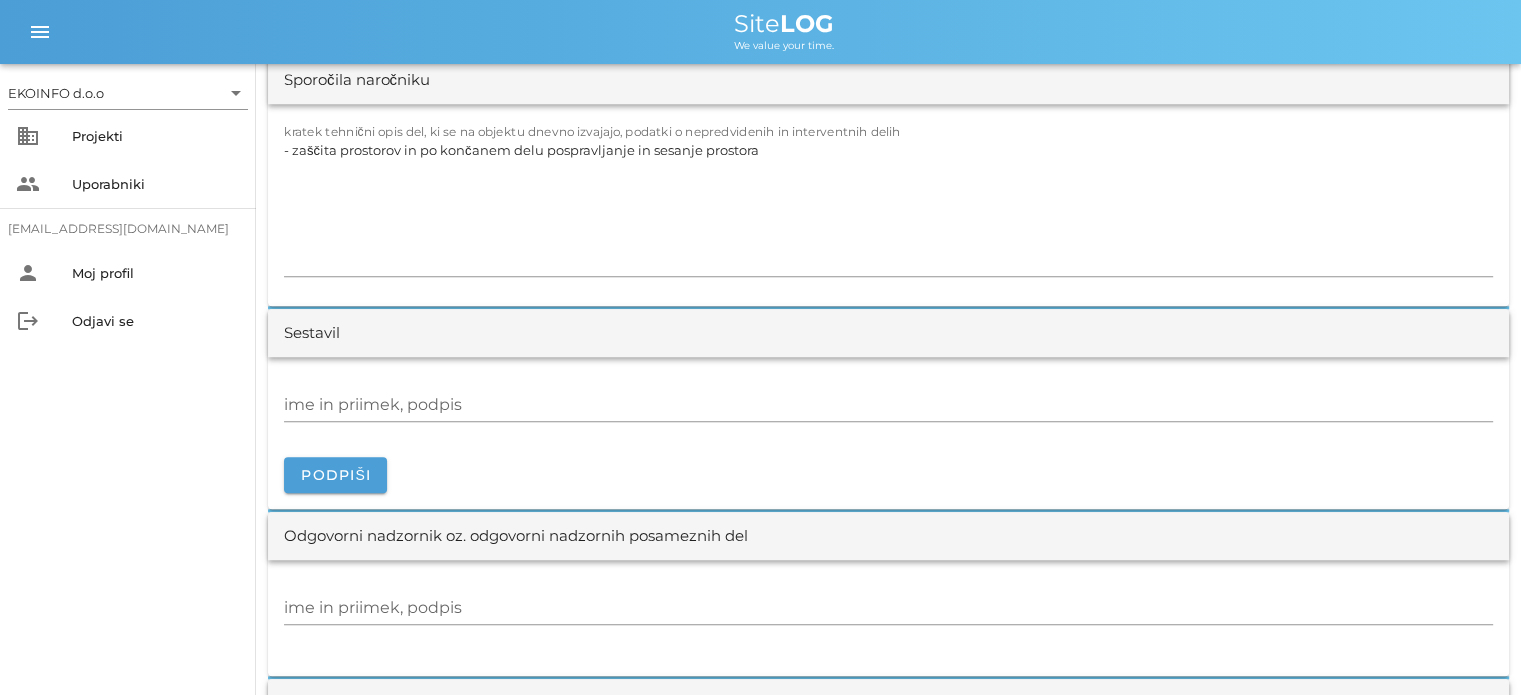 scroll, scrollTop: 2008, scrollLeft: 0, axis: vertical 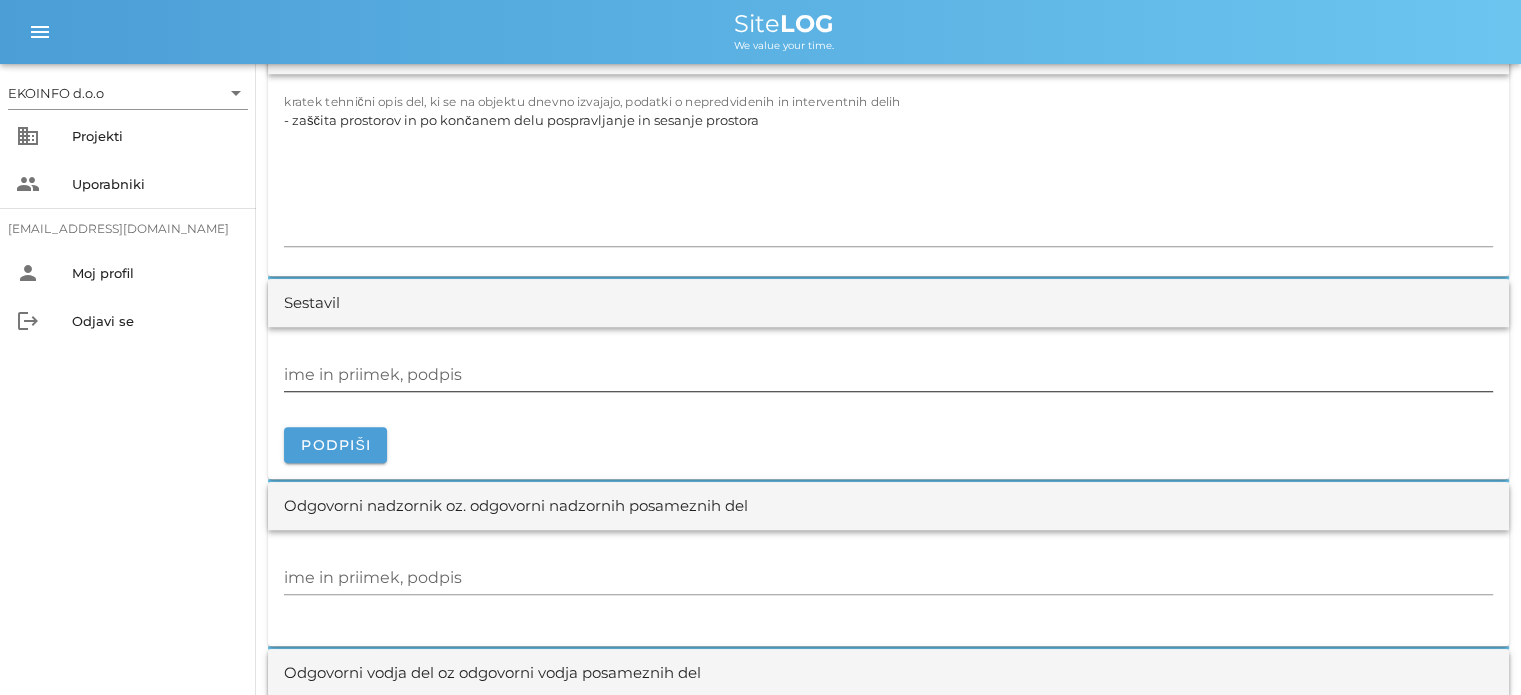 click on "ime in priimek, podpis" at bounding box center (888, 375) 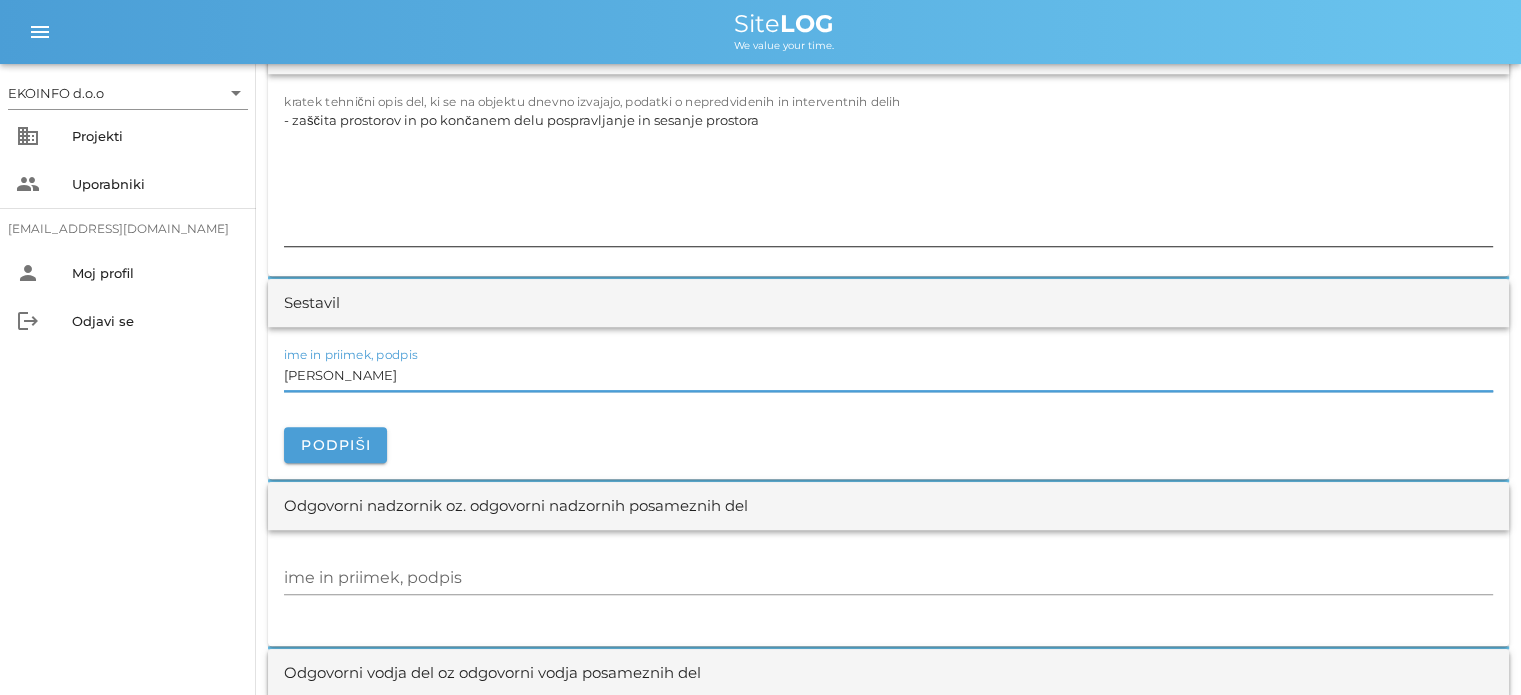 type on "[PERSON_NAME]" 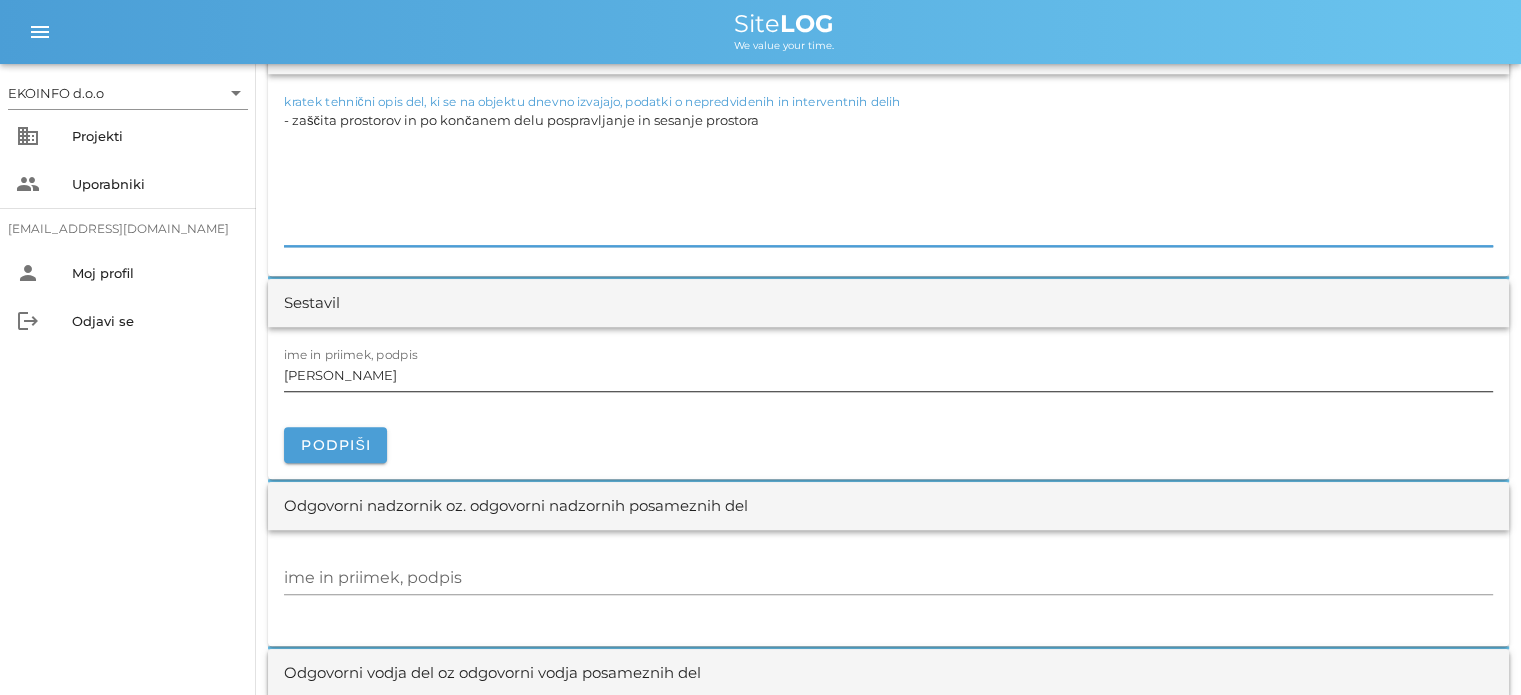 click on "[PERSON_NAME]" at bounding box center [888, 375] 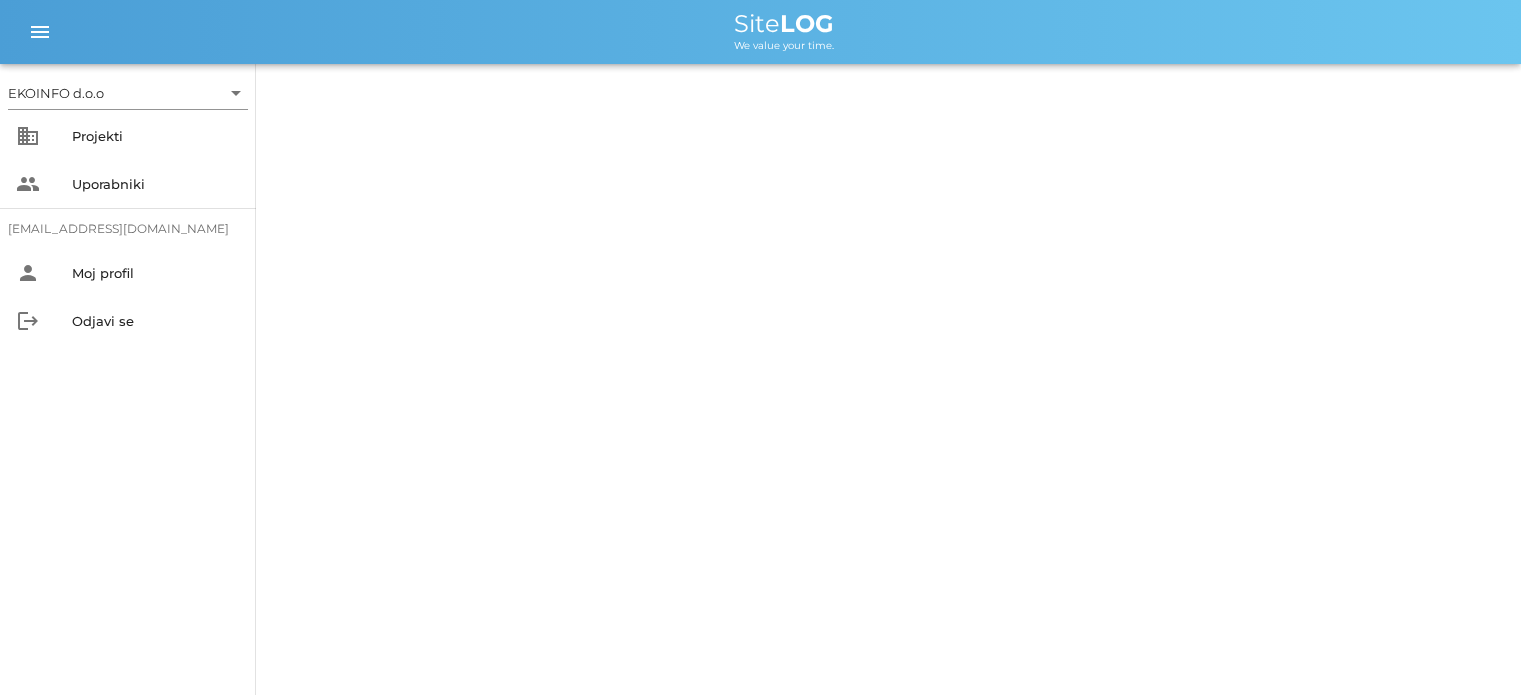 scroll, scrollTop: 0, scrollLeft: 0, axis: both 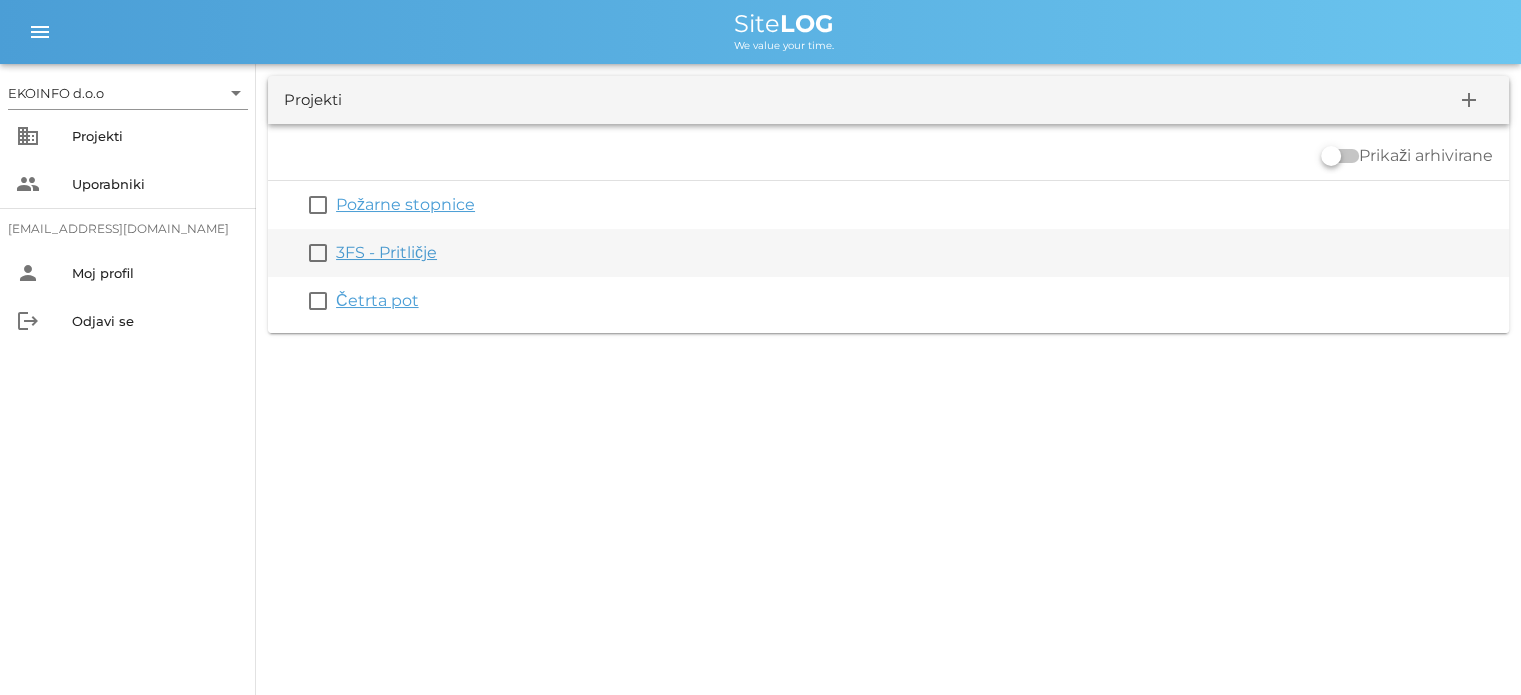 click on "3FS - Pritličje" at bounding box center (386, 252) 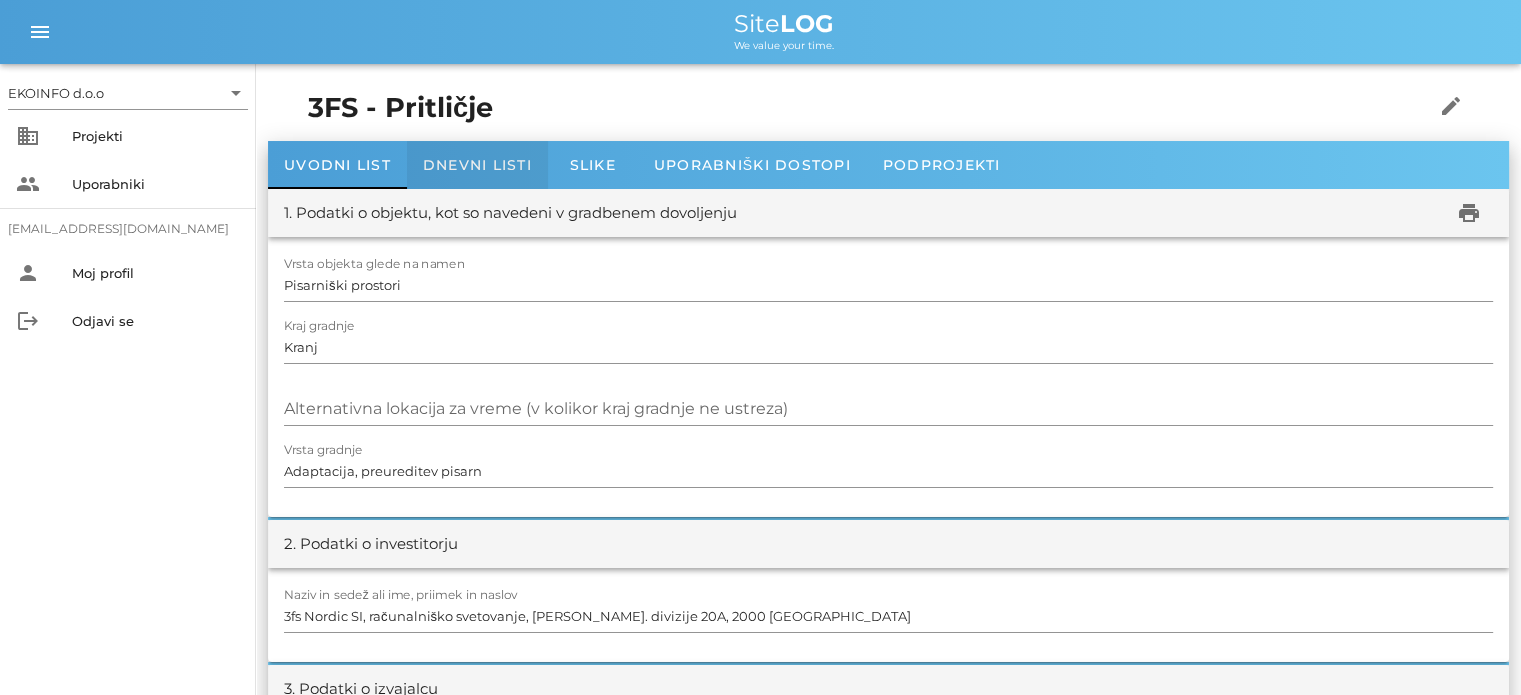 click on "Dnevni listi" at bounding box center (477, 165) 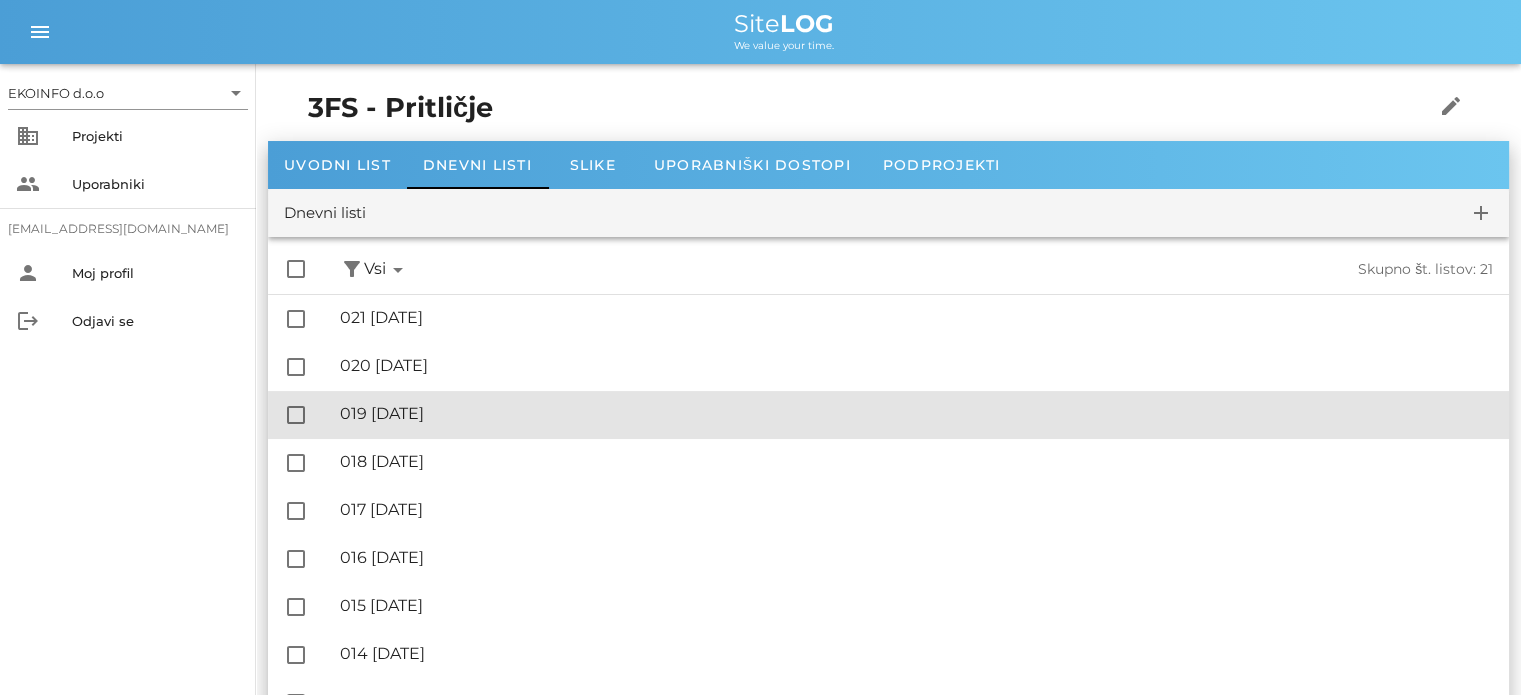 click on "🔏  019 [DATE]  ✓ Podpisal: Nadzornik  ✓ Podpisal: Sestavljalec  ✓ Podpisal: Odgovorni" at bounding box center [916, 414] 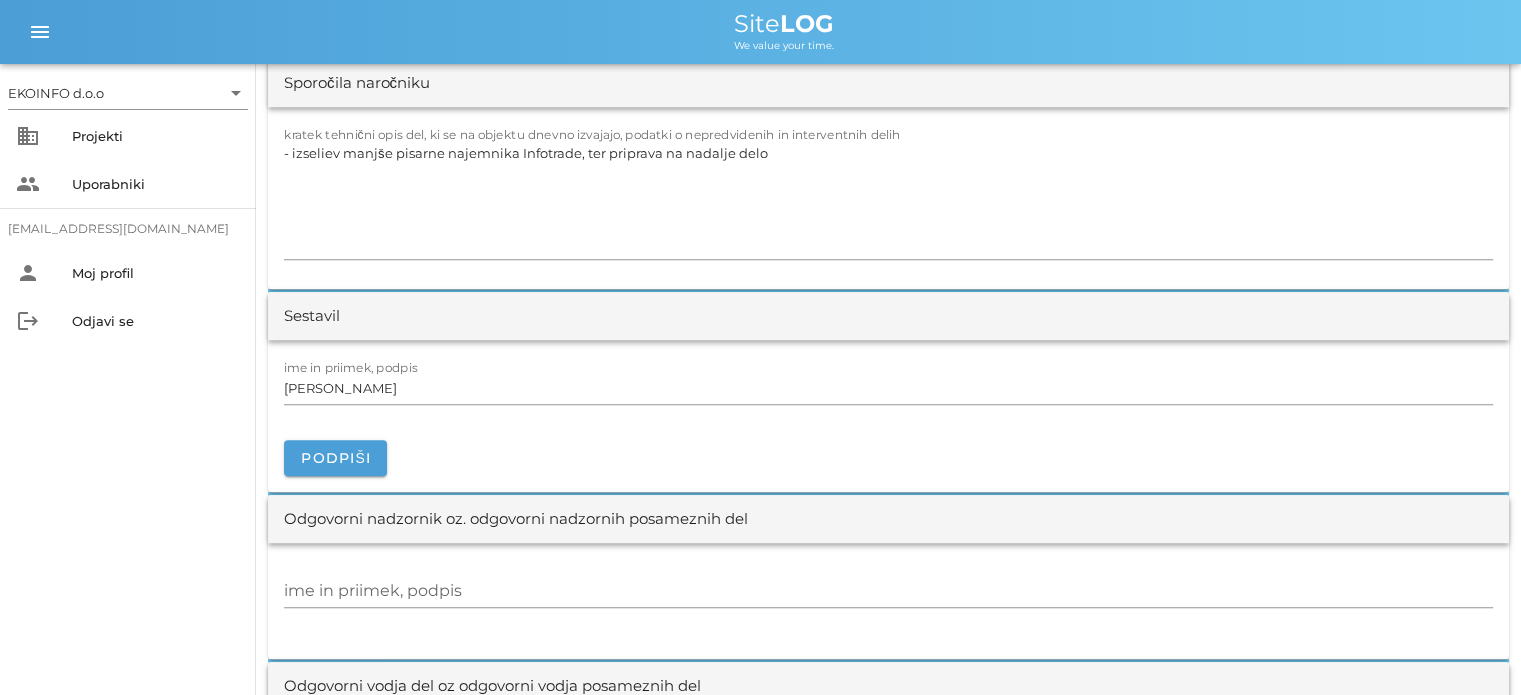 scroll, scrollTop: 1700, scrollLeft: 0, axis: vertical 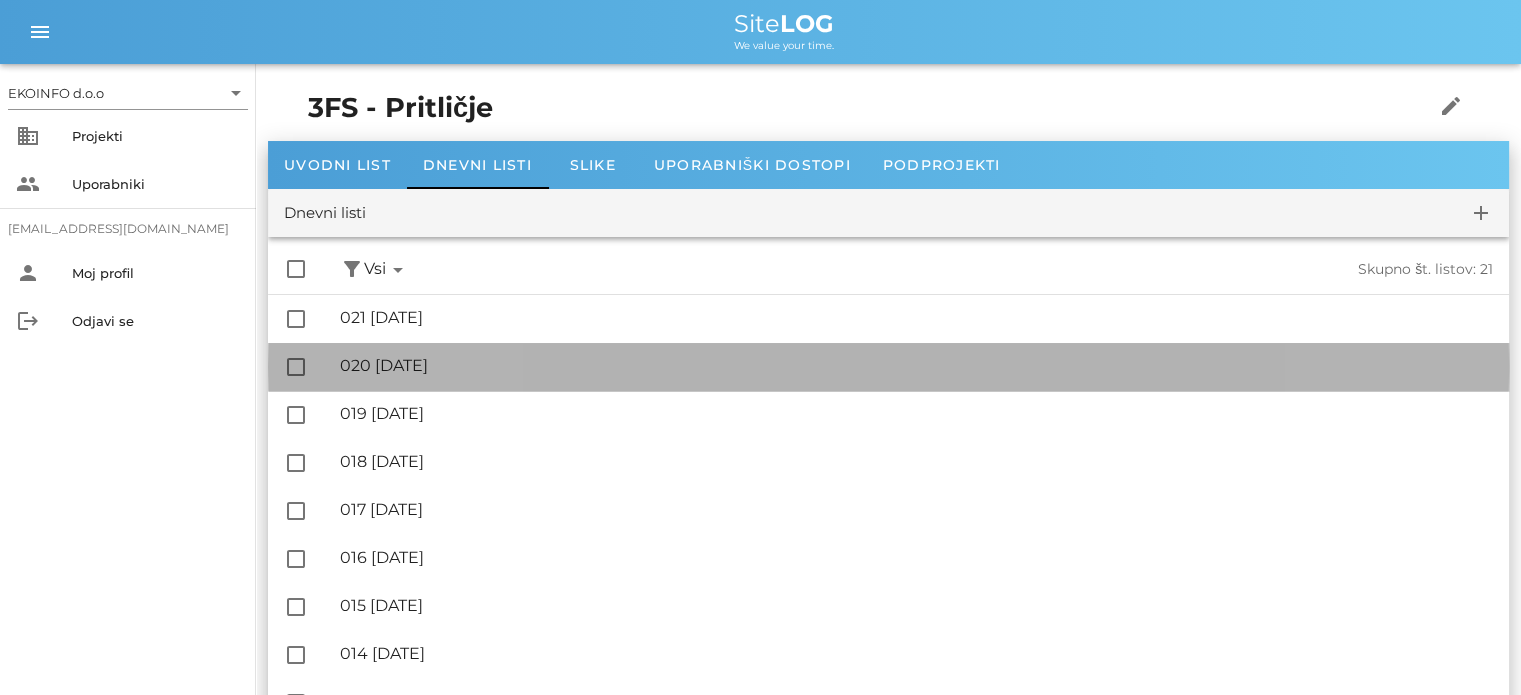 click on "🔏  020 [DATE]" at bounding box center [916, 365] 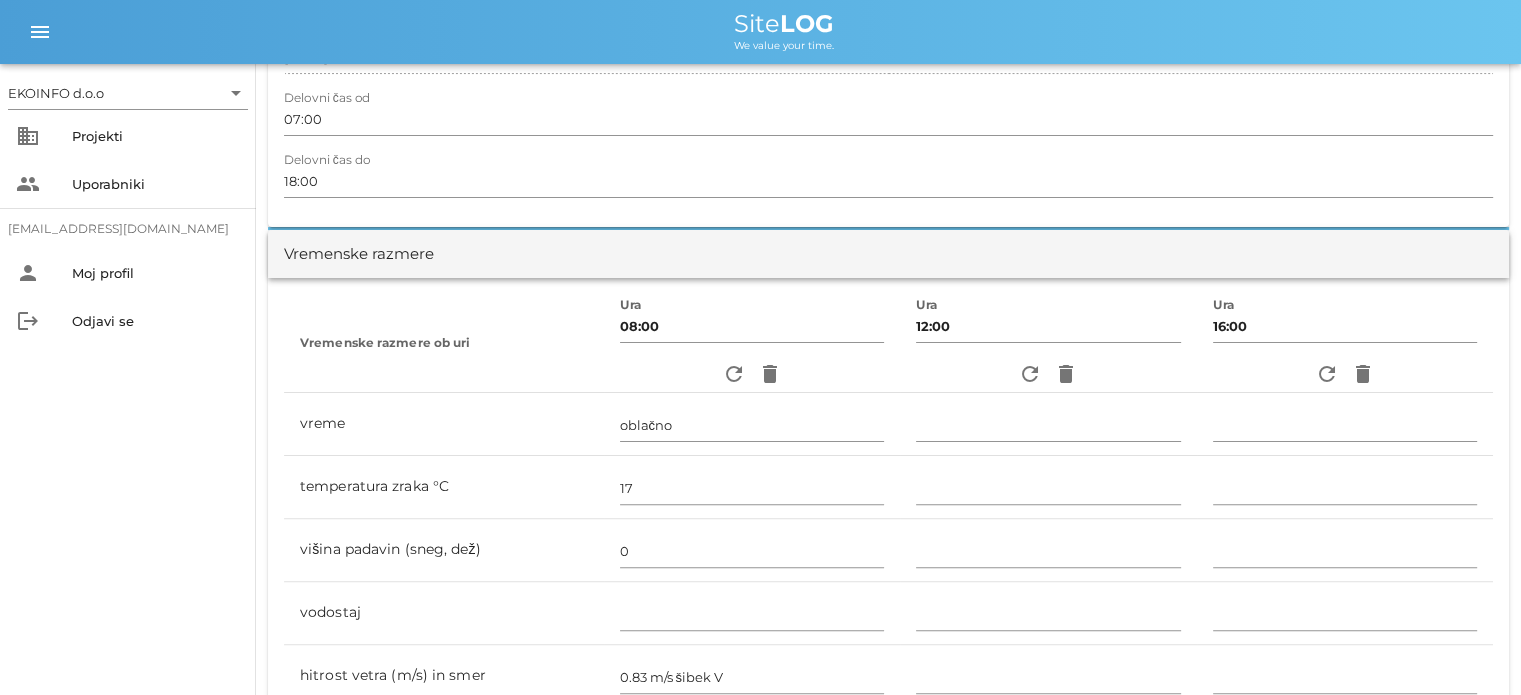 scroll, scrollTop: 0, scrollLeft: 0, axis: both 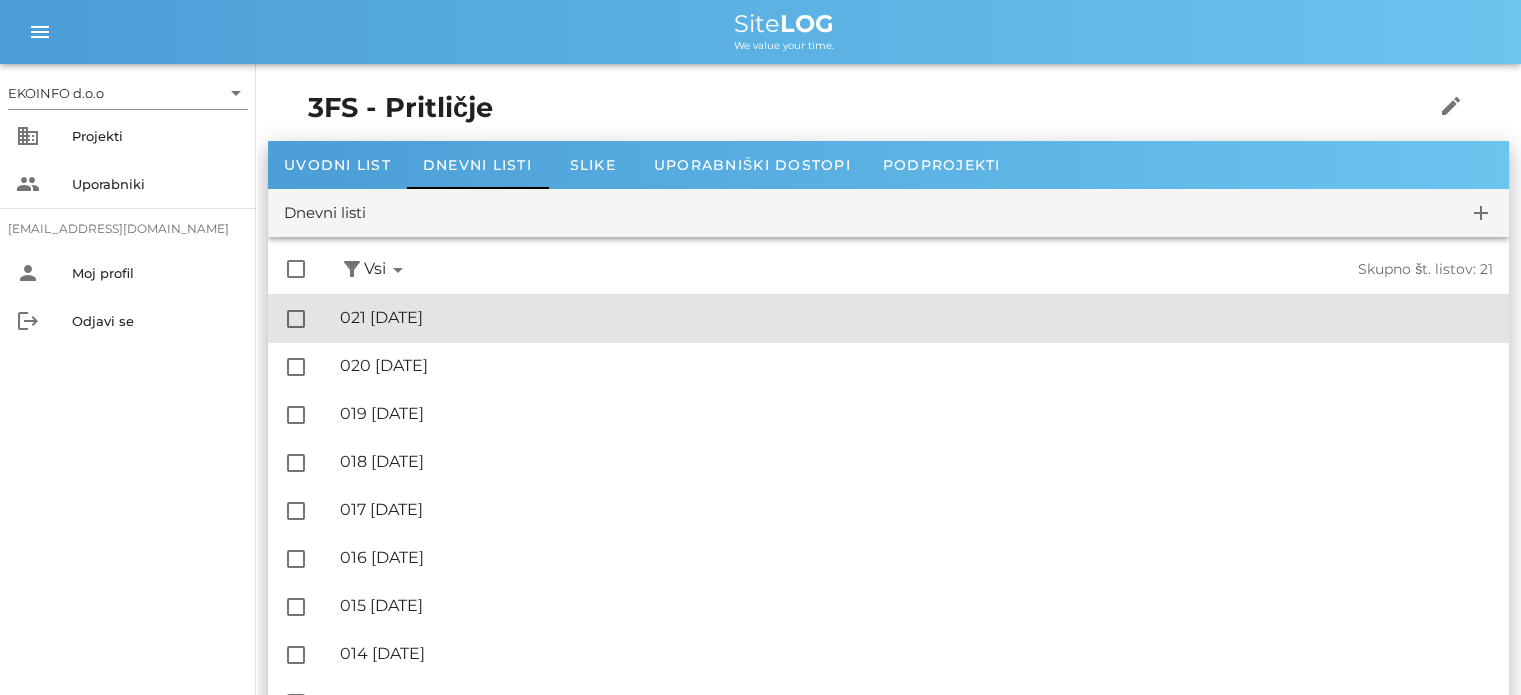 click on "🔏  021 [DATE]" at bounding box center [916, 317] 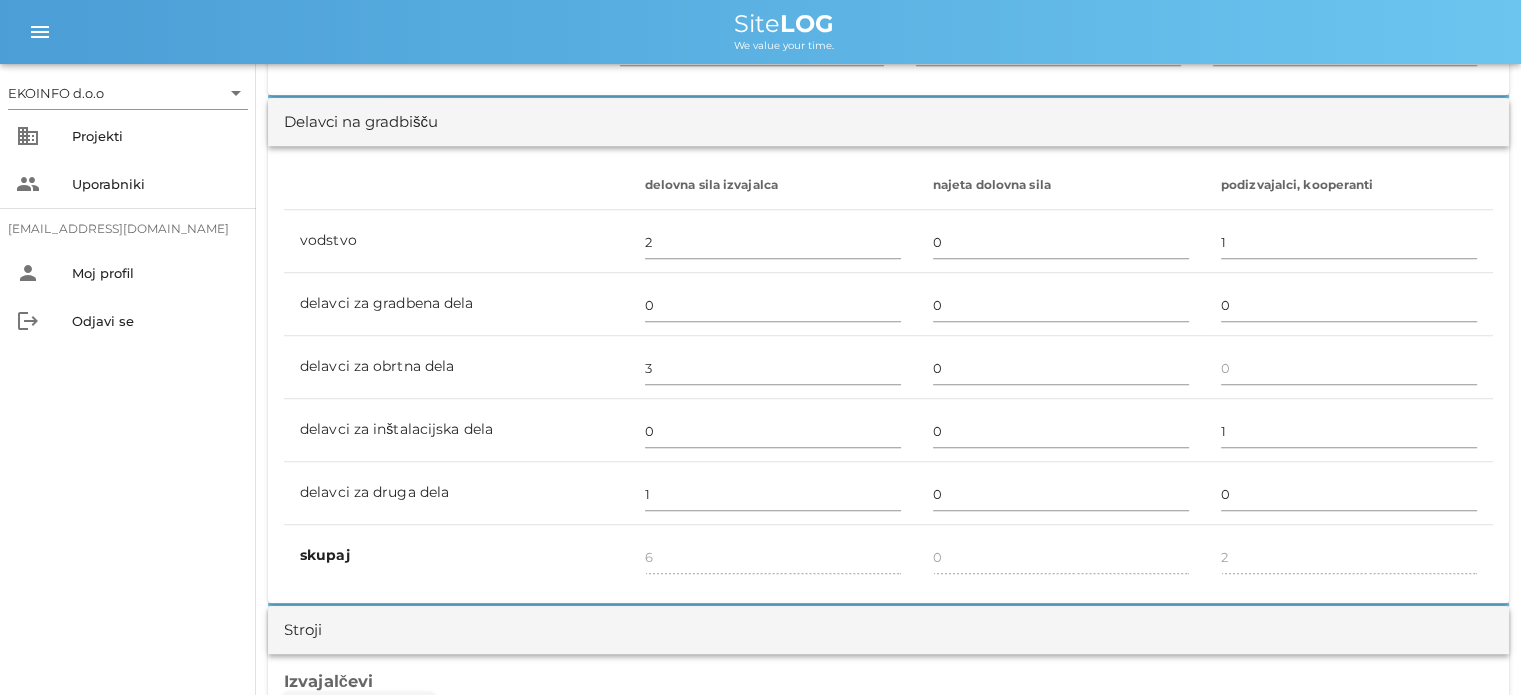 scroll, scrollTop: 1100, scrollLeft: 0, axis: vertical 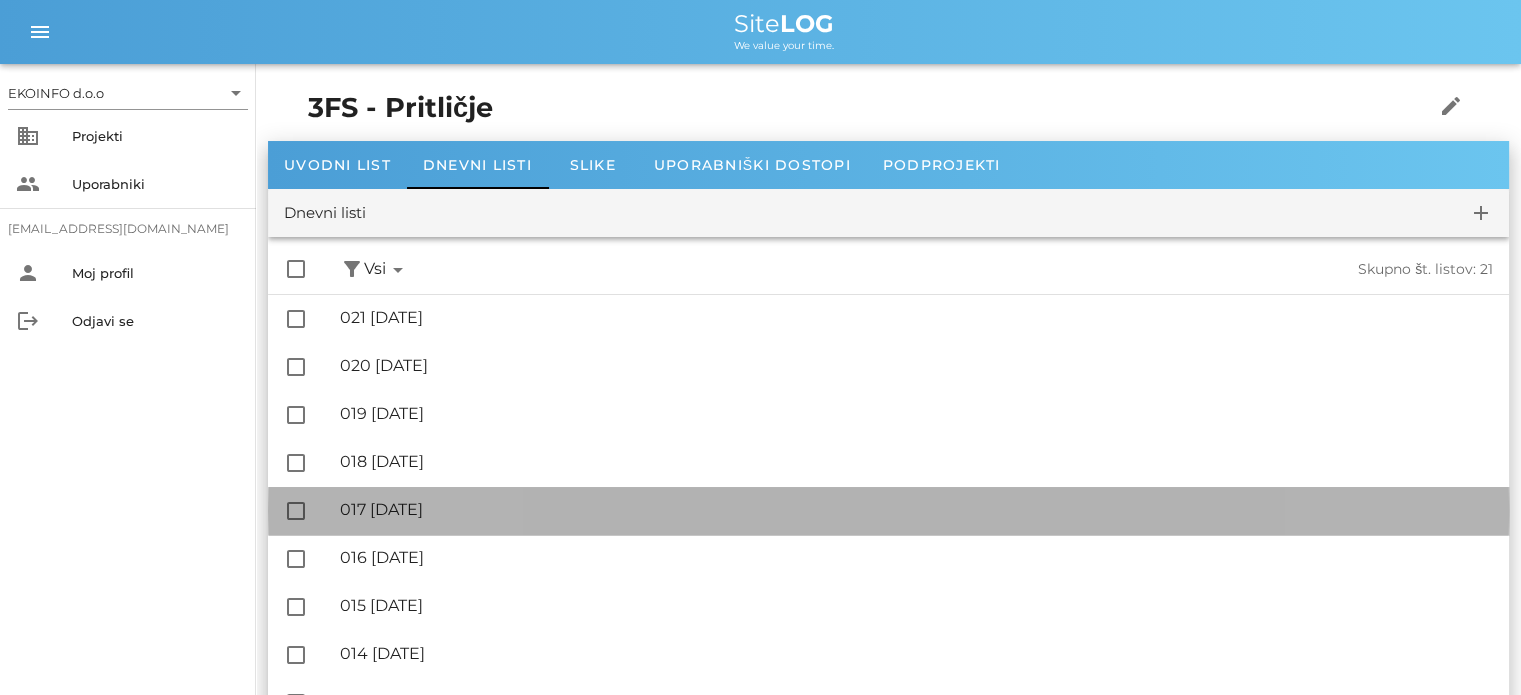 click on "🔏  017 [DATE]" at bounding box center (916, 509) 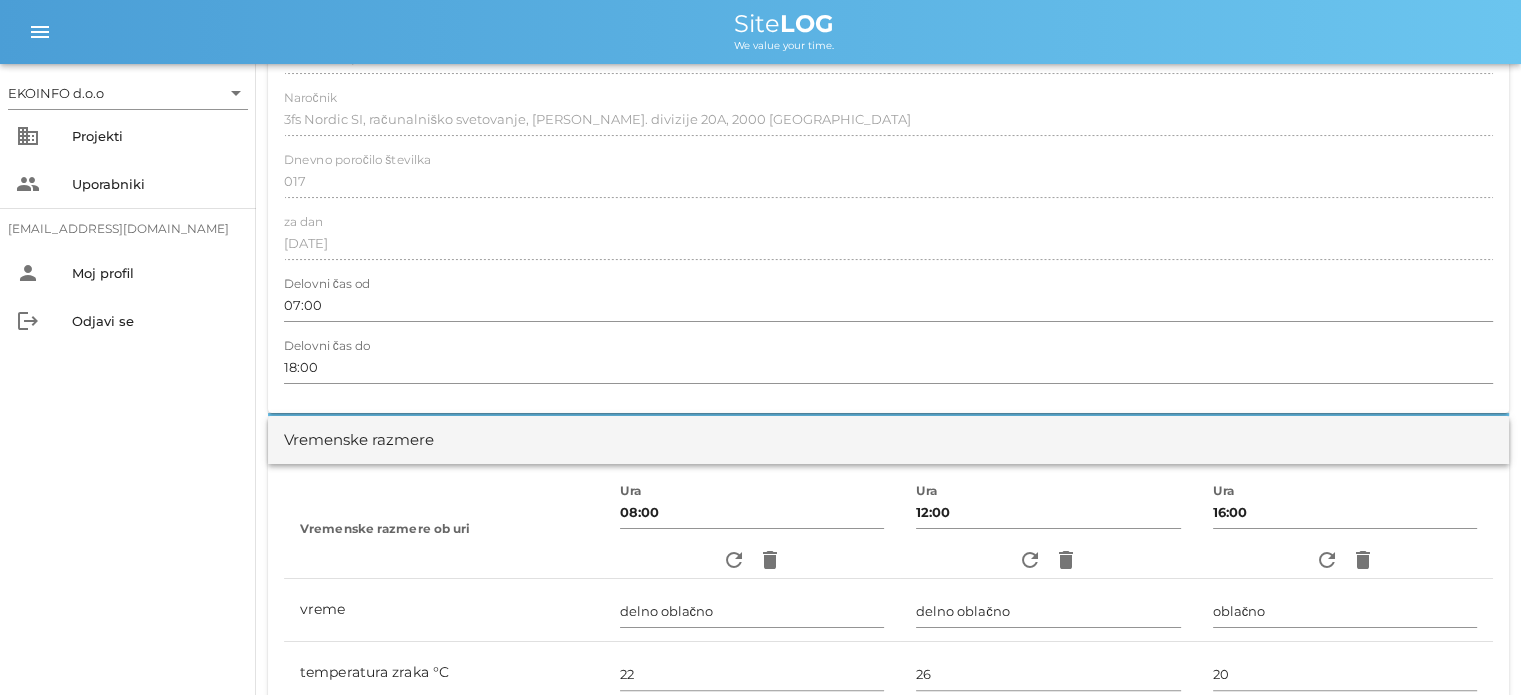 scroll, scrollTop: 0, scrollLeft: 0, axis: both 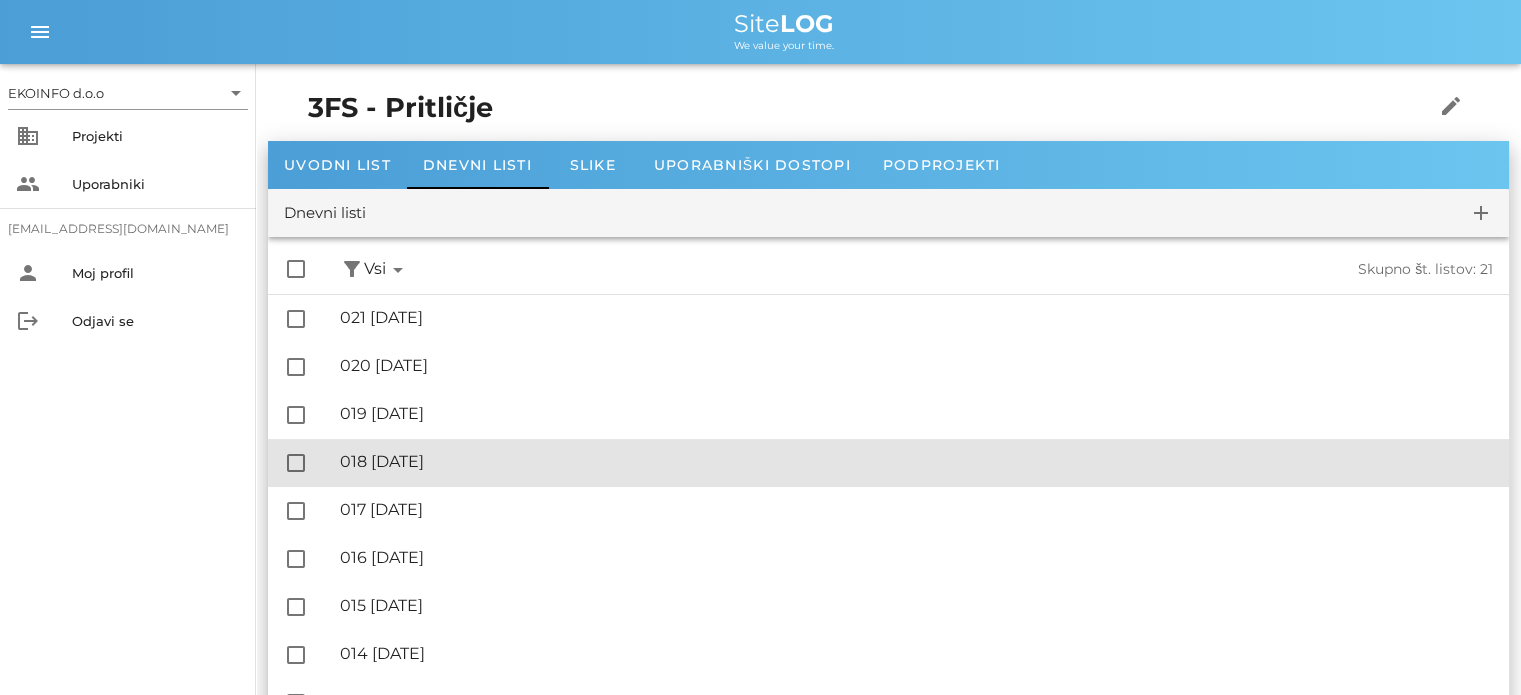 click on "🔏  018 [DATE]" at bounding box center (916, 461) 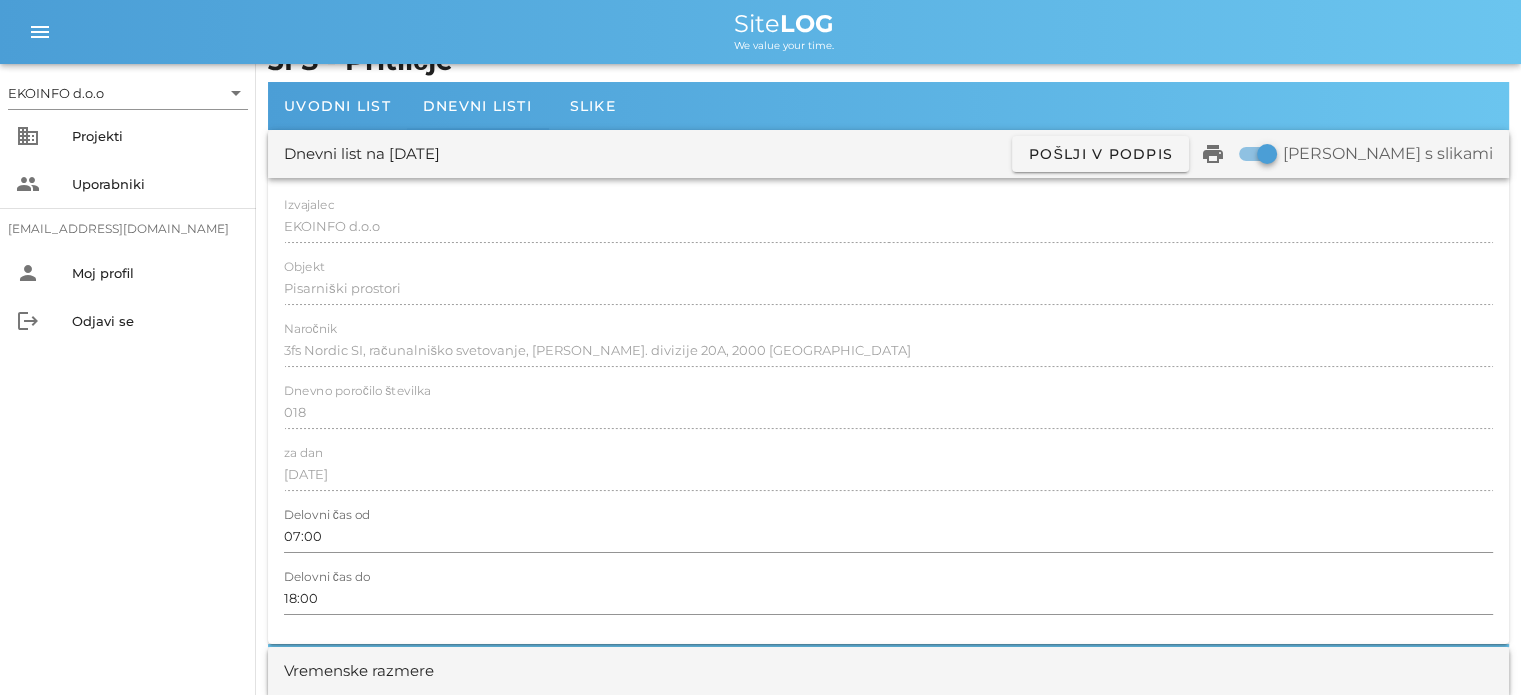 scroll, scrollTop: 0, scrollLeft: 0, axis: both 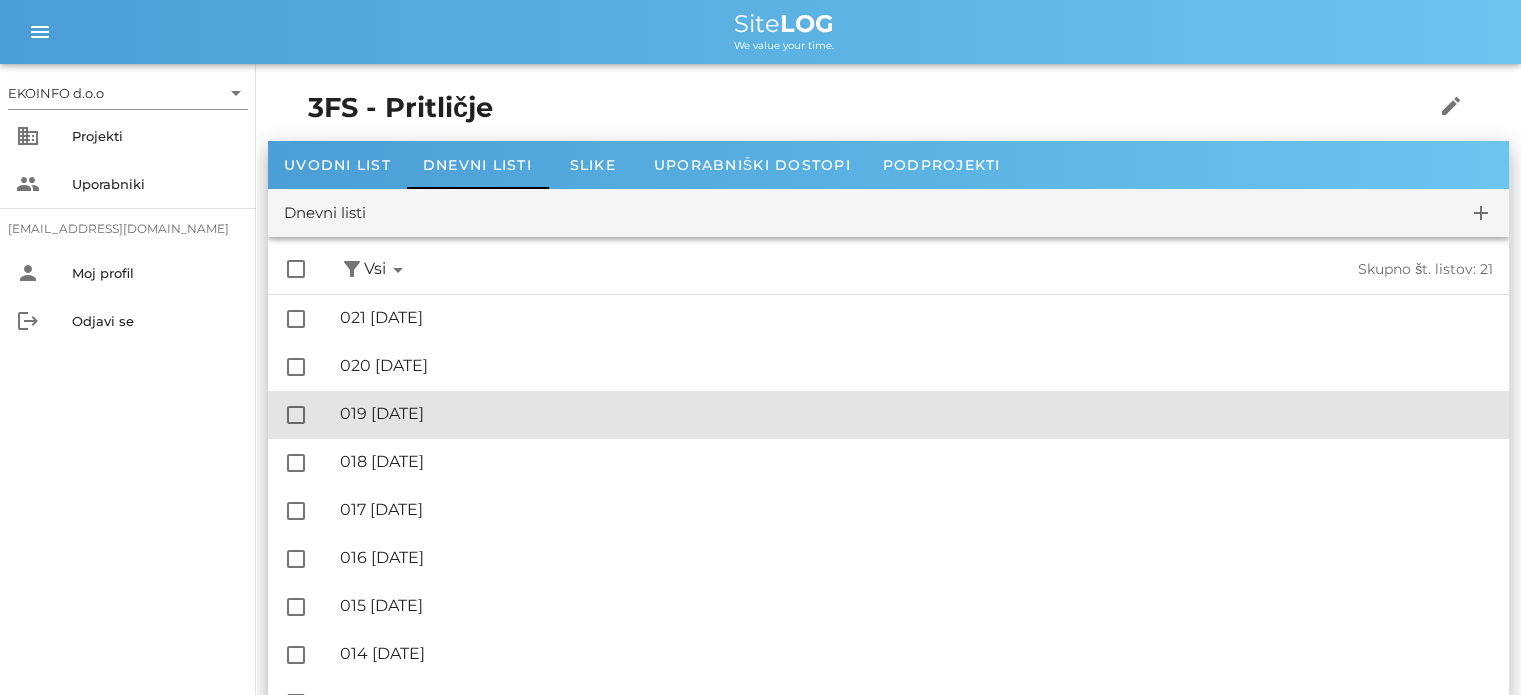 click on "🔏  019 [DATE]" at bounding box center (916, 413) 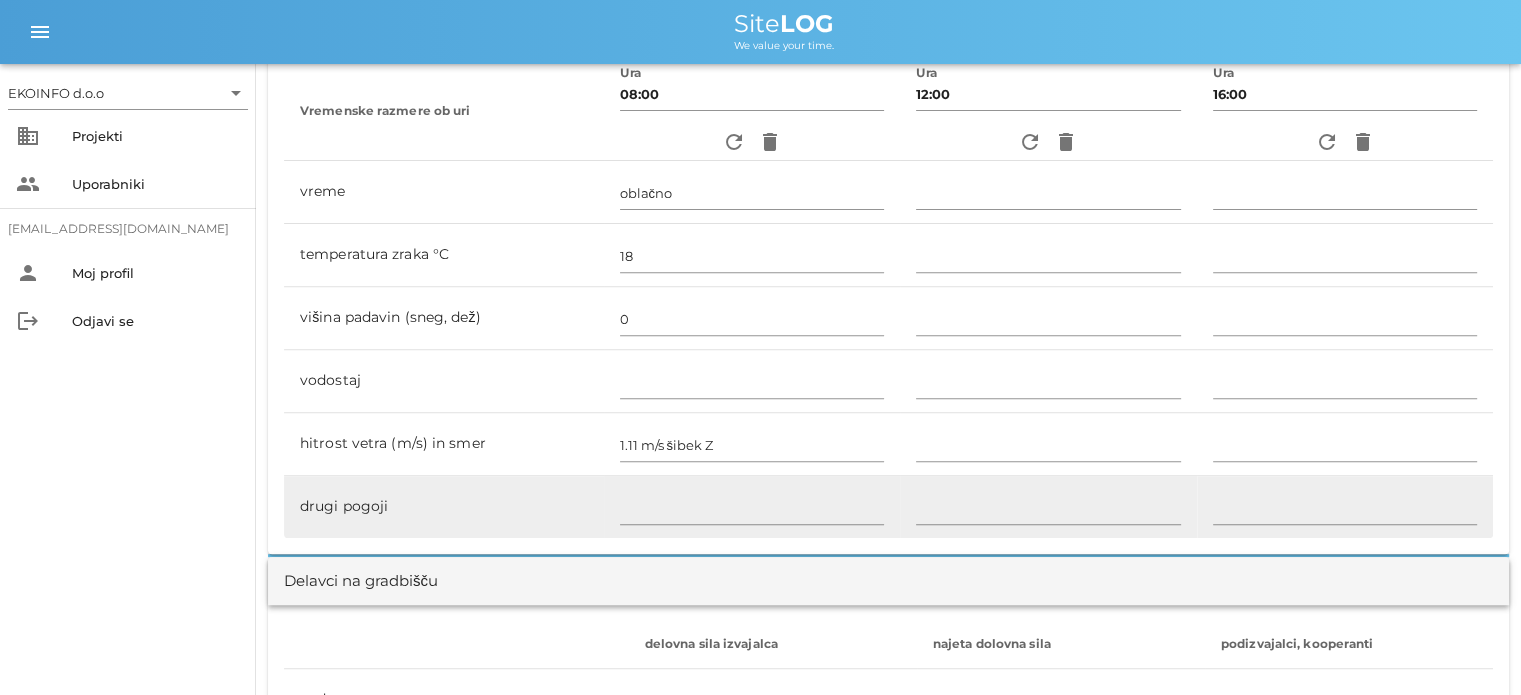 scroll, scrollTop: 0, scrollLeft: 0, axis: both 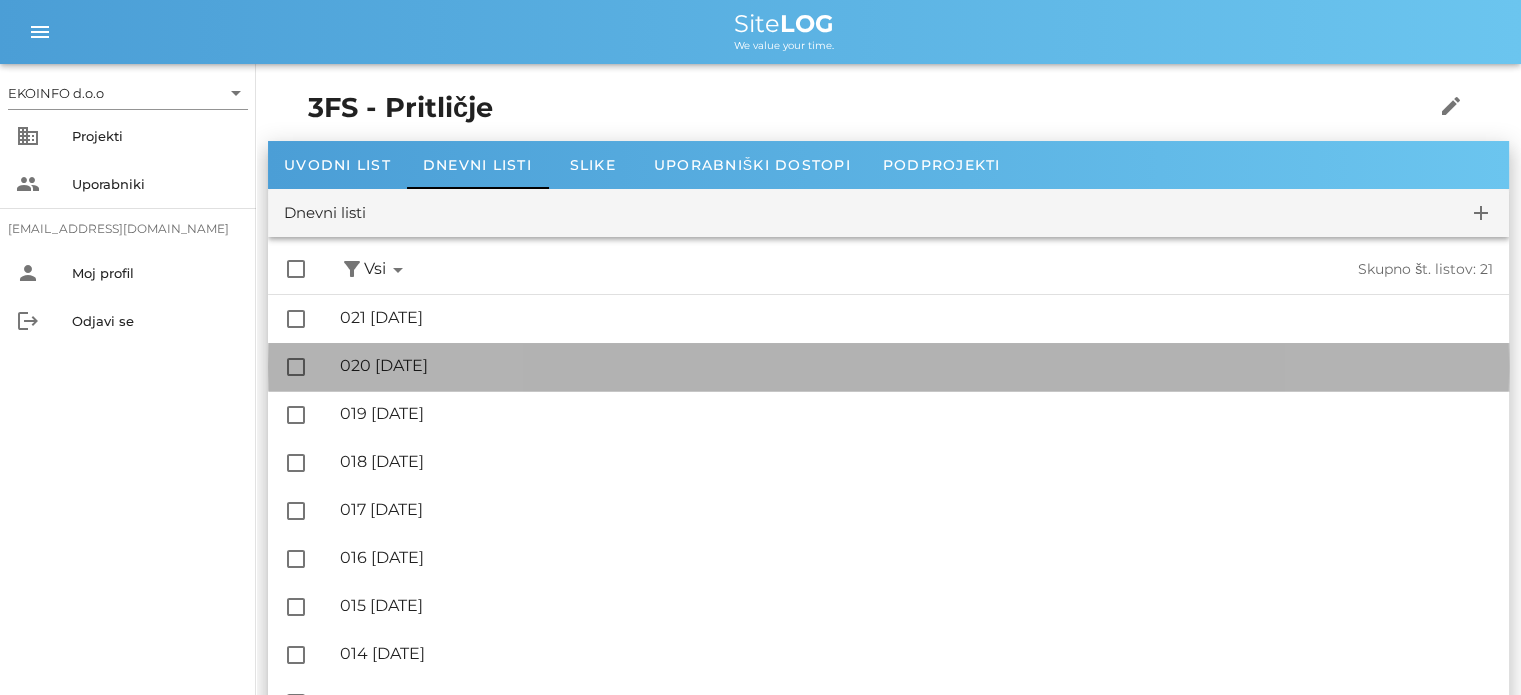 click on "🔏  020 [DATE]" at bounding box center (916, 365) 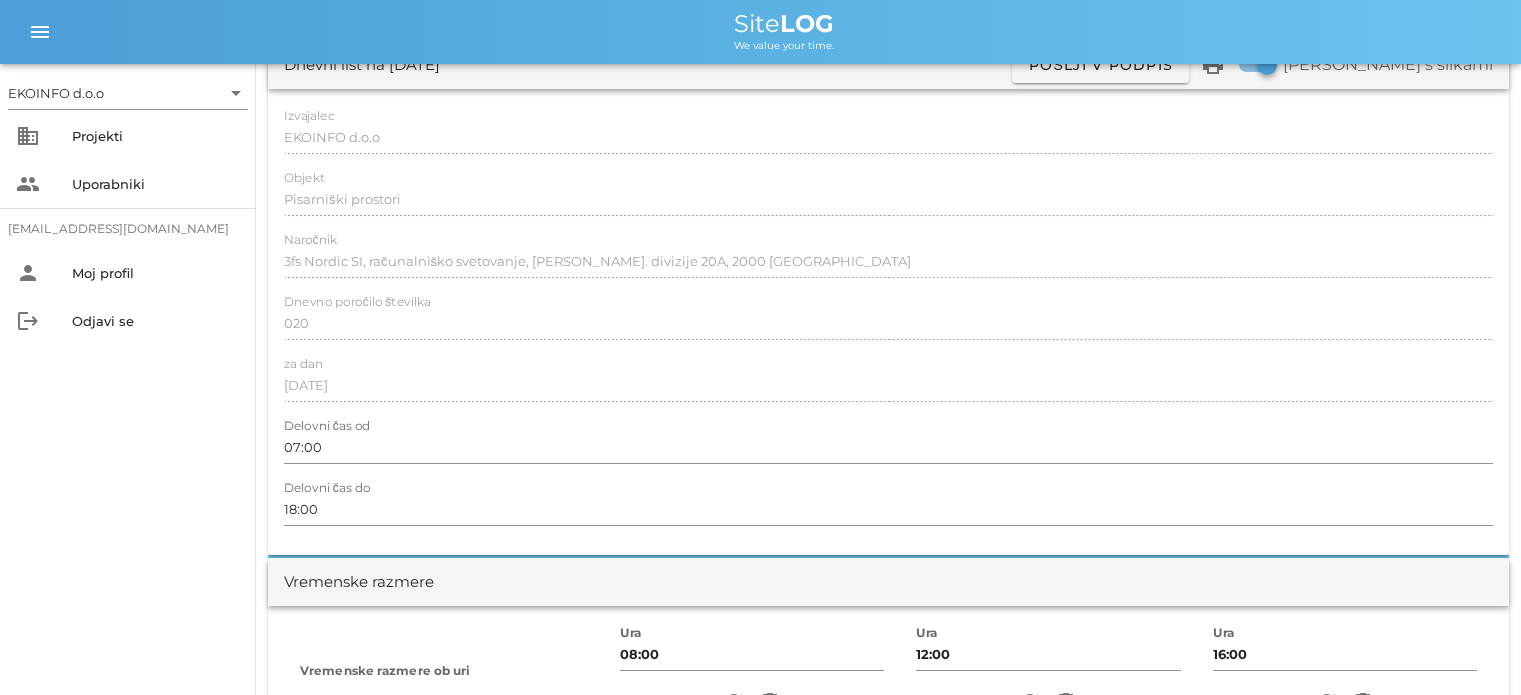 scroll, scrollTop: 0, scrollLeft: 0, axis: both 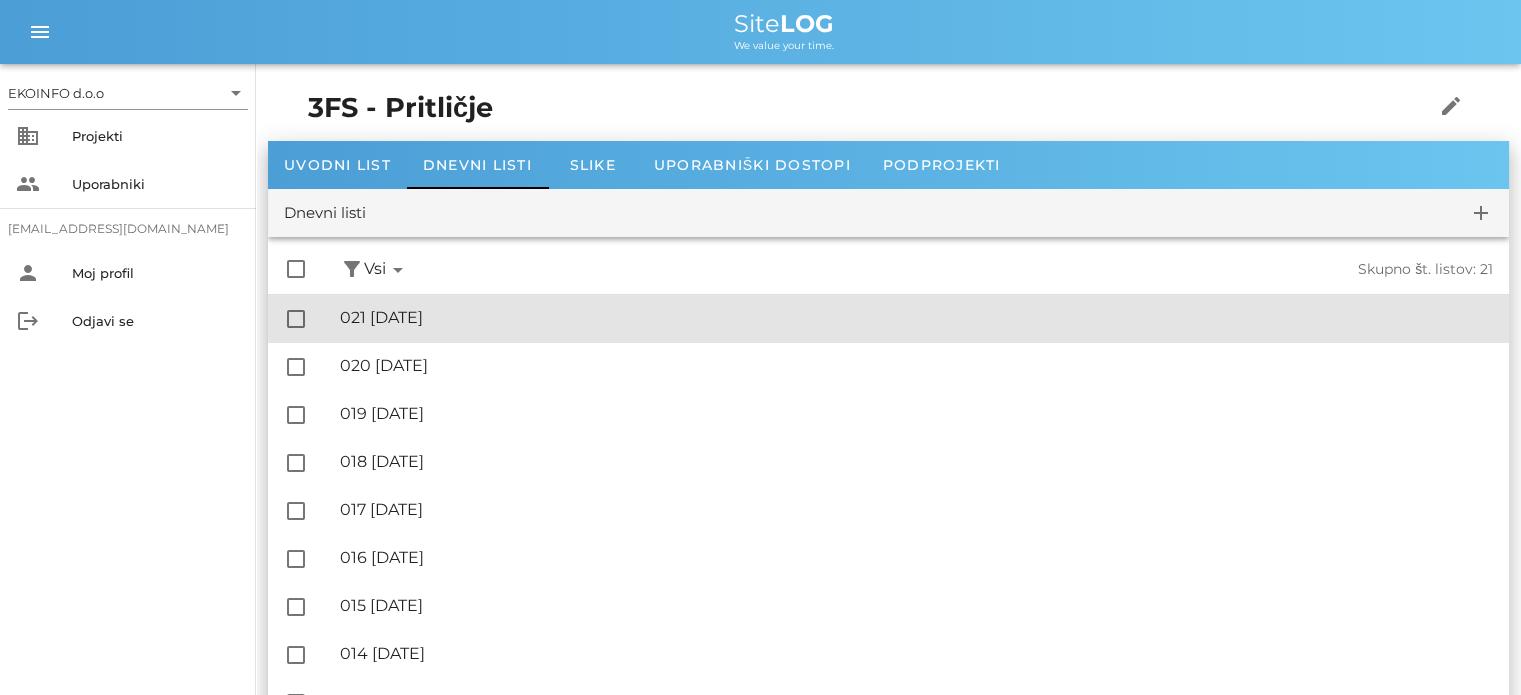 click on "🔏  021 [DATE]" at bounding box center [916, 317] 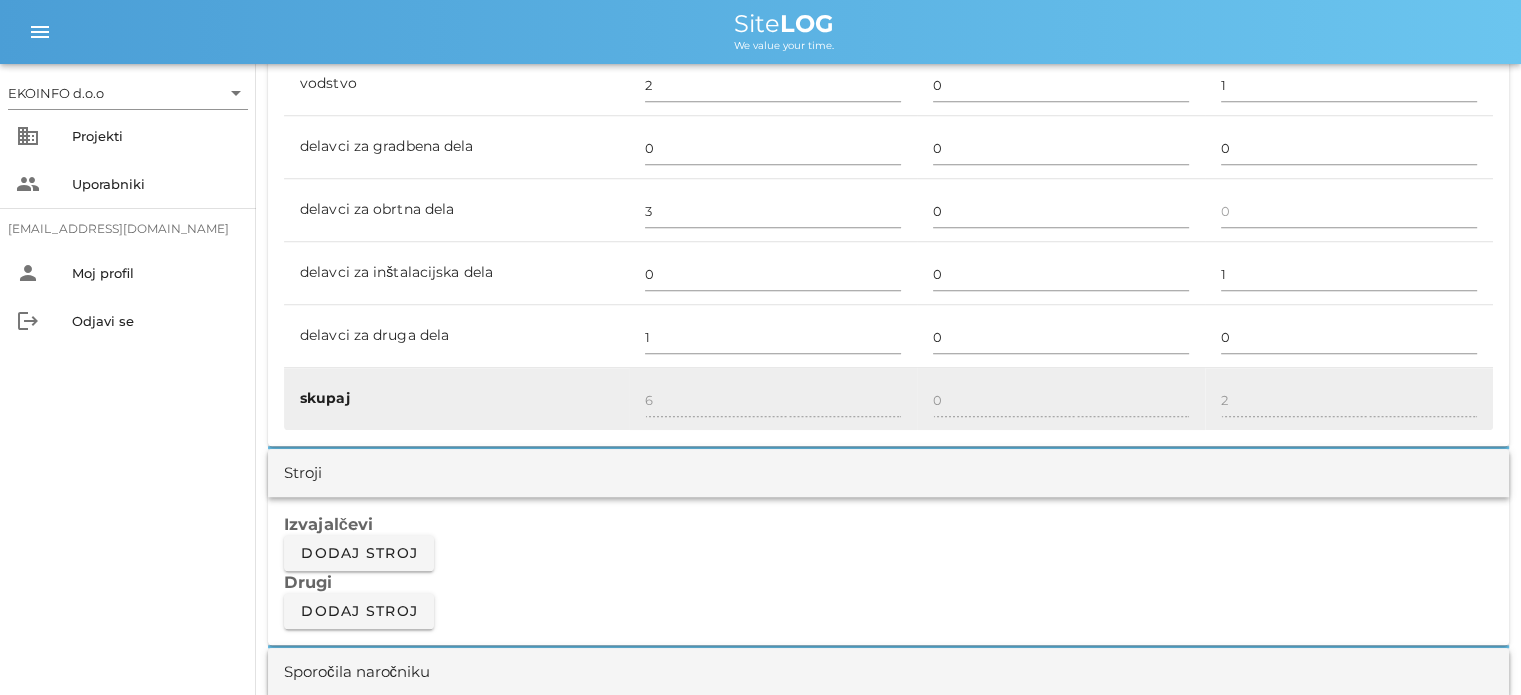 scroll, scrollTop: 1800, scrollLeft: 0, axis: vertical 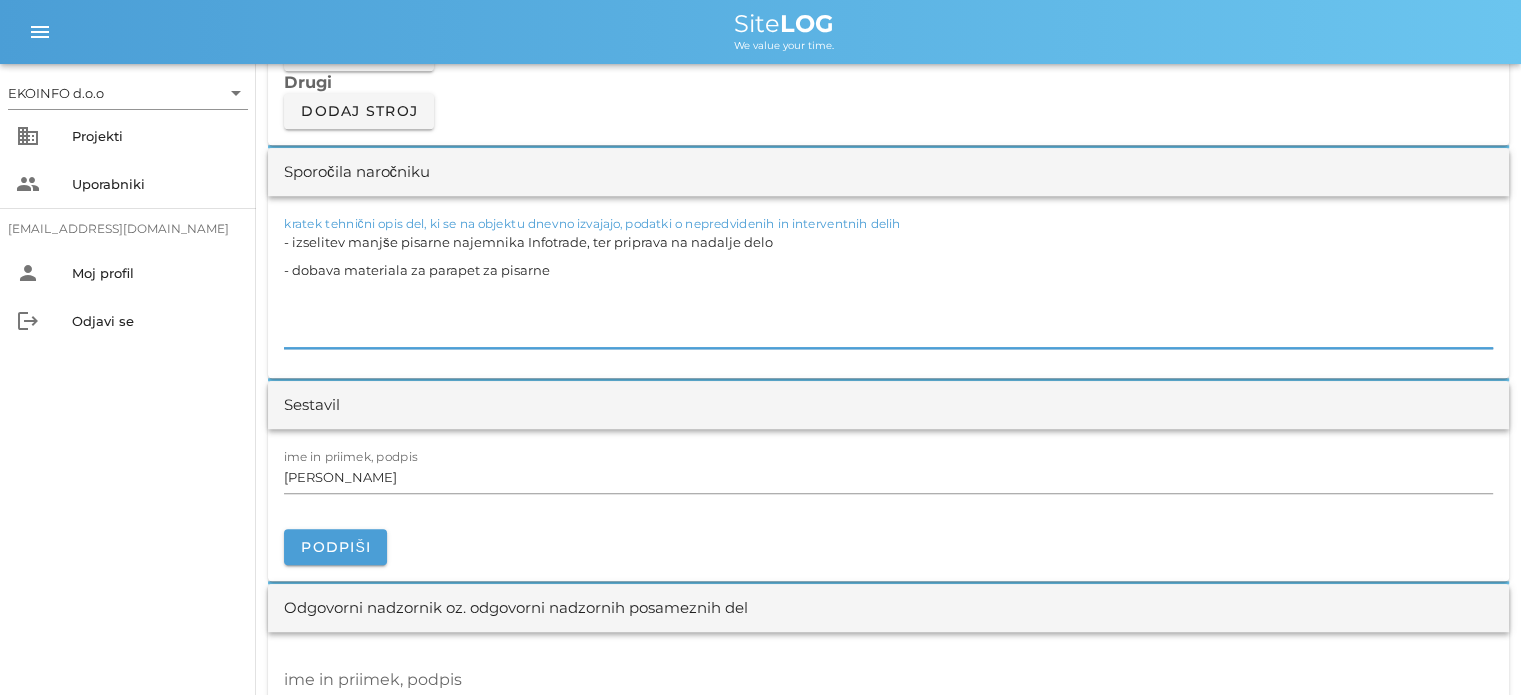 drag, startPoint x: 568, startPoint y: 291, endPoint x: 272, endPoint y: 247, distance: 299.2524 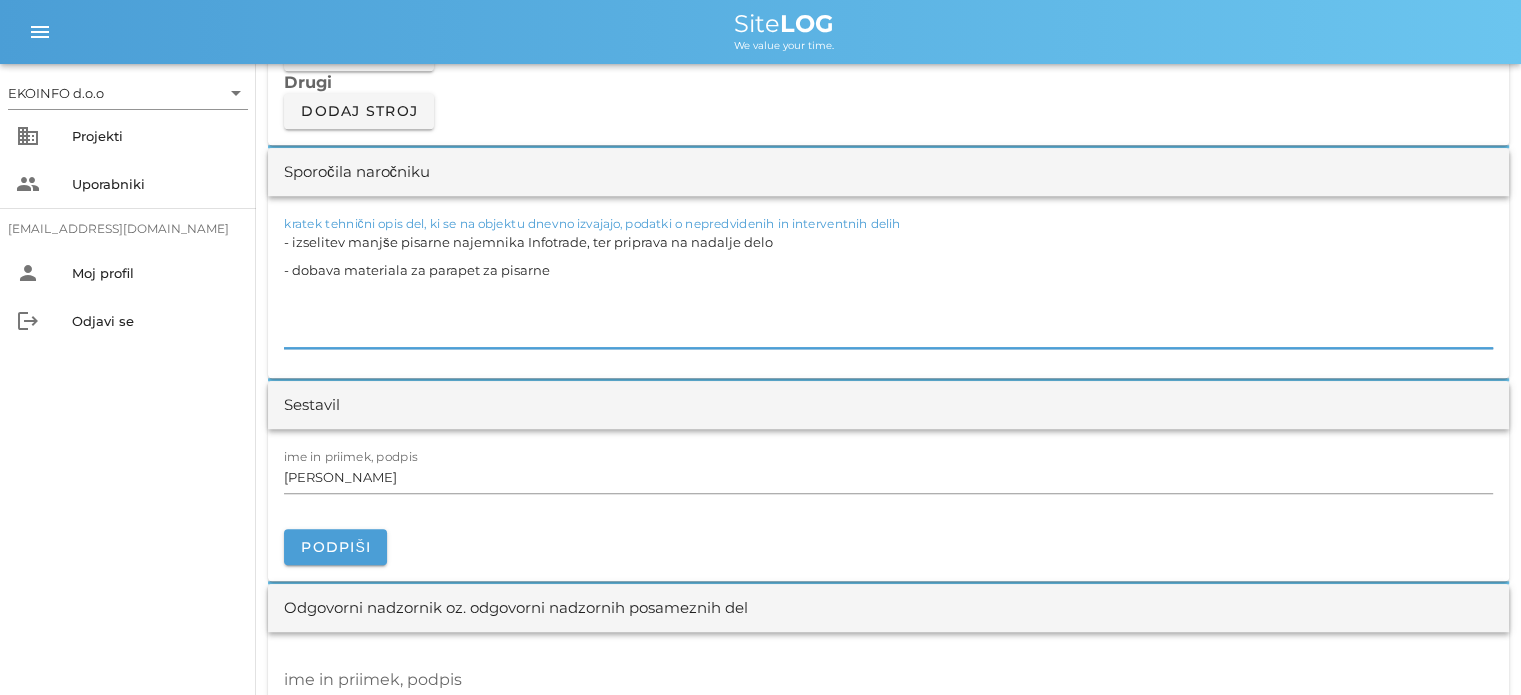 click on "kratek tehnični opis del, ki se na objektu dnevno izvajajo, podatki o nepredvidenih in interventnih delih - izselitev manjše pisarne najemnika Infotrade, ter priprava na nadalje delo
- dobava materiala za parapet za pisarne" at bounding box center (888, 287) 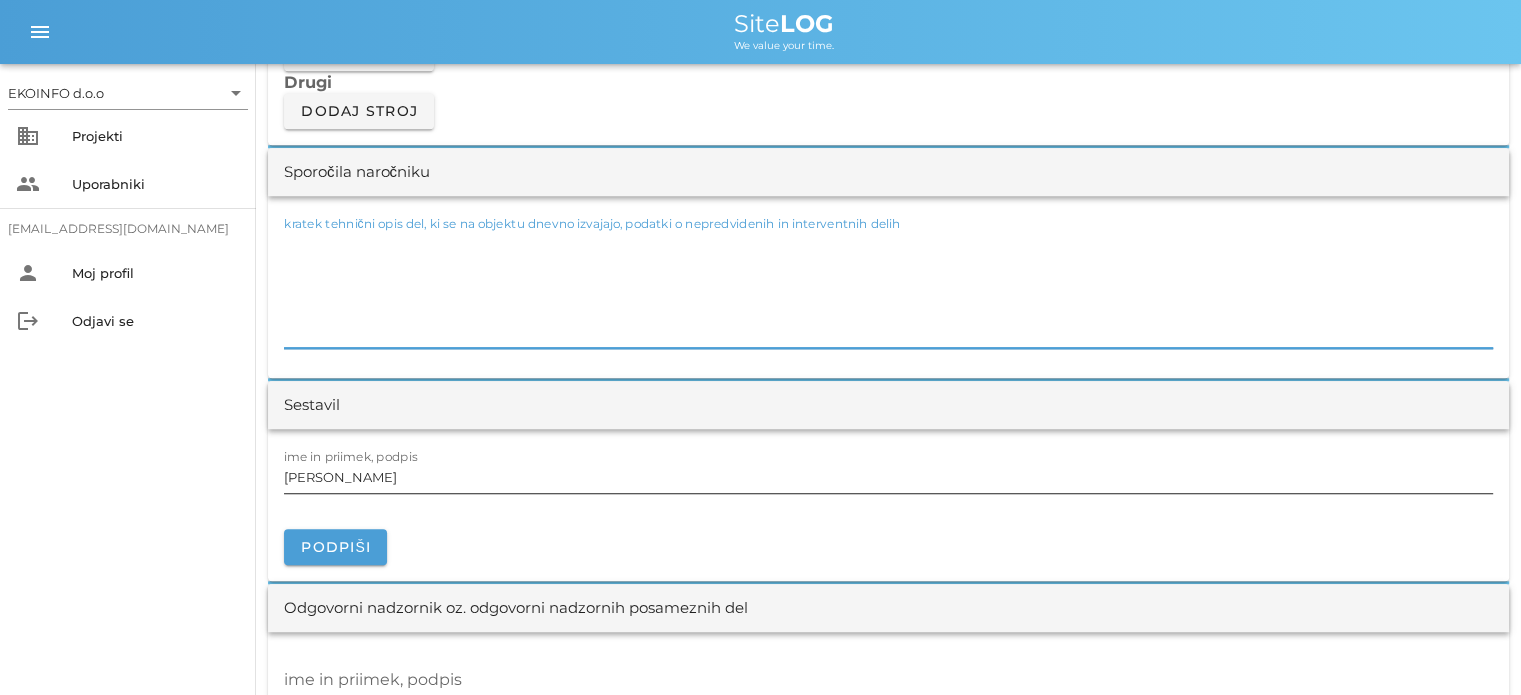 type 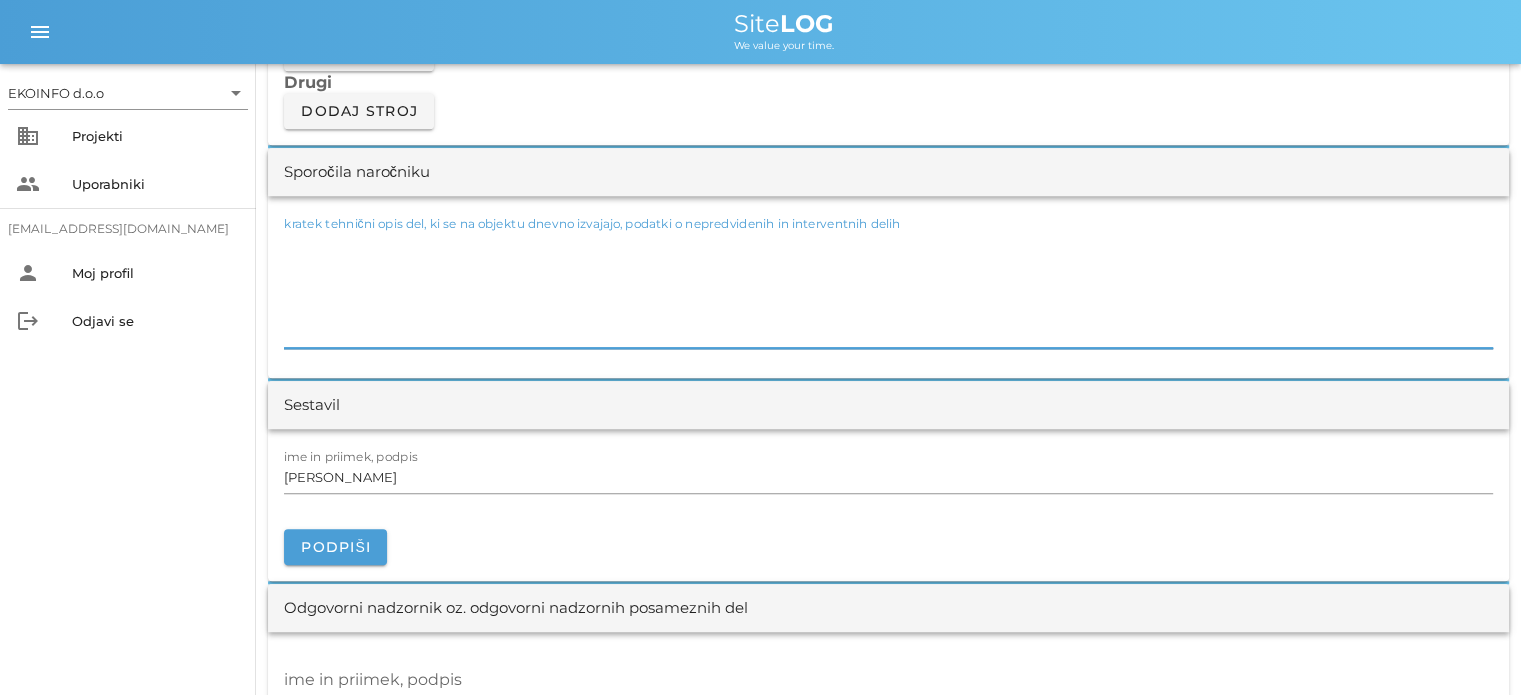 click on "kratek tehnični opis del, ki se na objektu dnevno izvajajo, podatki o nepredvidenih in interventnih delih" at bounding box center (888, 288) 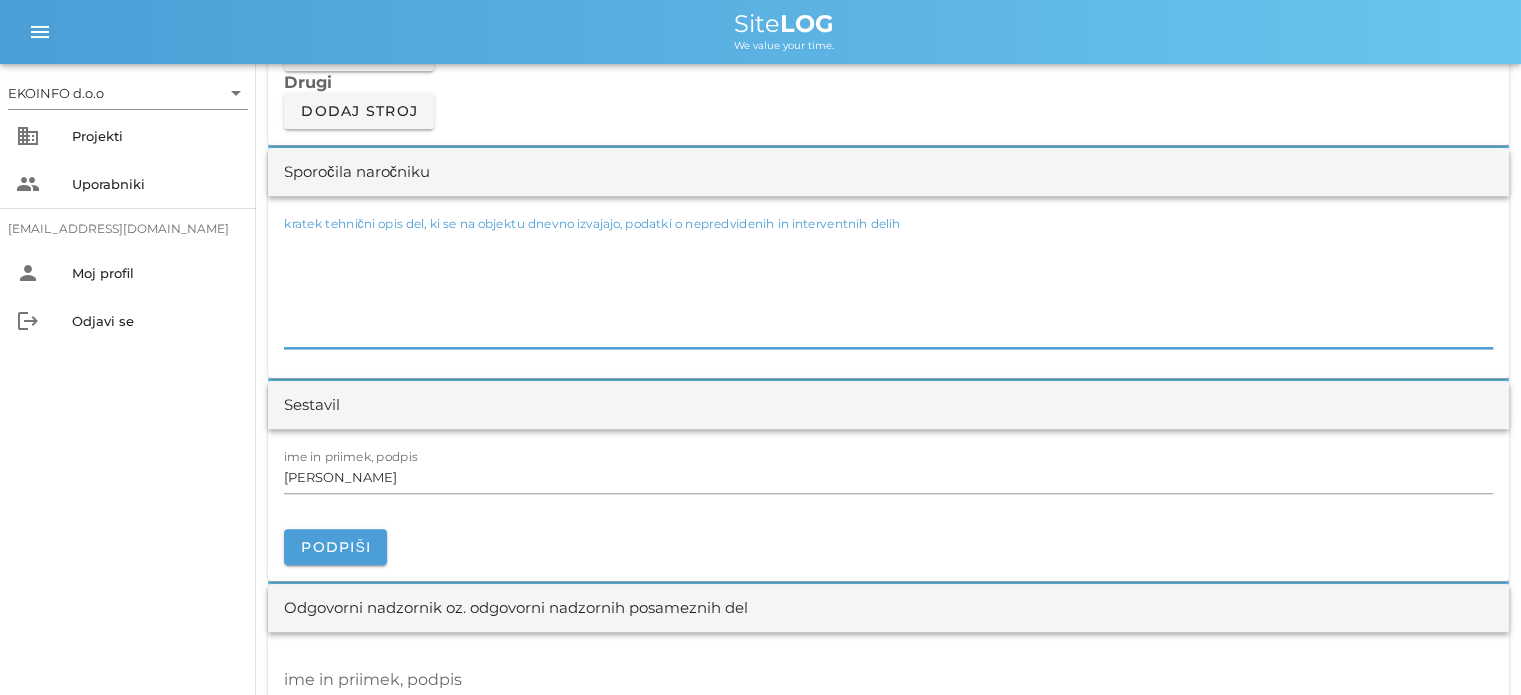 scroll, scrollTop: 0, scrollLeft: 0, axis: both 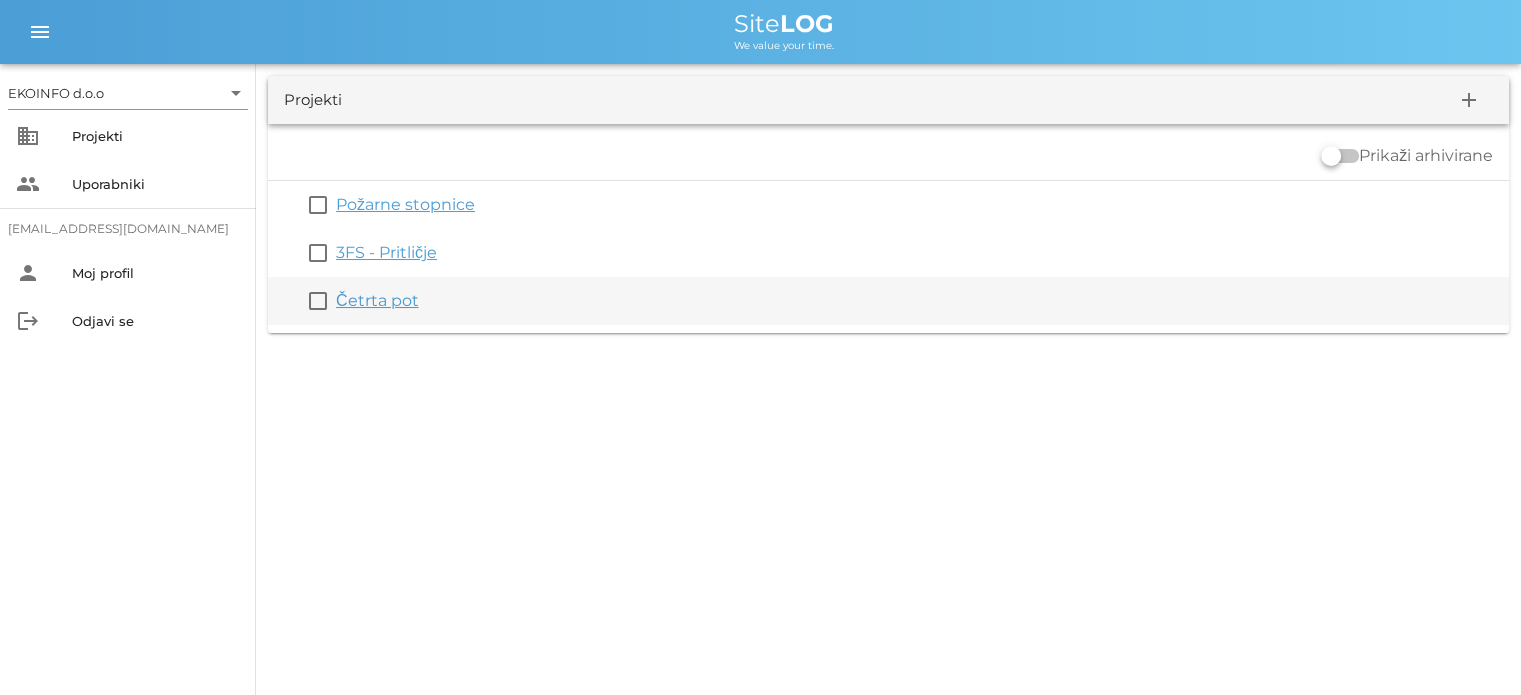 click on "Četrta pot" at bounding box center [377, 300] 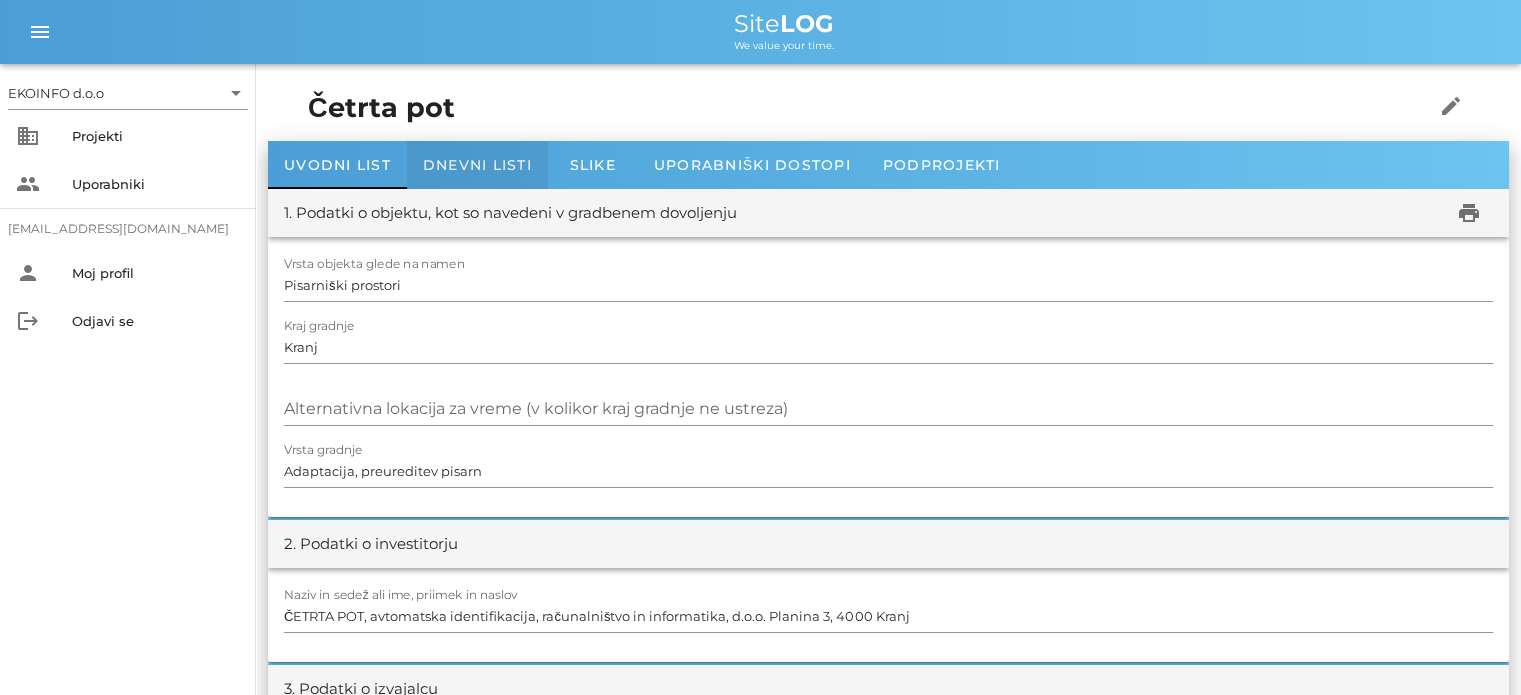 click on "Dnevni listi" at bounding box center (477, 165) 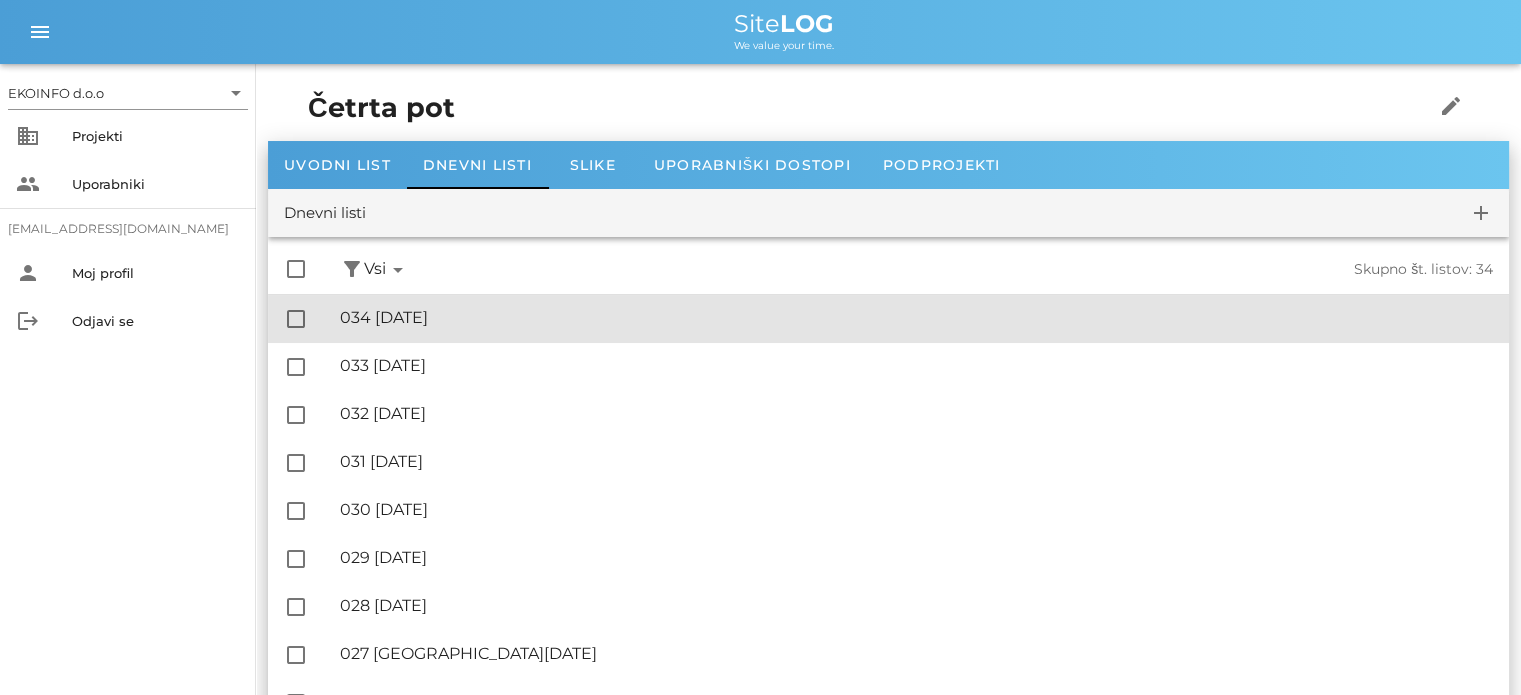 click on "🔏  034 [GEOGRAPHIC_DATA][DATE]" at bounding box center [916, 317] 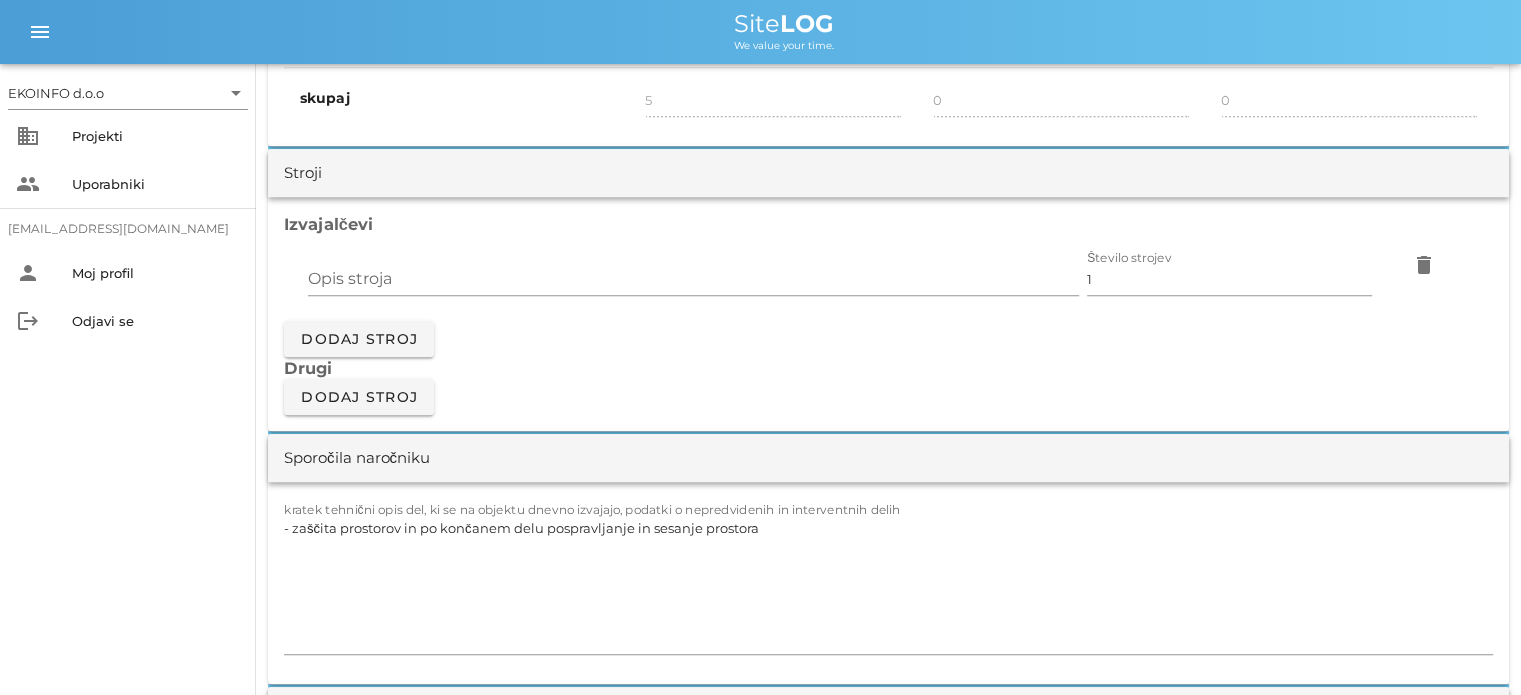 scroll, scrollTop: 1700, scrollLeft: 0, axis: vertical 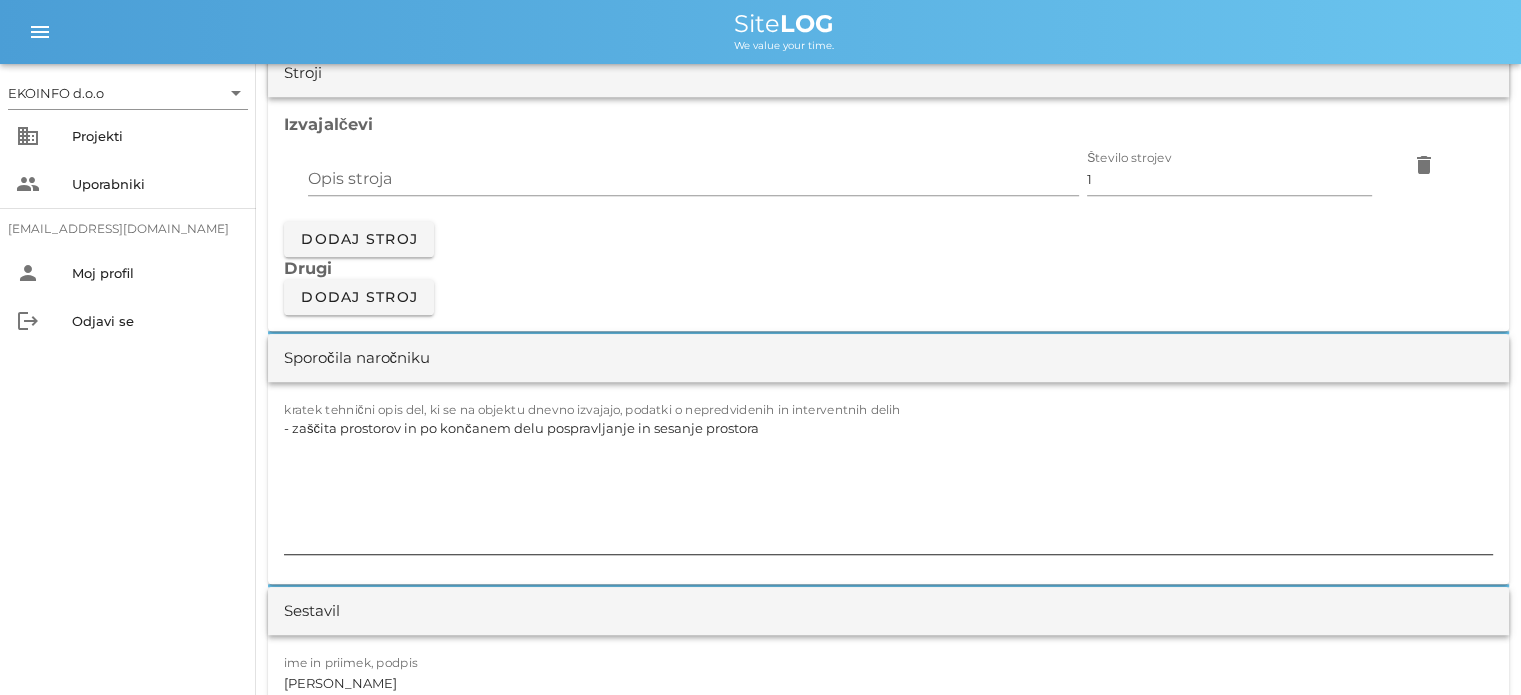 click on "- zaščita prostorov in po končanem delu pospravljanje in sesanje prostora" at bounding box center [888, 484] 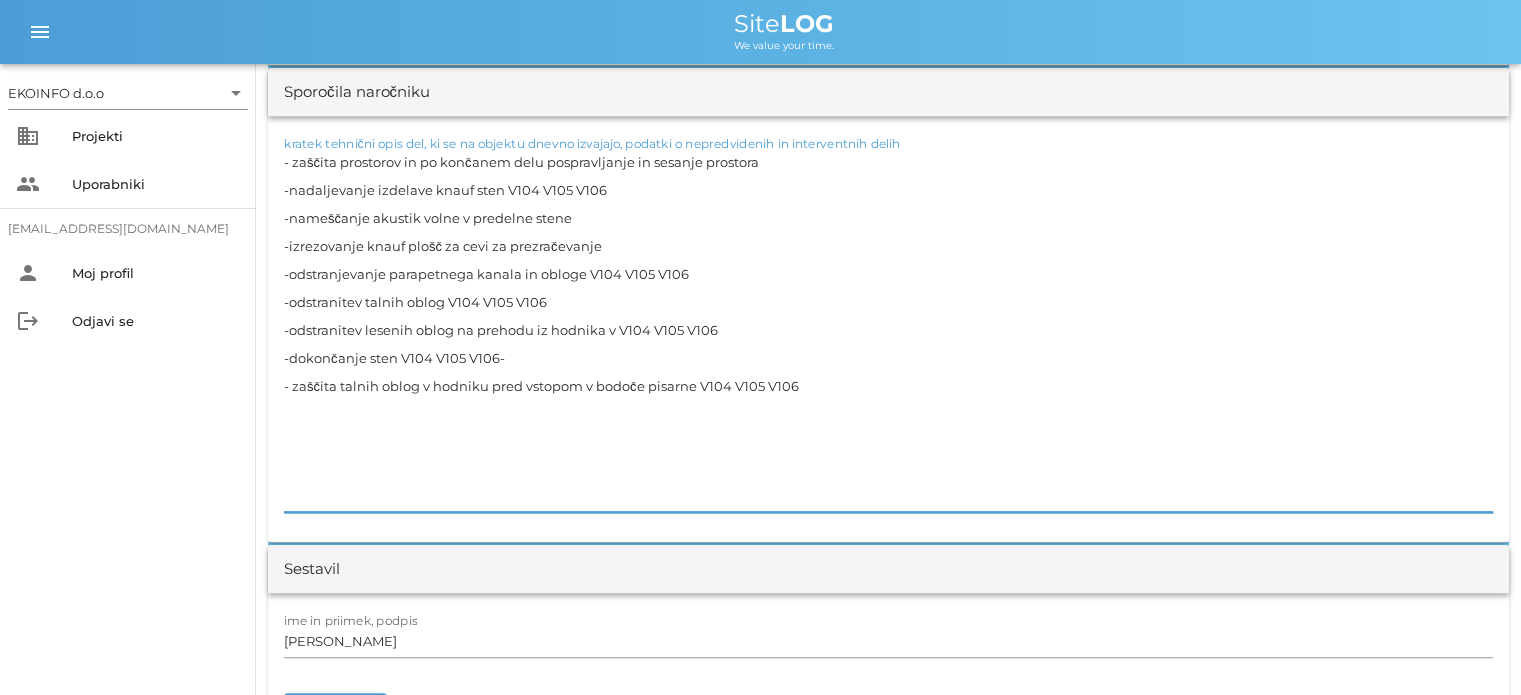 scroll, scrollTop: 2000, scrollLeft: 0, axis: vertical 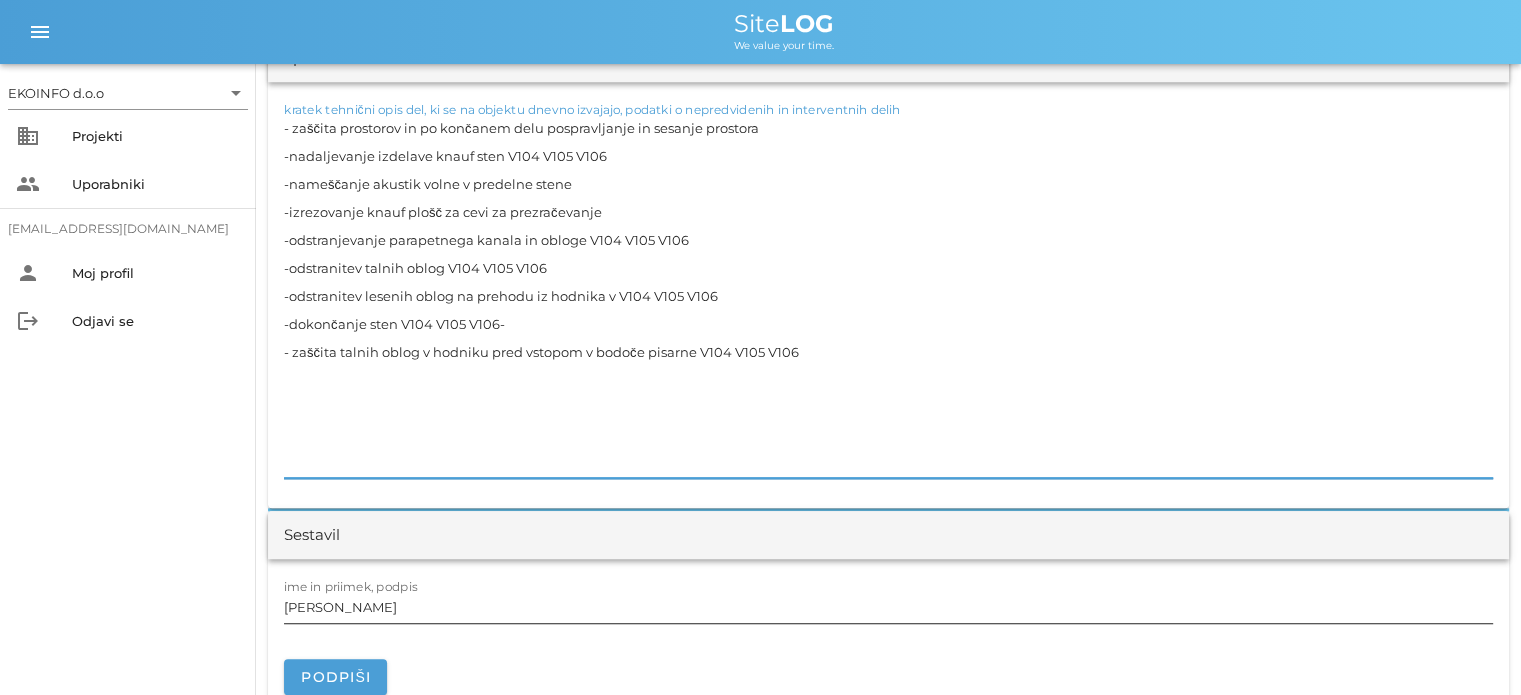 click on "[PERSON_NAME]" at bounding box center (888, 607) 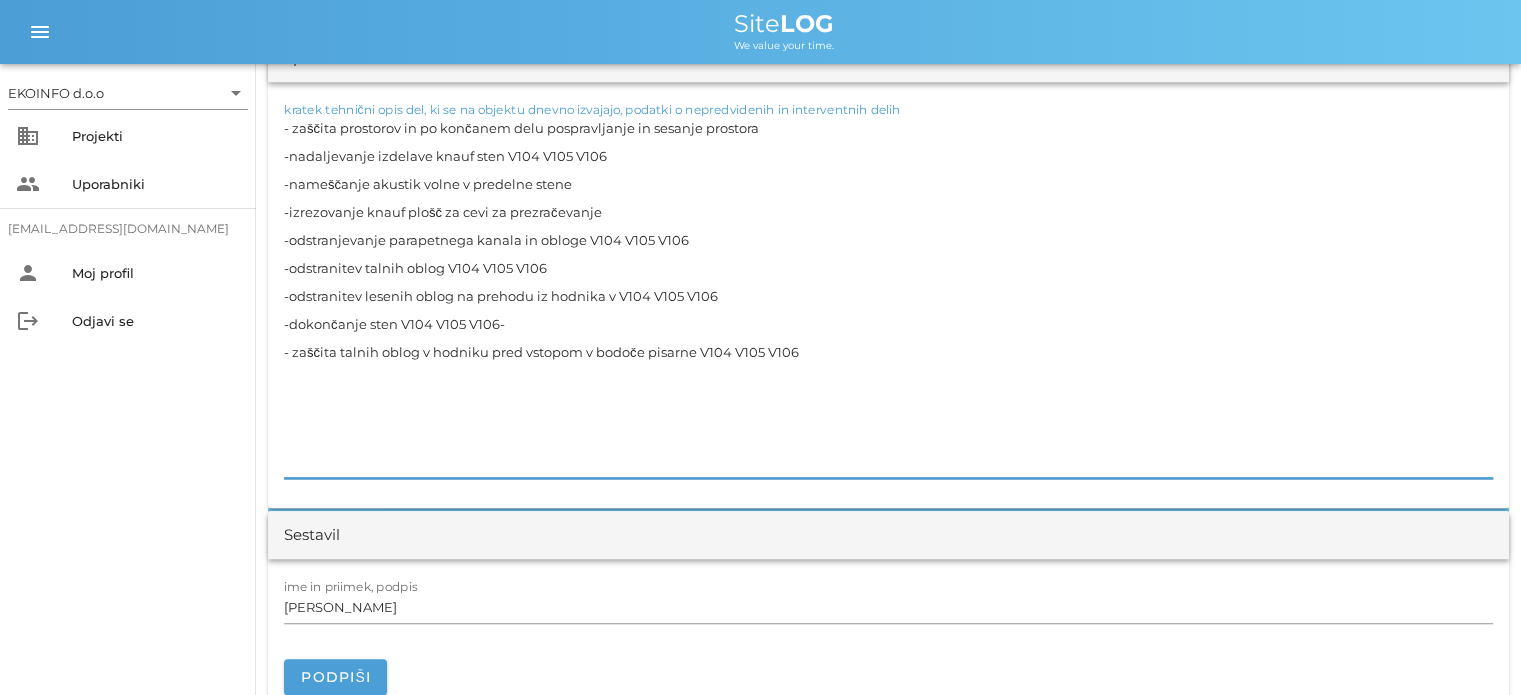 click on "- zaščita prostorov in po končanem delu pospravljanje in sesanje prostora
-nadaljevanje izdelave knauf sten V104 V105 V106
-nameščanje akustik volne v predelne stene
-izrezovanje knauf plošč za cevi za prezračevanje
-odstranjevanje parapetnega kanala in obloge V104 V105 V106
-odstranitev talnih oblog V104 V105 V106
-odstranitev lesenih oblog na prehodu iz hodnika v V104 V105 V106
-dokončanje sten V104 V105 V106-
- zaščita talnih oblog v hodniku pred vstopom v bodoče pisarne V104 V105 V106" at bounding box center [888, 296] 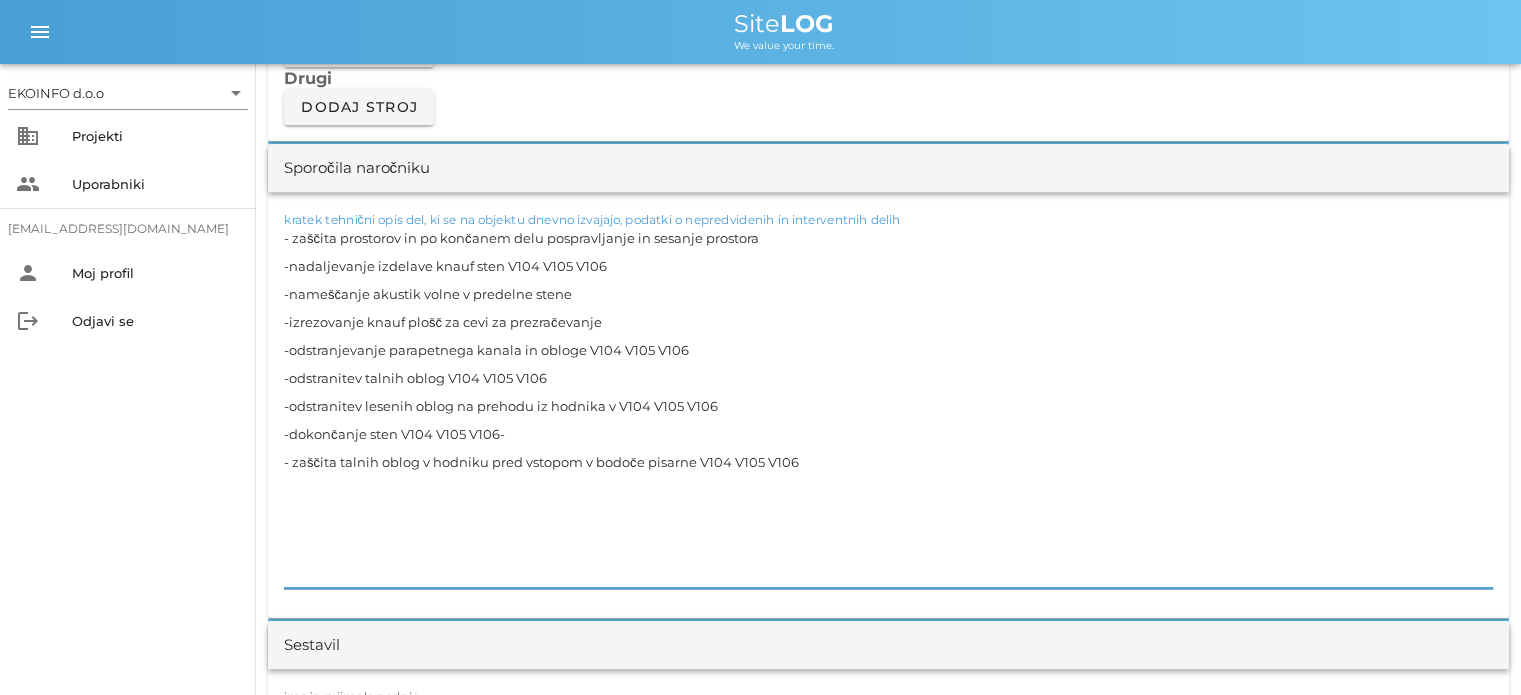 scroll, scrollTop: 1900, scrollLeft: 0, axis: vertical 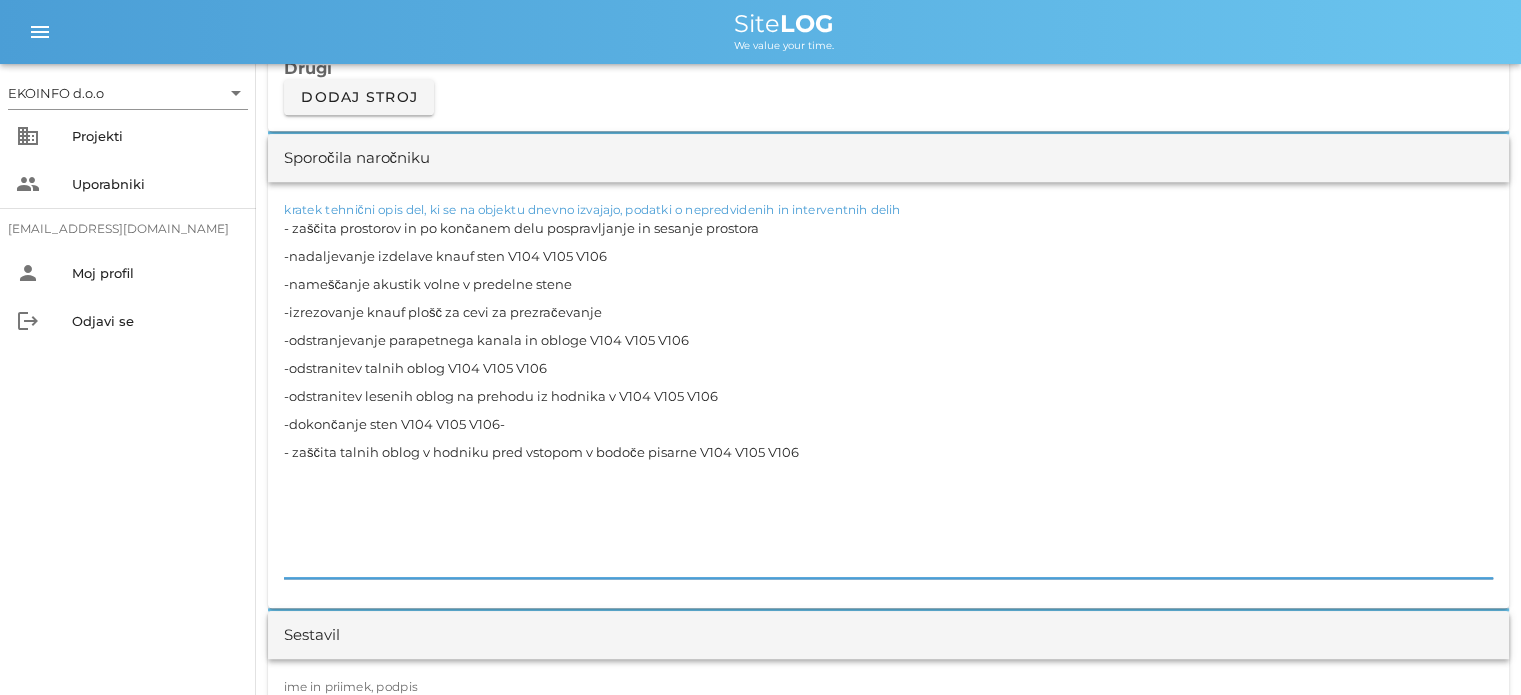 click on "- zaščita prostorov in po končanem delu pospravljanje in sesanje prostora
-nadaljevanje izdelave knauf sten V104 V105 V106
-nameščanje akustik volne v predelne stene
-izrezovanje knauf plošč za cevi za prezračevanje
-odstranjevanje parapetnega kanala in obloge V104 V105 V106
-odstranitev talnih oblog V104 V105 V106
-odstranitev lesenih oblog na prehodu iz hodnika v V104 V105 V106
-dokončanje sten V104 V105 V106-
- zaščita talnih oblog v hodniku pred vstopom v bodoče pisarne V104 V105 V106" at bounding box center (888, 396) 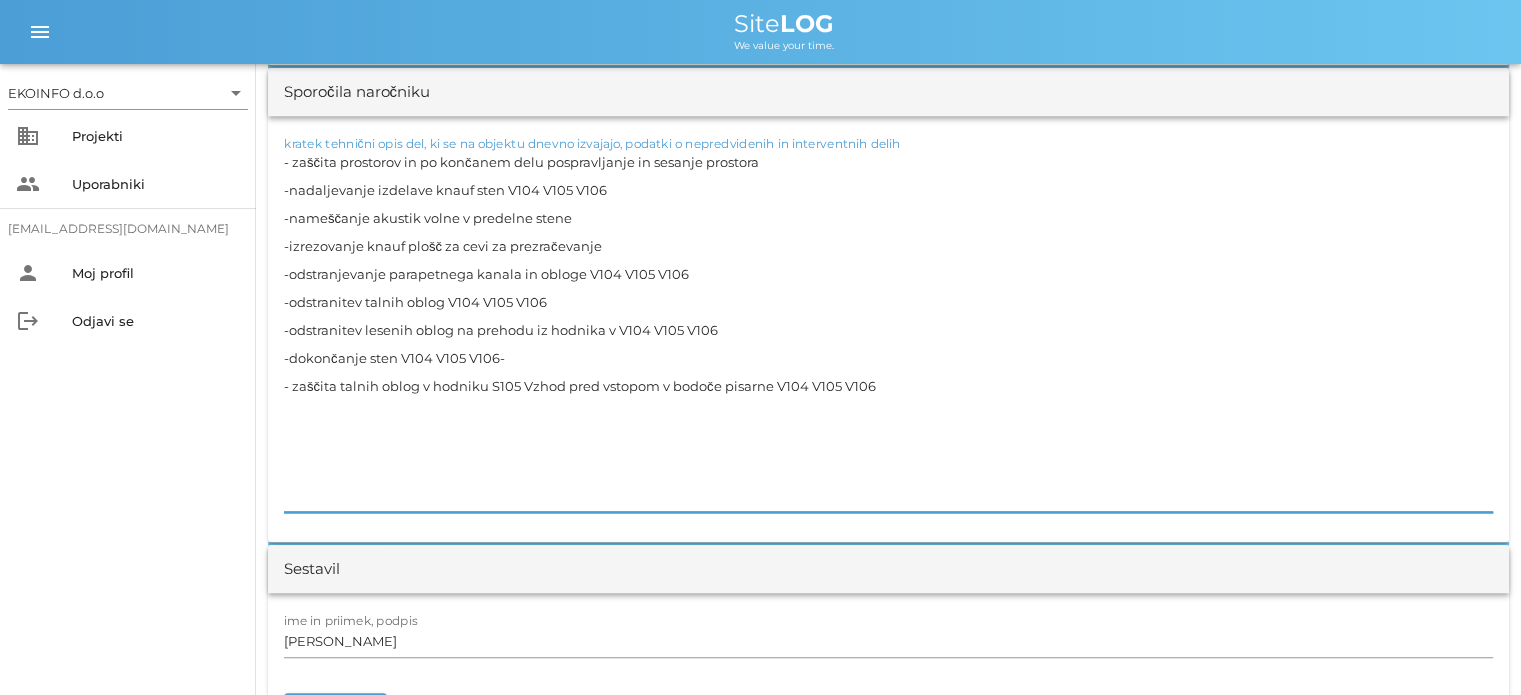 scroll, scrollTop: 2000, scrollLeft: 0, axis: vertical 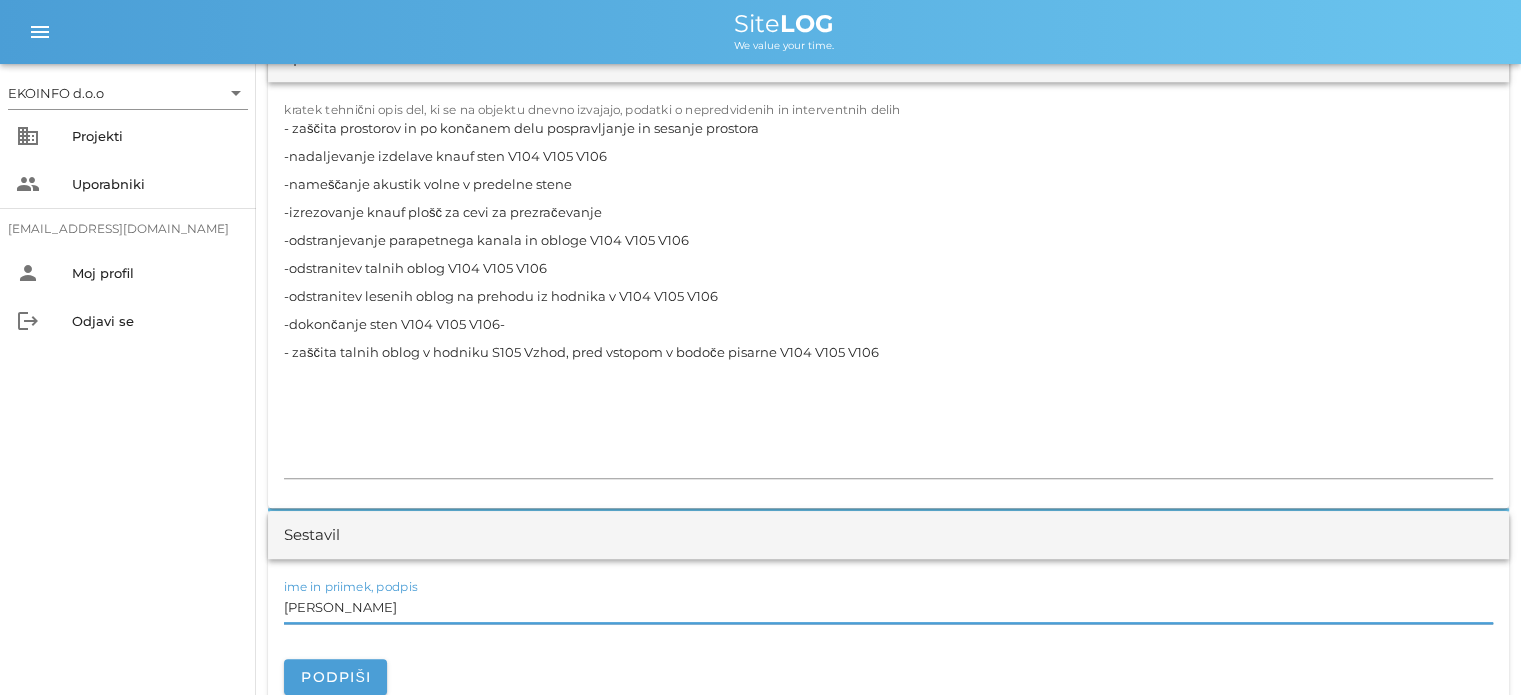click on "[PERSON_NAME]" at bounding box center (888, 607) 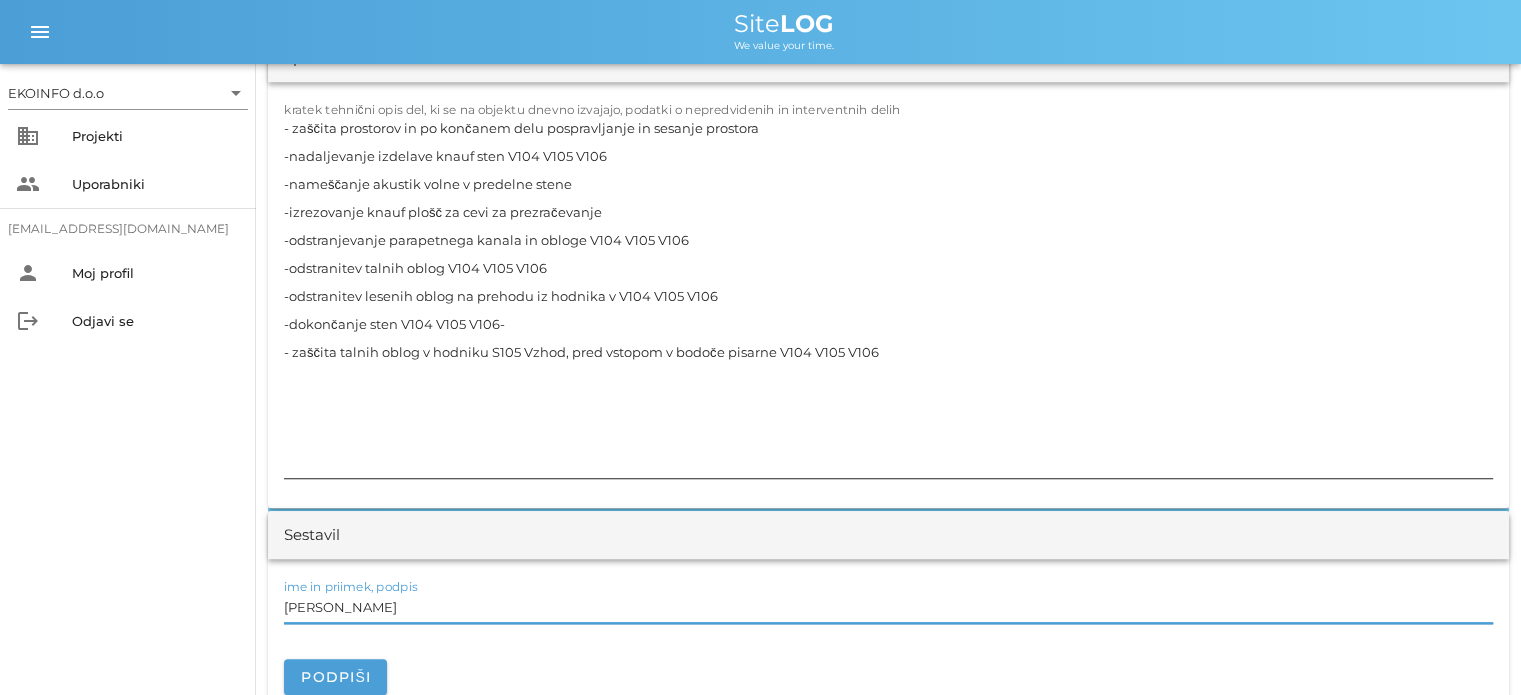 click on "- zaščita prostorov in po končanem delu pospravljanje in sesanje prostora
-nadaljevanje izdelave knauf sten V104 V105 V106
-nameščanje akustik volne v predelne stene
-izrezovanje knauf plošč za cevi za prezračevanje
-odstranjevanje parapetnega kanala in obloge V104 V105 V106
-odstranitev talnih oblog V104 V105 V106
-odstranitev lesenih oblog na prehodu iz hodnika v V104 V105 V106
-dokončanje sten V104 V105 V106-
- zaščita talnih oblog v hodniku S105 Vzhod, pred vstopom v bodoče pisarne V104 V105 V106" at bounding box center (888, 296) 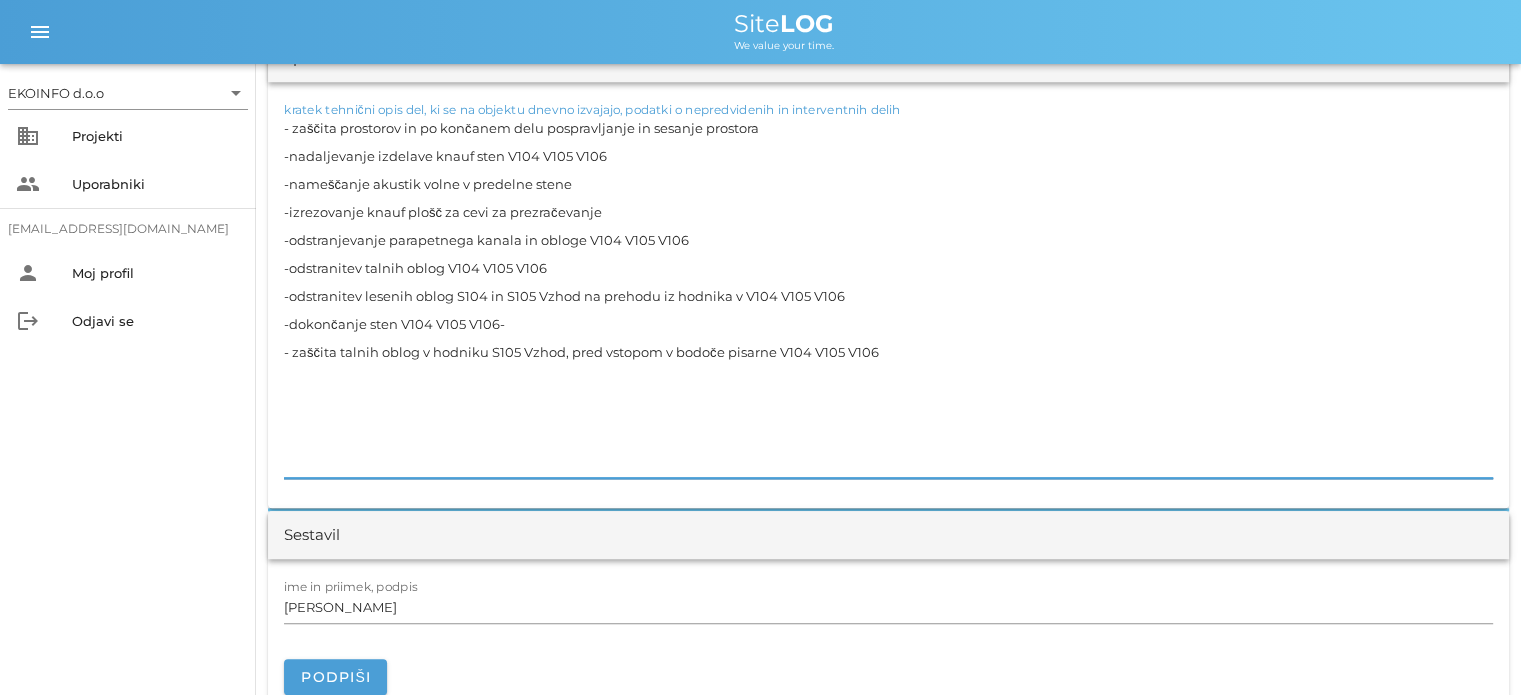 click on "- zaščita prostorov in po končanem delu pospravljanje in sesanje prostora
-nadaljevanje izdelave knauf sten V104 V105 V106
-nameščanje akustik volne v predelne stene
-izrezovanje knauf plošč za cevi za prezračevanje
-odstranjevanje parapetnega kanala in obloge V104 V105 V106
-odstranitev talnih oblog V104 V105 V106
-odstranitev lesenih oblog S104 in S105 Vzhod na prehodu iz hodnika v V104 V105 V106
-dokončanje sten V104 V105 V106-
- zaščita talnih oblog v hodniku S105 Vzhod, pred vstopom v bodoče pisarne V104 V105 V106" at bounding box center [888, 296] 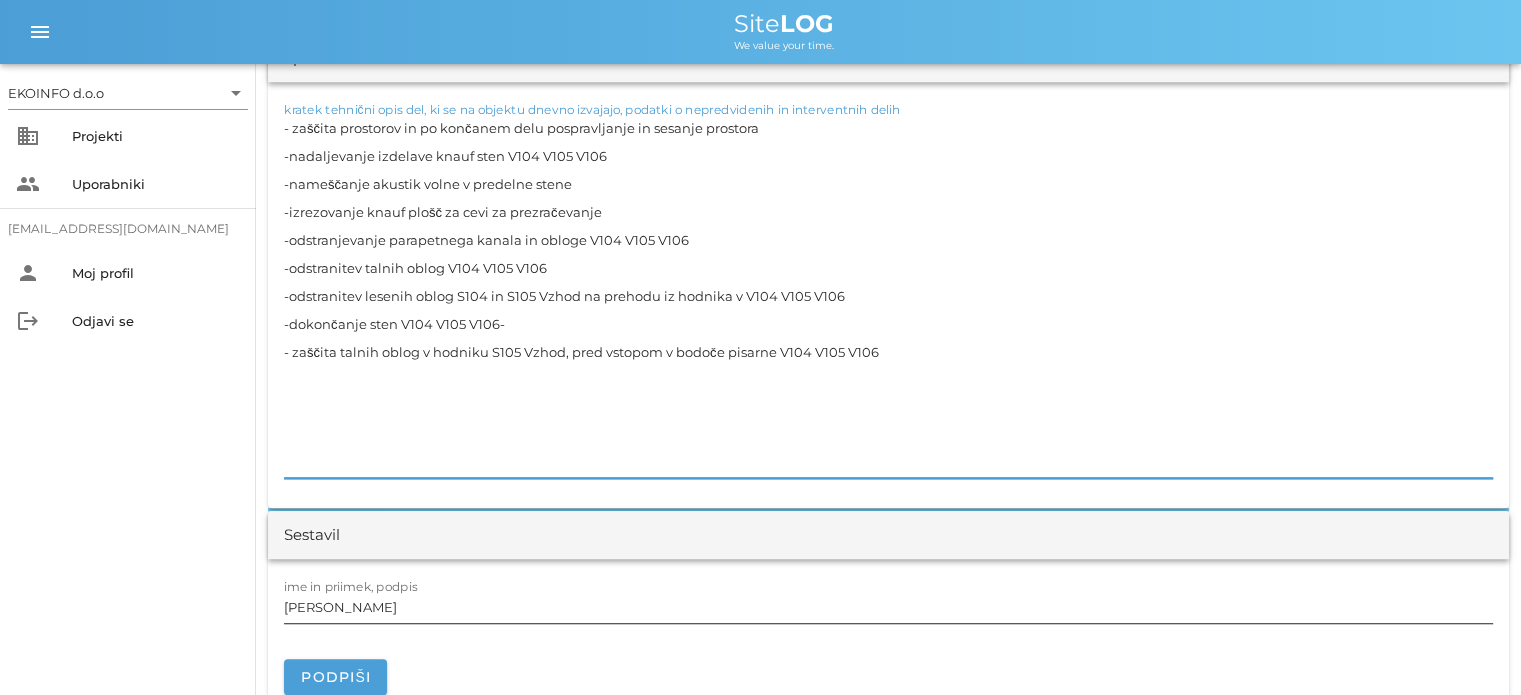 click on "[PERSON_NAME]" at bounding box center (888, 607) 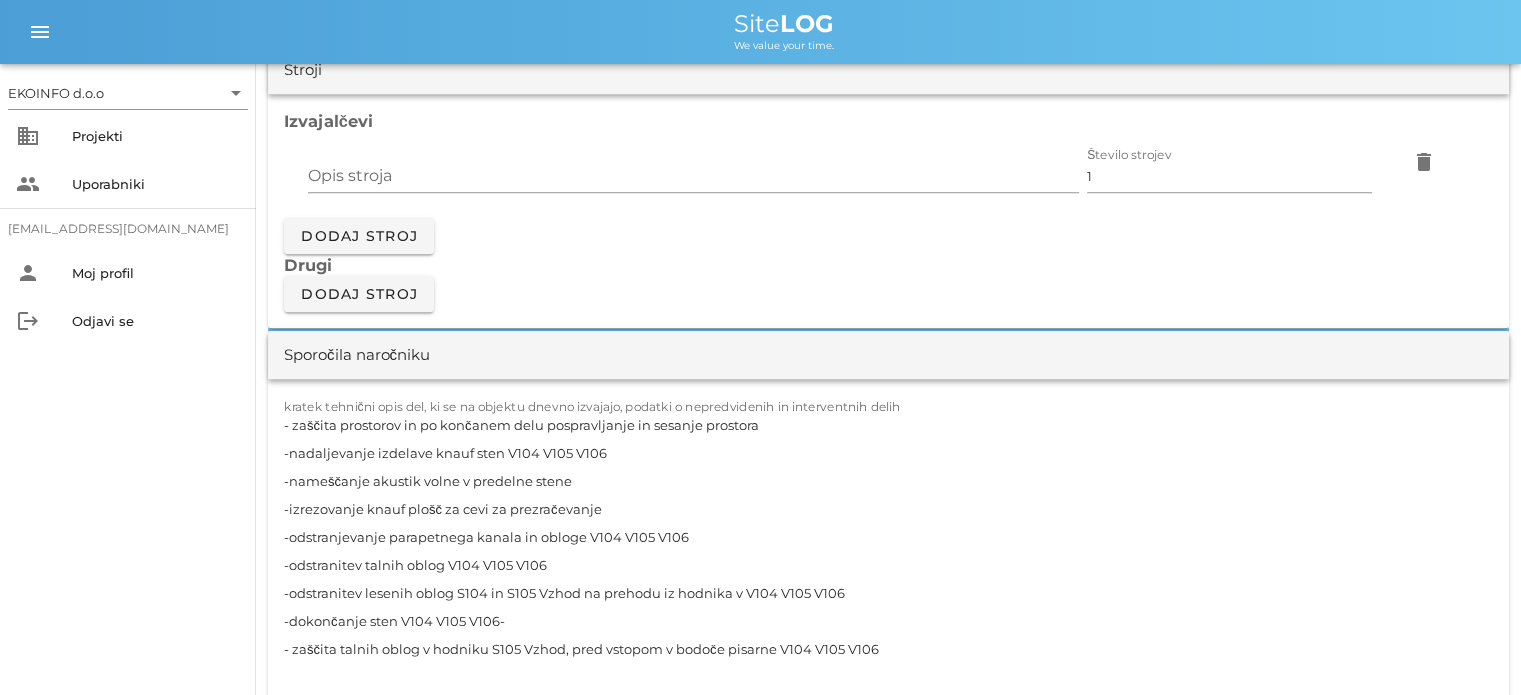 scroll, scrollTop: 1900, scrollLeft: 0, axis: vertical 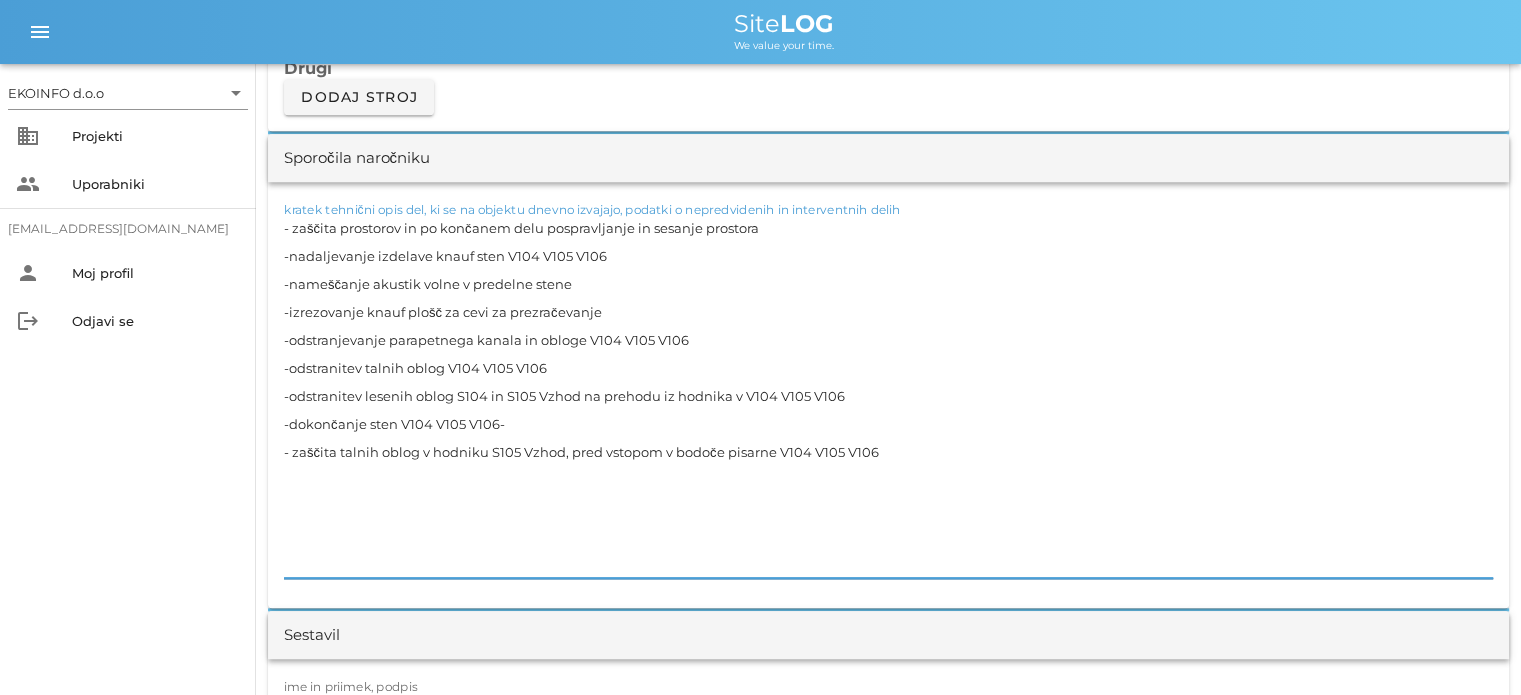 click on "- zaščita prostorov in po končanem delu pospravljanje in sesanje prostora
-nadaljevanje izdelave knauf sten V104 V105 V106
-nameščanje akustik volne v predelne stene
-izrezovanje knauf plošč za cevi za prezračevanje
-odstranjevanje parapetnega kanala in obloge V104 V105 V106
-odstranitev talnih oblog V104 V105 V106
-odstranitev lesenih oblog S104 in S105 Vzhod na prehodu iz hodnika v V104 V105 V106
-dokončanje sten V104 V105 V106-
- zaščita talnih oblog v hodniku S105 Vzhod, pred vstopom v bodoče pisarne V104 V105 V106" at bounding box center (888, 396) 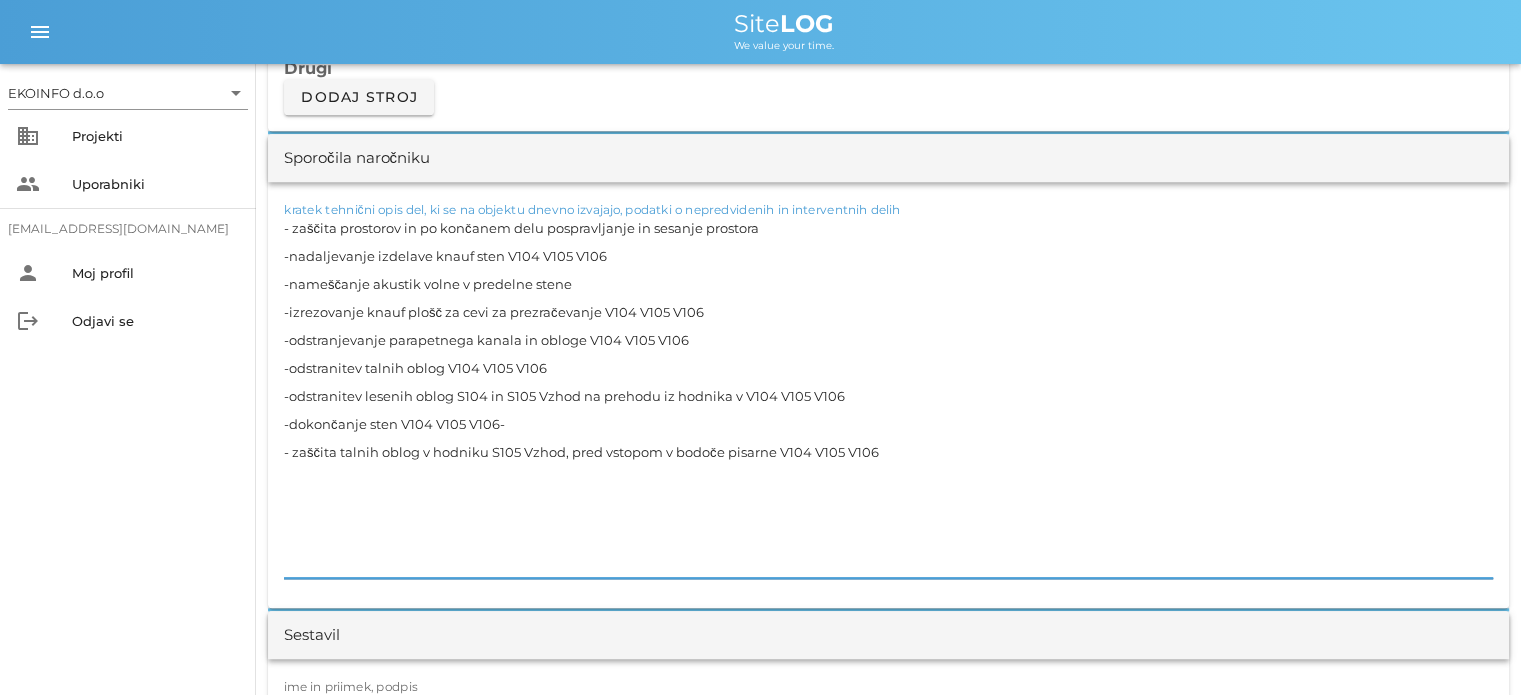 click on "- zaščita prostorov in po končanem delu pospravljanje in sesanje prostora
-nadaljevanje izdelave knauf sten V104 V105 V106
-nameščanje akustik volne v predelne stene
-izrezovanje knauf plošč za cevi za prezračevanje V104 V105 V106
-odstranjevanje parapetnega kanala in obloge V104 V105 V106
-odstranitev talnih oblog V104 V105 V106
-odstranitev lesenih oblog S104 in S105 Vzhod na prehodu iz hodnika v V104 V105 V106
-dokončanje sten V104 V105 V106-
- zaščita talnih oblog v hodniku S105 Vzhod, pred vstopom v bodoče pisarne V104 V105 V106" at bounding box center [888, 396] 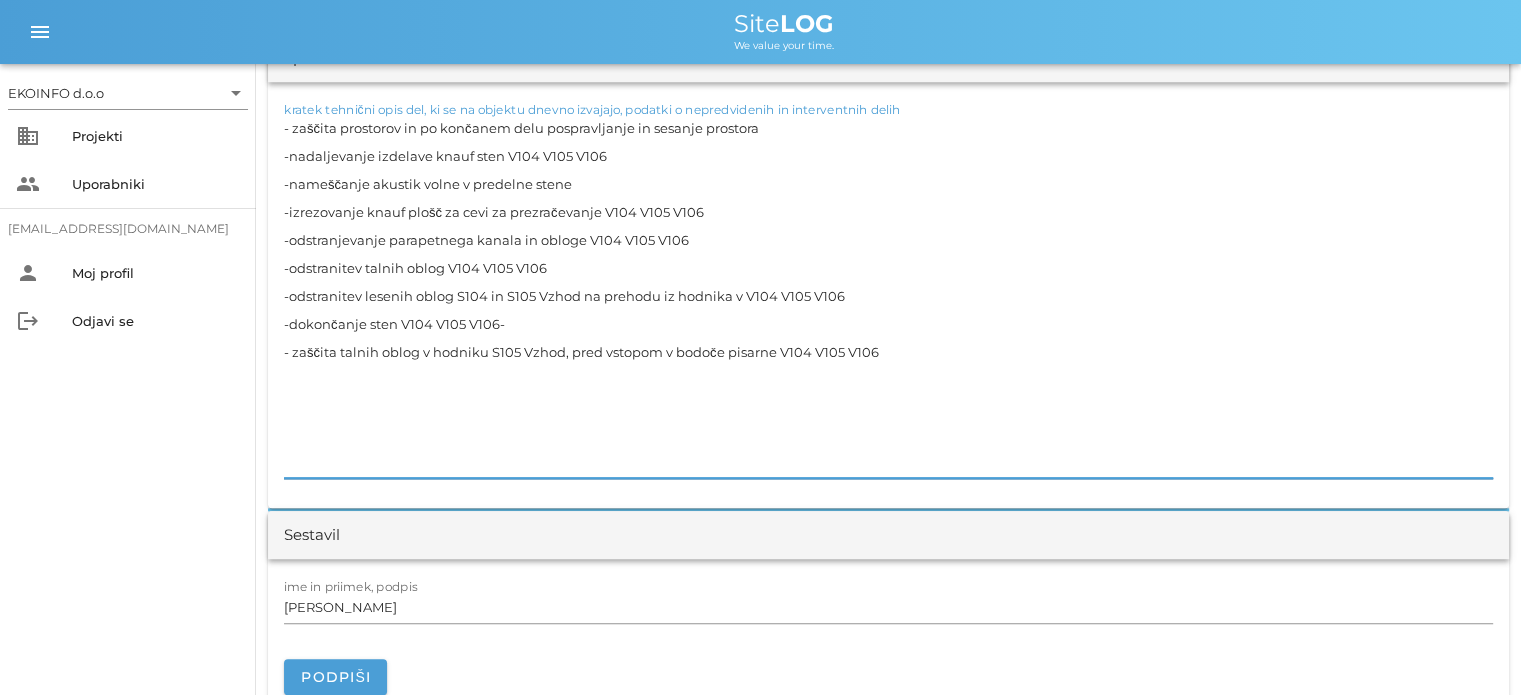 scroll, scrollTop: 2300, scrollLeft: 0, axis: vertical 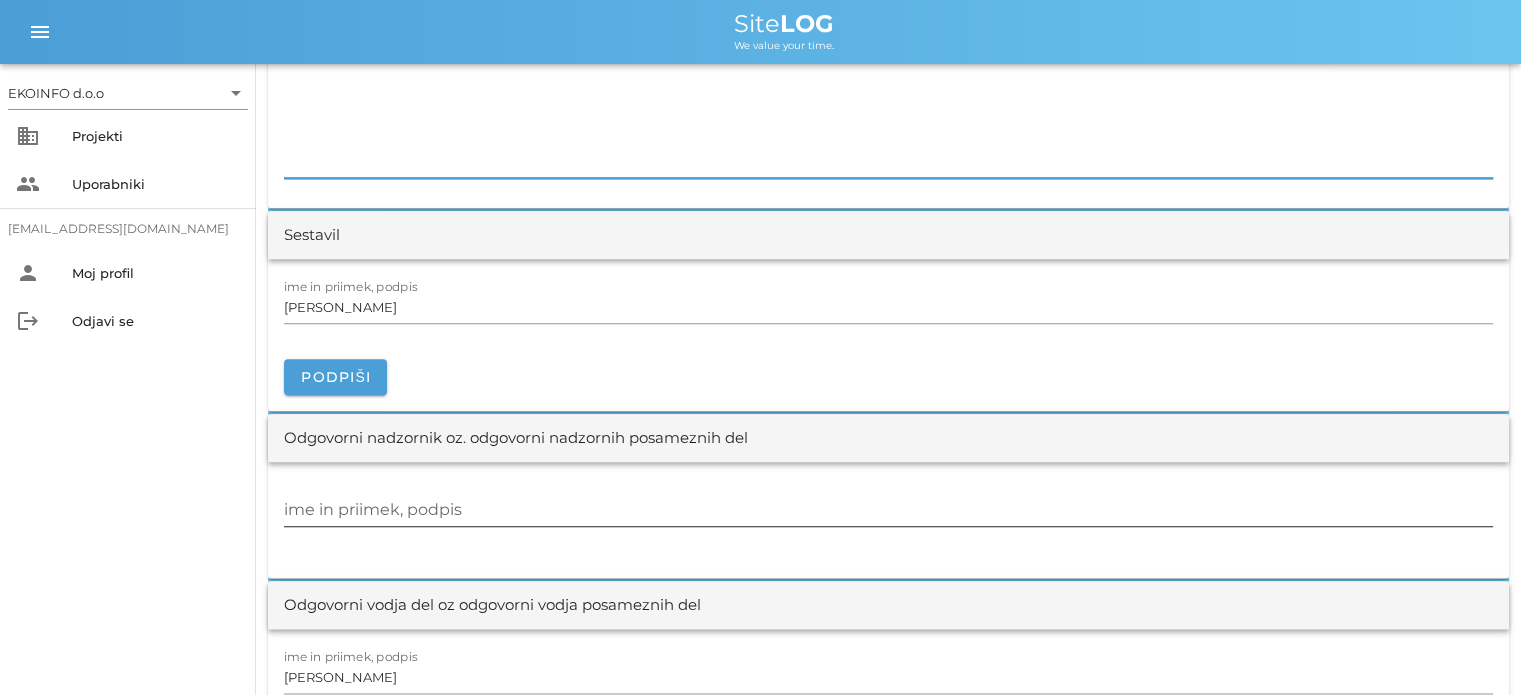click on "ime in priimek, podpis" at bounding box center [888, 510] 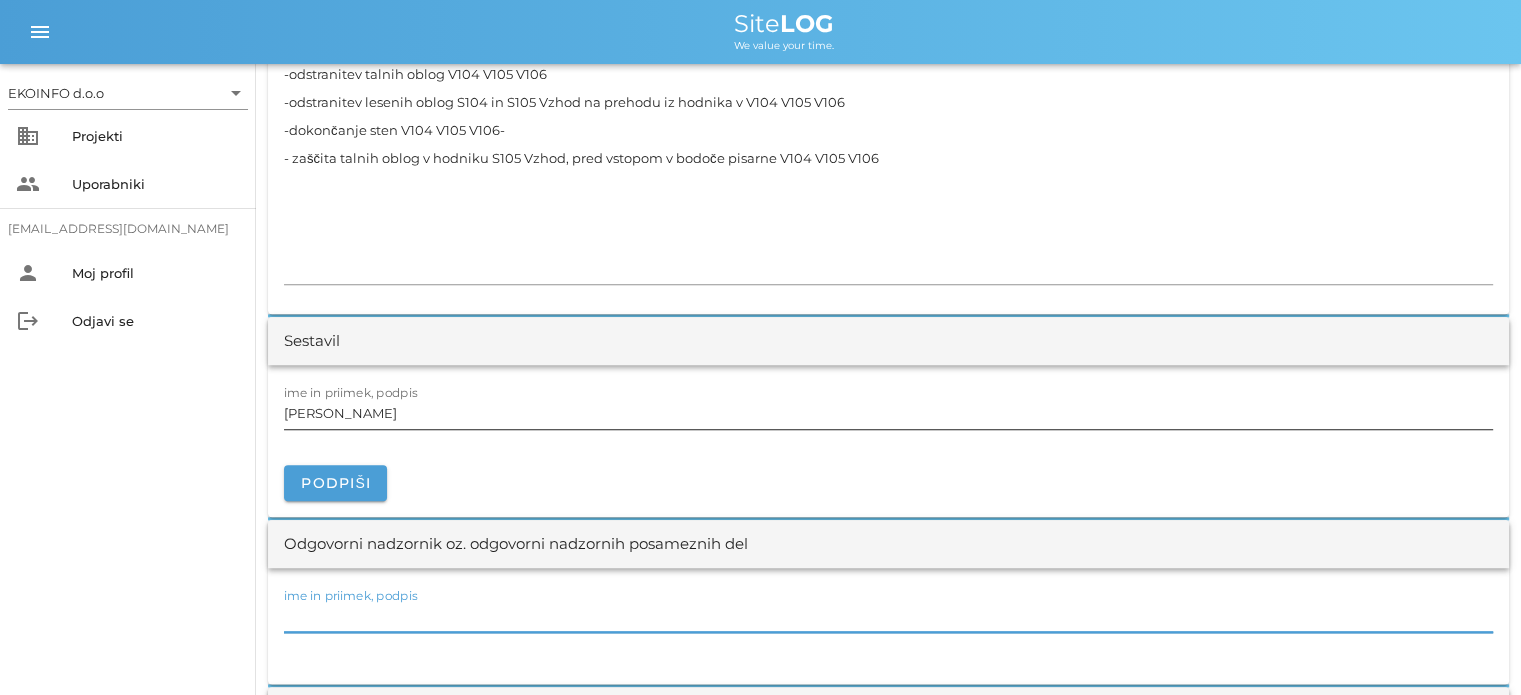 scroll, scrollTop: 2200, scrollLeft: 0, axis: vertical 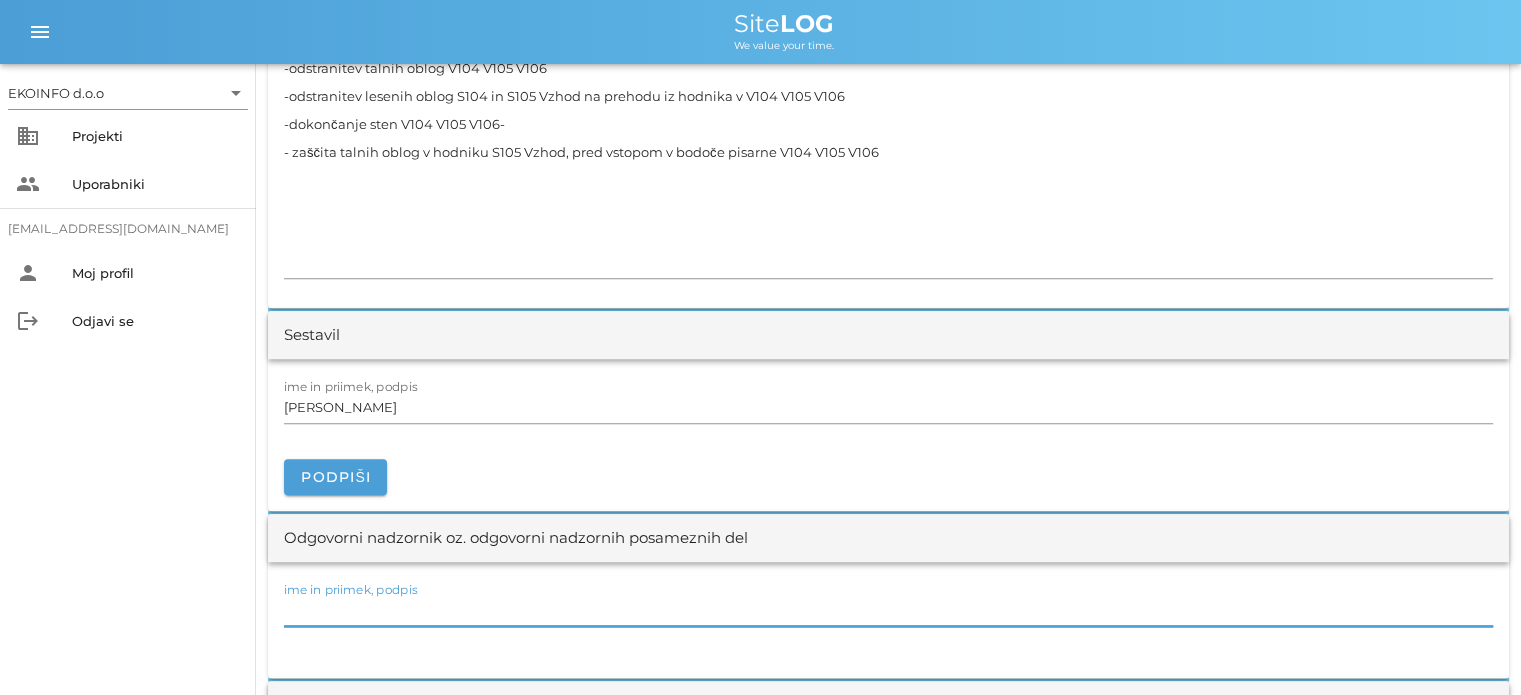 click on "ime in priimek, podpis" at bounding box center (888, 610) 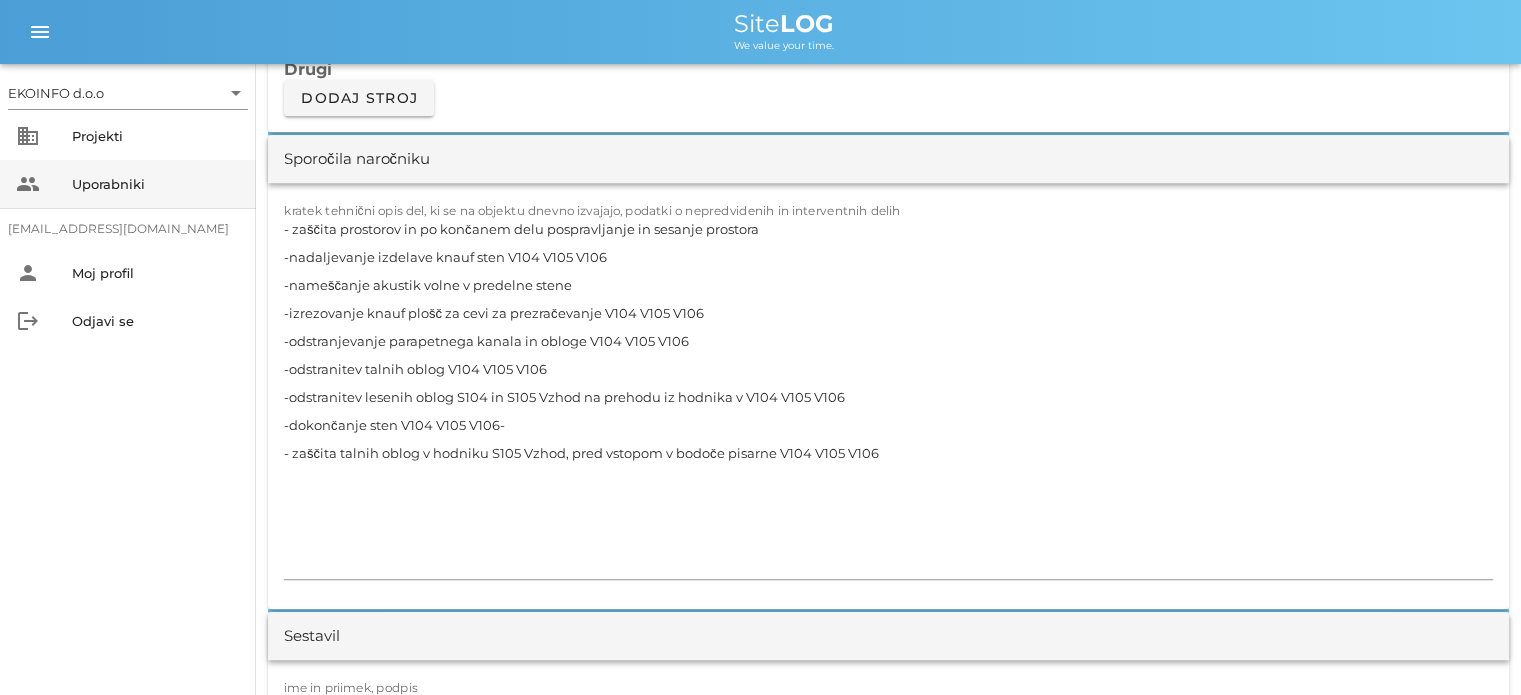 scroll, scrollTop: 1900, scrollLeft: 0, axis: vertical 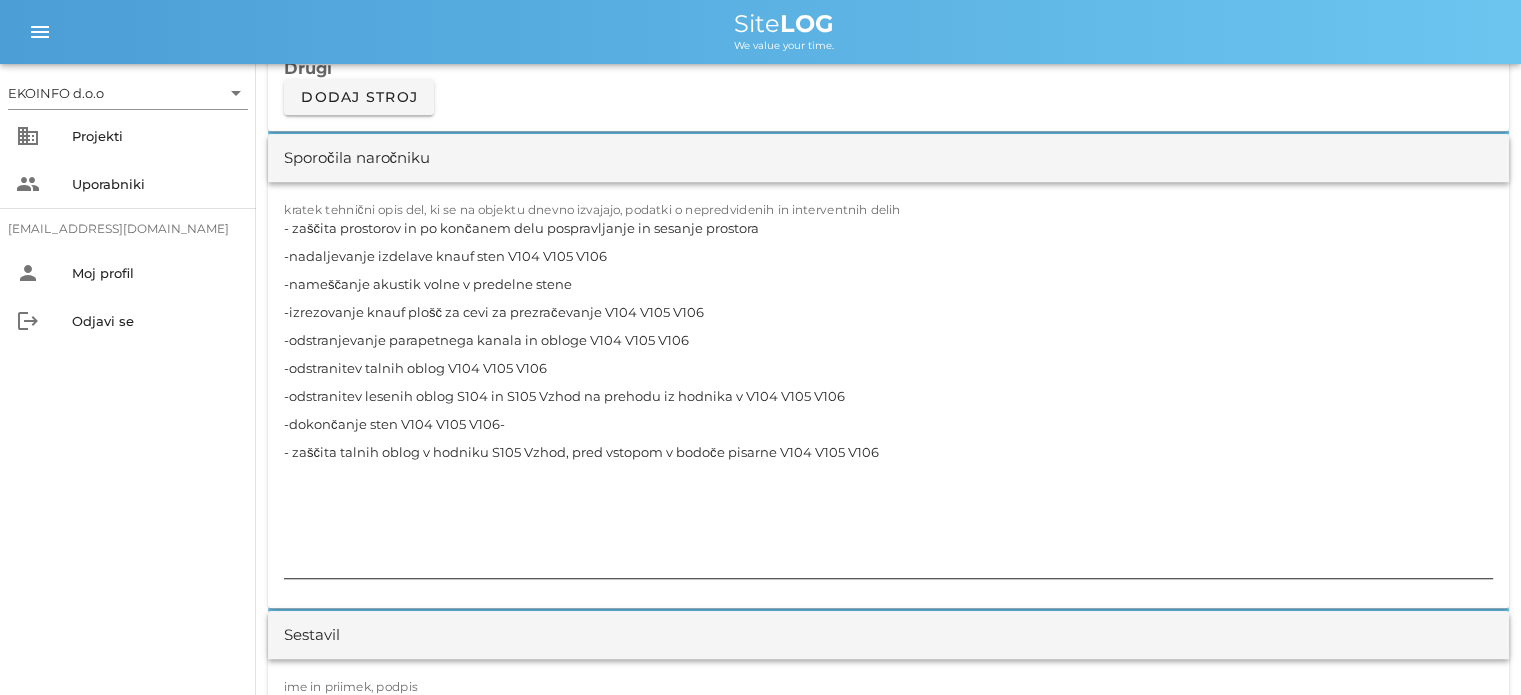 click on "- zaščita prostorov in po končanem delu pospravljanje in sesanje prostora
-nadaljevanje izdelave knauf sten V104 V105 V106
-nameščanje akustik volne v predelne stene
-izrezovanje knauf plošč za cevi za prezračevanje V104 V105 V106
-odstranjevanje parapetnega kanala in obloge V104 V105 V106
-odstranitev talnih oblog V104 V105 V106
-odstranitev lesenih oblog S104 in S105 Vzhod na prehodu iz hodnika v V104 V105 V106
-dokončanje sten V104 V105 V106-
- zaščita talnih oblog v hodniku S105 Vzhod, pred vstopom v bodoče pisarne V104 V105 V106" at bounding box center [888, 396] 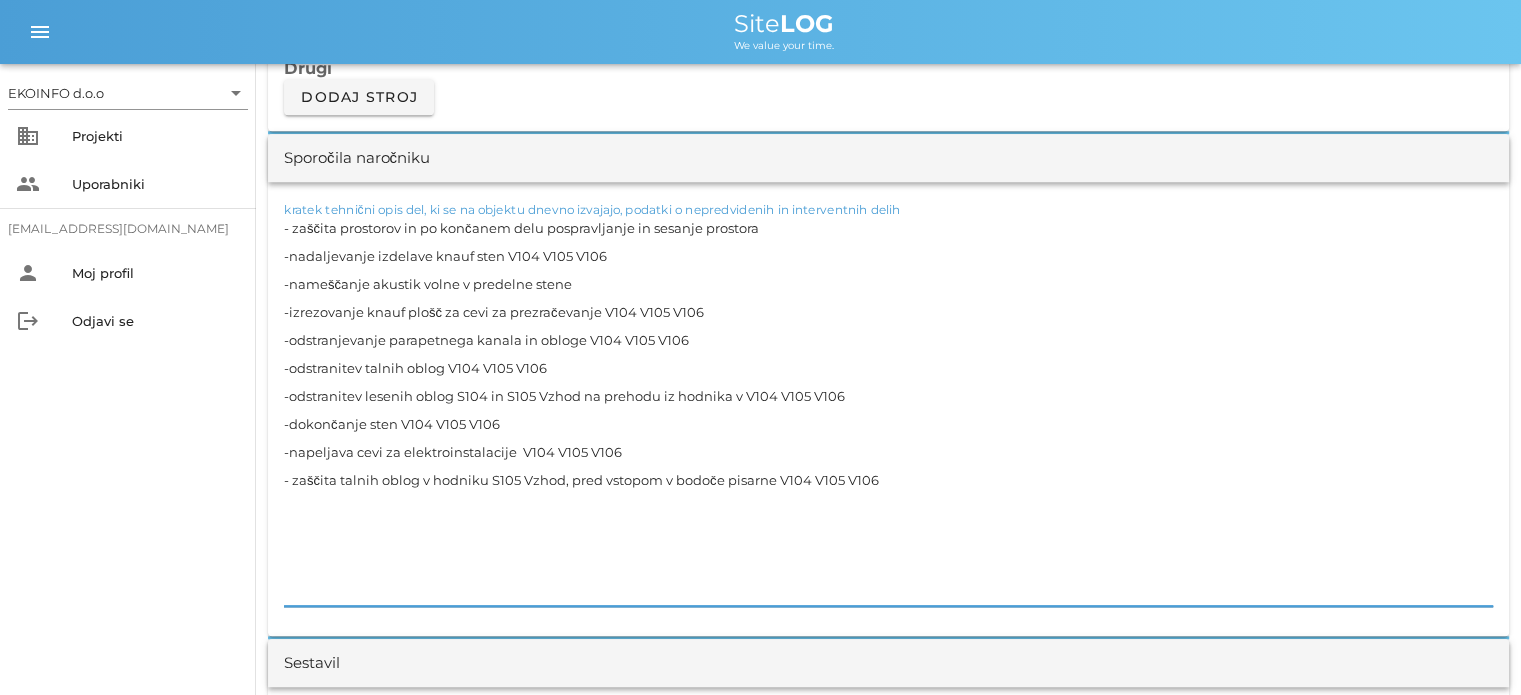 click on "- zaščita prostorov in po končanem delu pospravljanje in sesanje prostora
-nadaljevanje izdelave knauf sten V104 V105 V106
-nameščanje akustik volne v predelne stene
-izrezovanje knauf plošč za cevi za prezračevanje V104 V105 V106
-odstranjevanje parapetnega kanala in obloge V104 V105 V106
-odstranitev talnih oblog V104 V105 V106
-odstranitev lesenih oblog S104 in S105 Vzhod na prehodu iz hodnika v V104 V105 V106
-dokončanje sten V104 V105 V106
-napeljava cevi za elektroinstalacije  V104 V105 V106
- zaščita talnih oblog v hodniku S105 Vzhod, pred vstopom v bodoče pisarne V104 V105 V106" at bounding box center [888, 410] 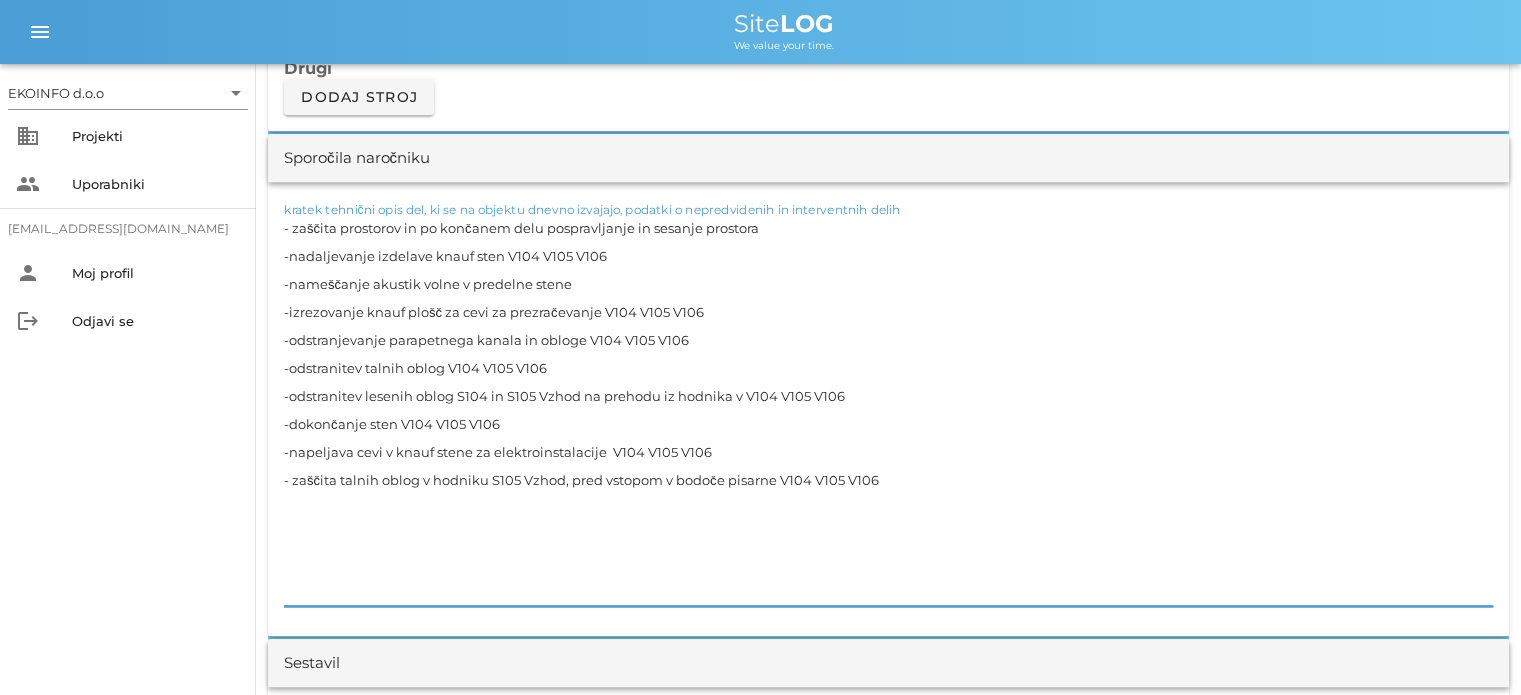 click on "- zaščita prostorov in po končanem delu pospravljanje in sesanje prostora
-nadaljevanje izdelave knauf sten V104 V105 V106
-nameščanje akustik volne v predelne stene
-izrezovanje knauf plošč za cevi za prezračevanje V104 V105 V106
-odstranjevanje parapetnega kanala in obloge V104 V105 V106
-odstranitev talnih oblog V104 V105 V106
-odstranitev lesenih oblog S104 in S105 Vzhod na prehodu iz hodnika v V104 V105 V106
-dokončanje sten V104 V105 V106
-napeljava cevi v knauf stene za elektroinstalacije  V104 V105 V106
- zaščita talnih oblog v hodniku S105 Vzhod, pred vstopom v bodoče pisarne V104 V105 V106" at bounding box center [888, 410] 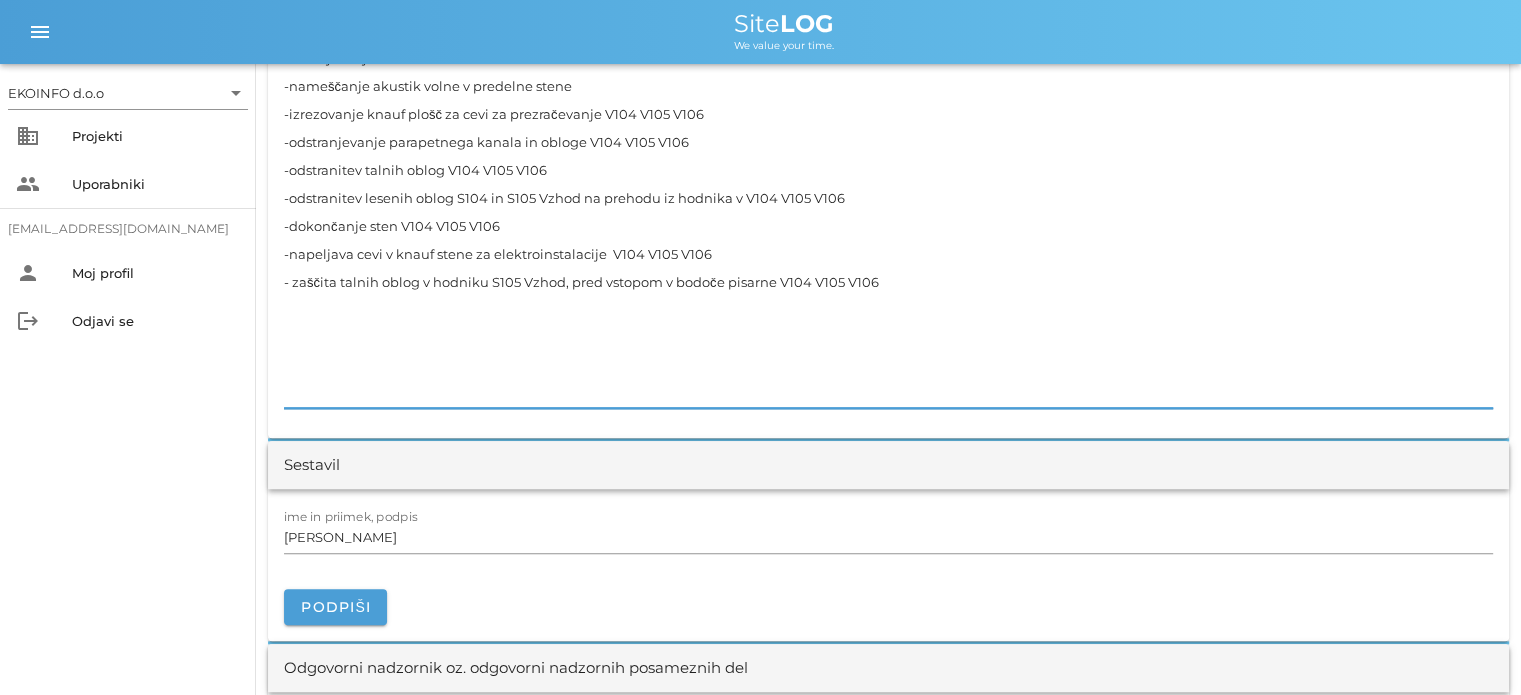 scroll, scrollTop: 2100, scrollLeft: 0, axis: vertical 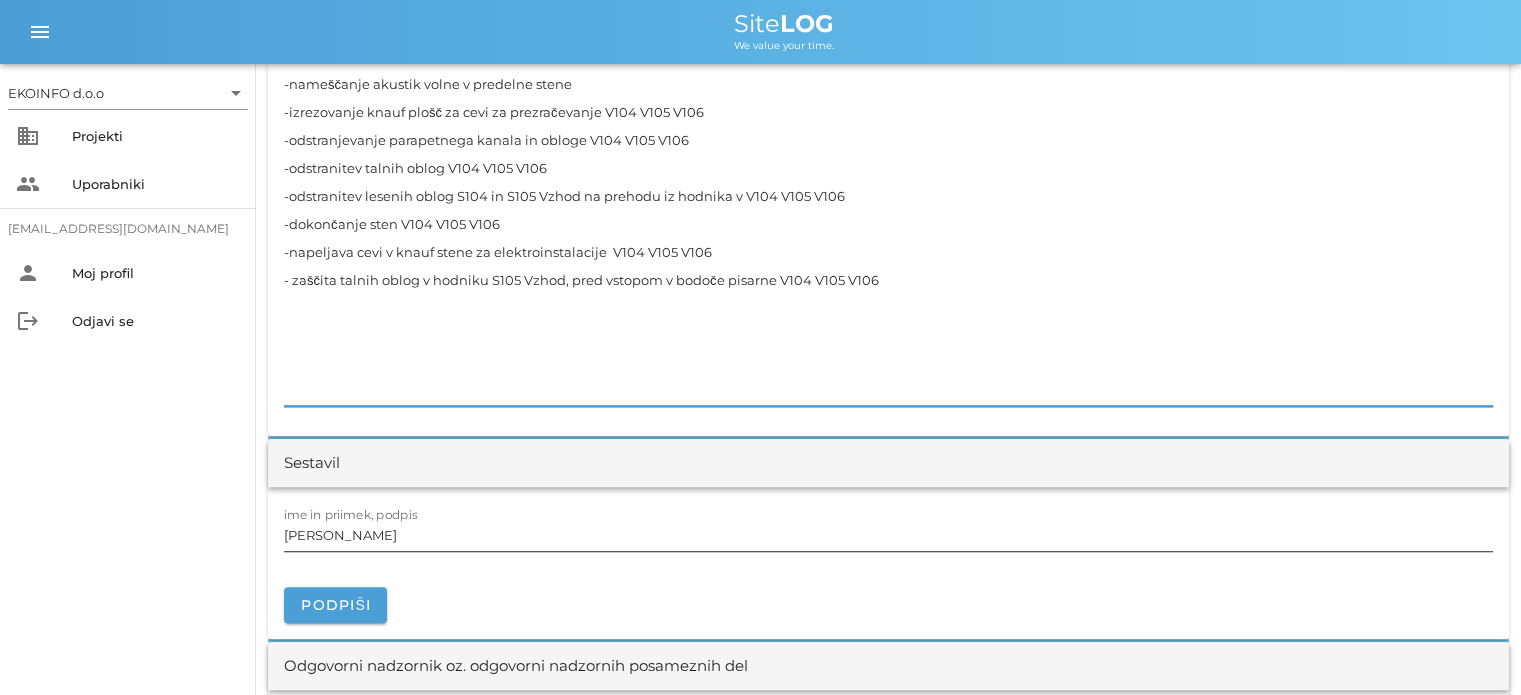 click on "[PERSON_NAME]" at bounding box center [888, 535] 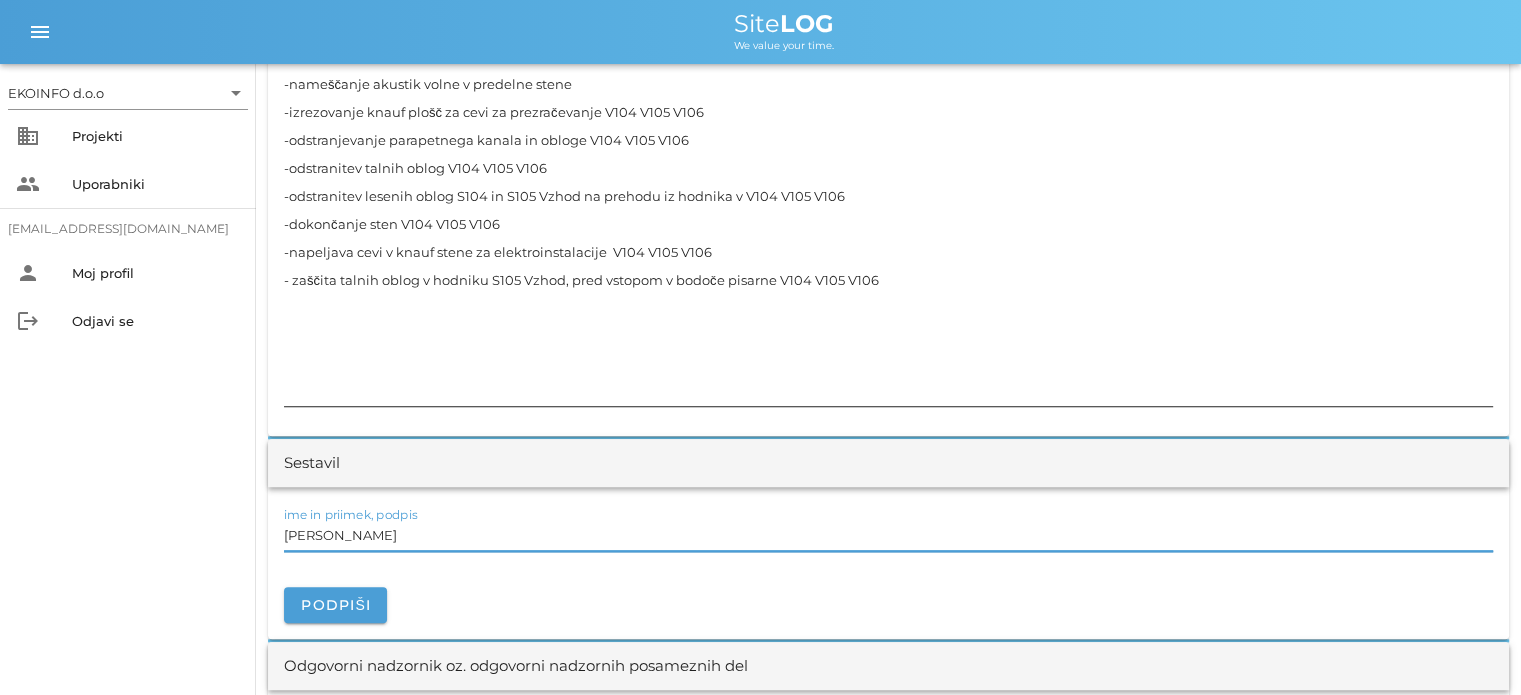 drag, startPoint x: 887, startPoint y: 272, endPoint x: 888, endPoint y: 283, distance: 11.045361 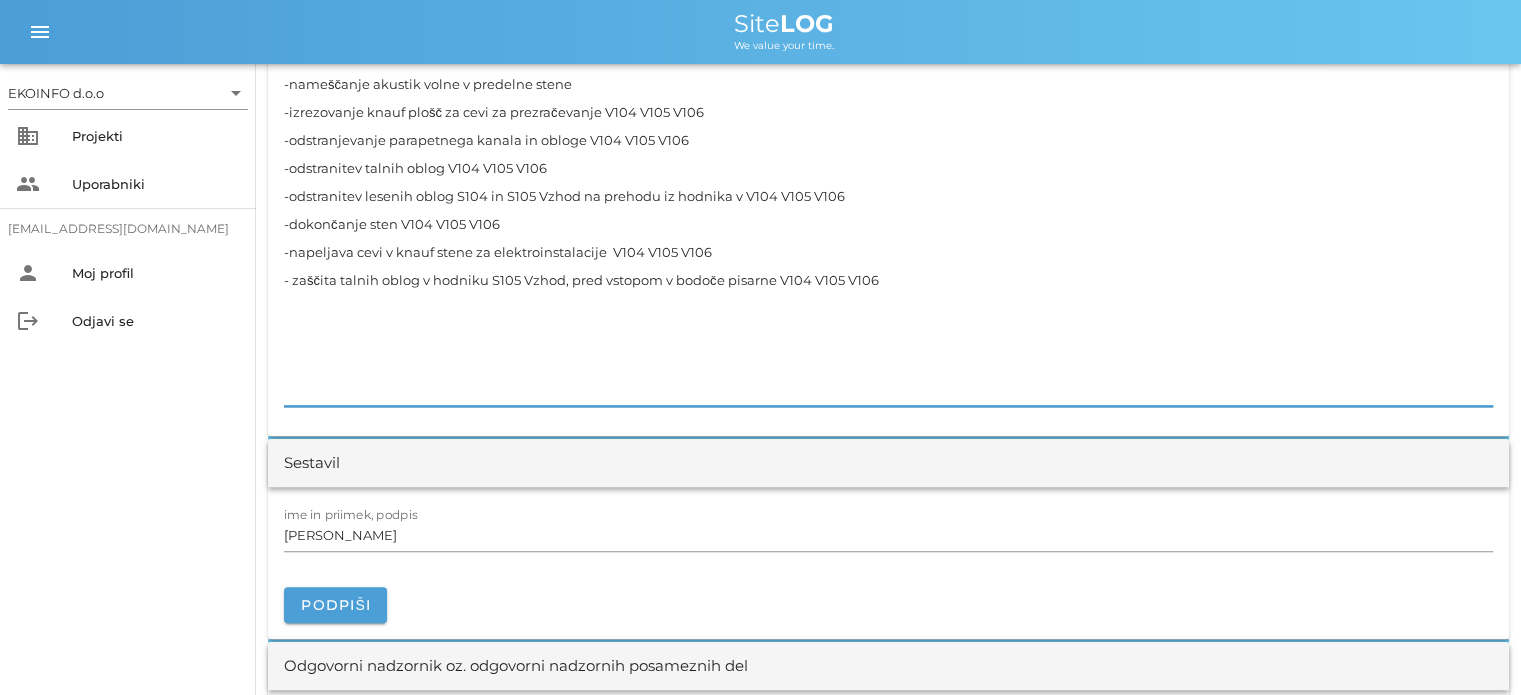 click on "- zaščita prostorov in po končanem delu pospravljanje in sesanje prostora
-nadaljevanje izdelave knauf sten V104 V105 V106
-nameščanje akustik volne v predelne stene
-izrezovanje knauf plošč za cevi za prezračevanje V104 V105 V106
-odstranjevanje parapetnega kanala in obloge V104 V105 V106
-odstranitev talnih oblog V104 V105 V106
-odstranitev lesenih oblog S104 in S105 Vzhod na prehodu iz hodnika v V104 V105 V106
-dokončanje sten V104 V105 V106
-napeljava cevi v knauf stene za elektroinstalacije  V104 V105 V106
- zaščita talnih oblog v hodniku S105 Vzhod, pred vstopom v bodoče pisarne V104 V105 V106" at bounding box center (888, 210) 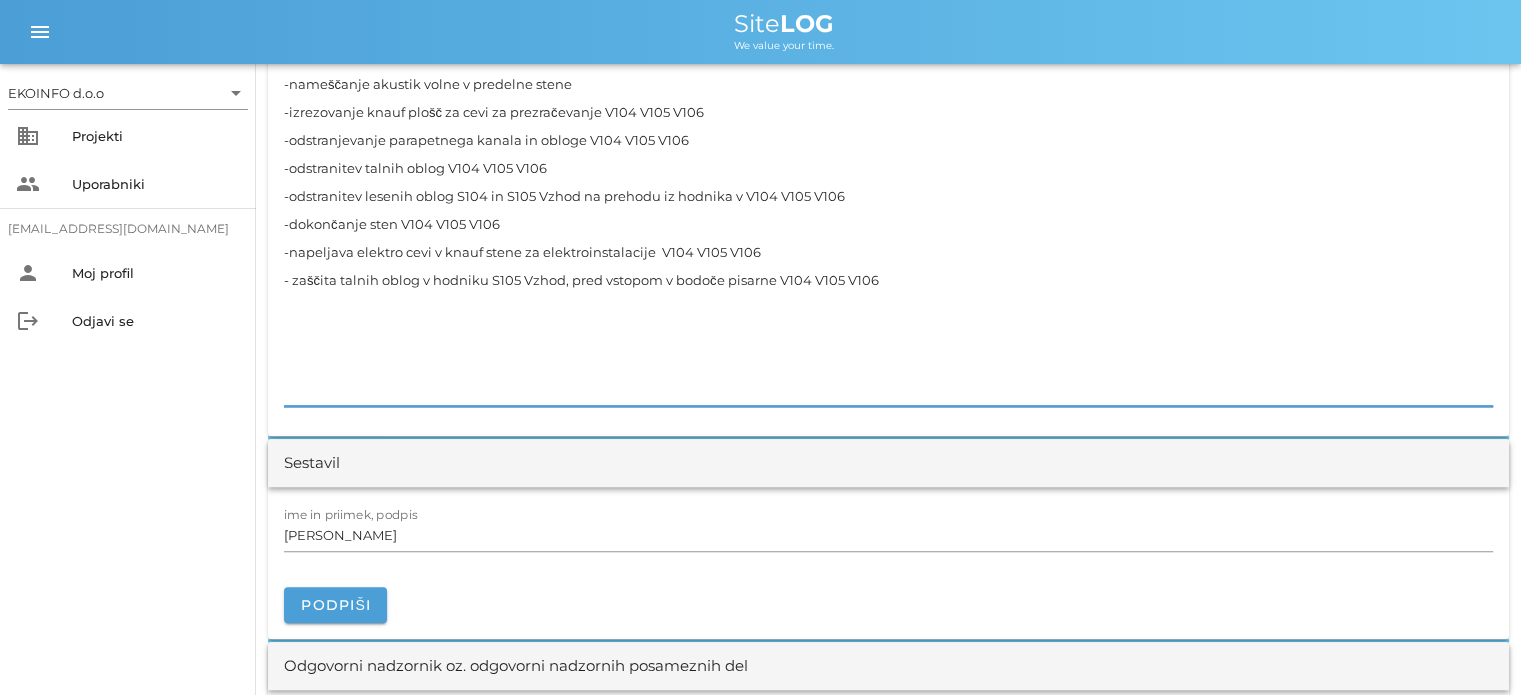 click on "- zaščita prostorov in po končanem delu pospravljanje in sesanje prostora
-nadaljevanje izdelave knauf sten V104 V105 V106
-nameščanje akustik volne v predelne stene
-izrezovanje knauf plošč za cevi za prezračevanje V104 V105 V106
-odstranjevanje parapetnega kanala in obloge V104 V105 V106
-odstranitev talnih oblog V104 V105 V106
-odstranitev lesenih oblog S104 in S105 Vzhod na prehodu iz hodnika v V104 V105 V106
-dokončanje sten V104 V105 V106
-napeljava elektro cevi v knauf stene za elektroinstalacije  V104 V105 V106
- zaščita talnih oblog v hodniku S105 Vzhod, pred vstopom v bodoče pisarne V104 V105 V106" at bounding box center [888, 210] 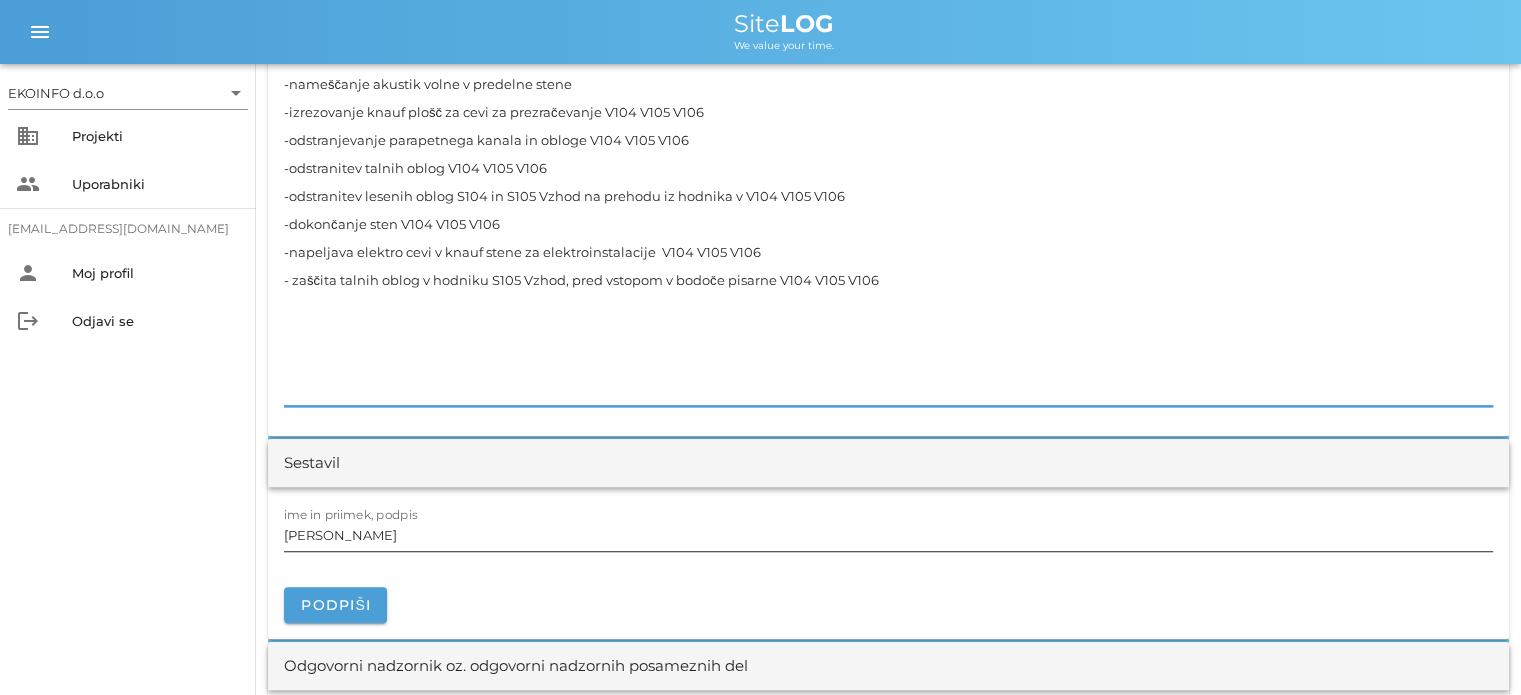 type on "- zaščita prostorov in po končanem delu pospravljanje in sesanje prostora
-nadaljevanje izdelave knauf sten V104 V105 V106
-nameščanje akustik volne v predelne stene
-izrezovanje knauf plošč za cevi za prezračevanje V104 V105 V106
-odstranjevanje parapetnega kanala in obloge V104 V105 V106
-odstranitev talnih oblog V104 V105 V106
-odstranitev lesenih oblog S104 in S105 Vzhod na prehodu iz hodnika v V104 V105 V106
-dokončanje sten V104 V105 V106
-napeljava elektro cevi v knauf stene za elektroinstalacije  V104 V105 V106
- zaščita talnih oblog v hodniku S105 Vzhod, pred vstopom v bodoče pisarne V104 V105 V106" 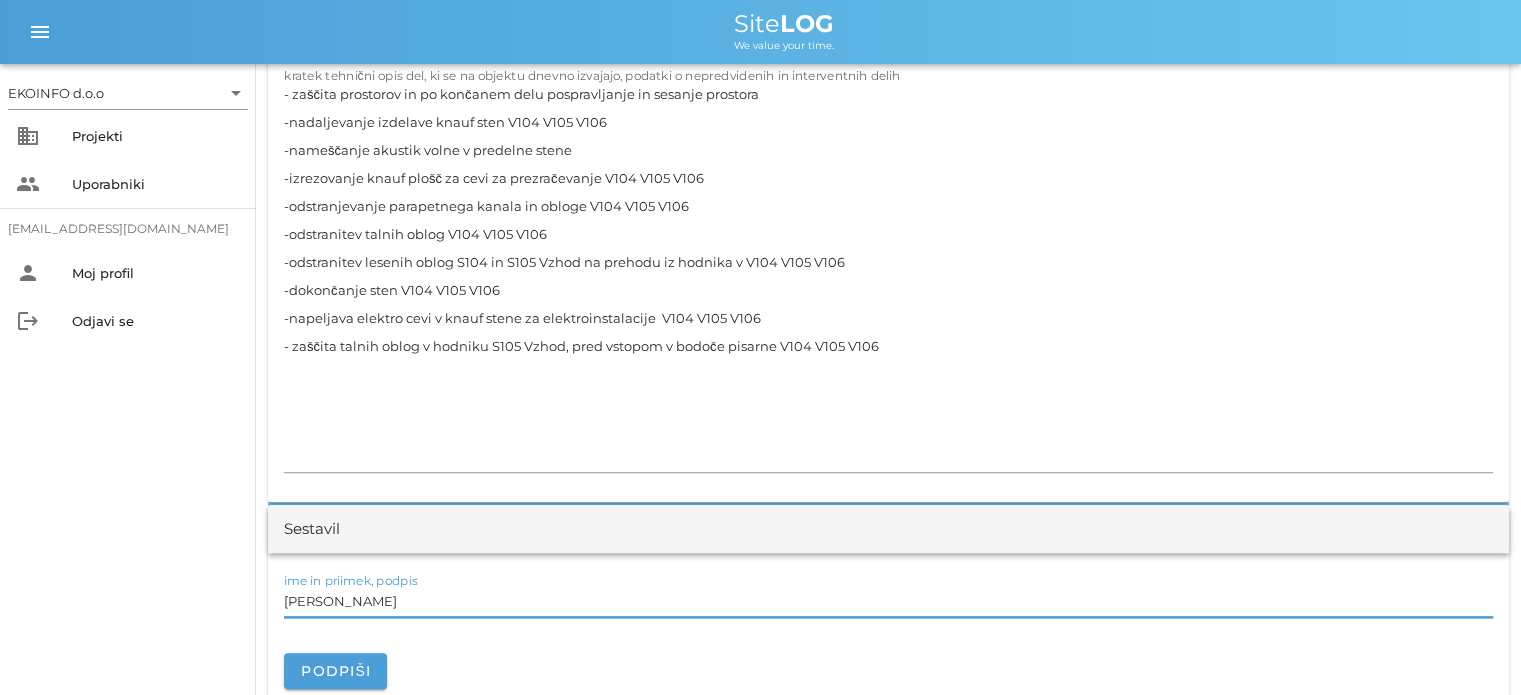 scroll, scrollTop: 2000, scrollLeft: 0, axis: vertical 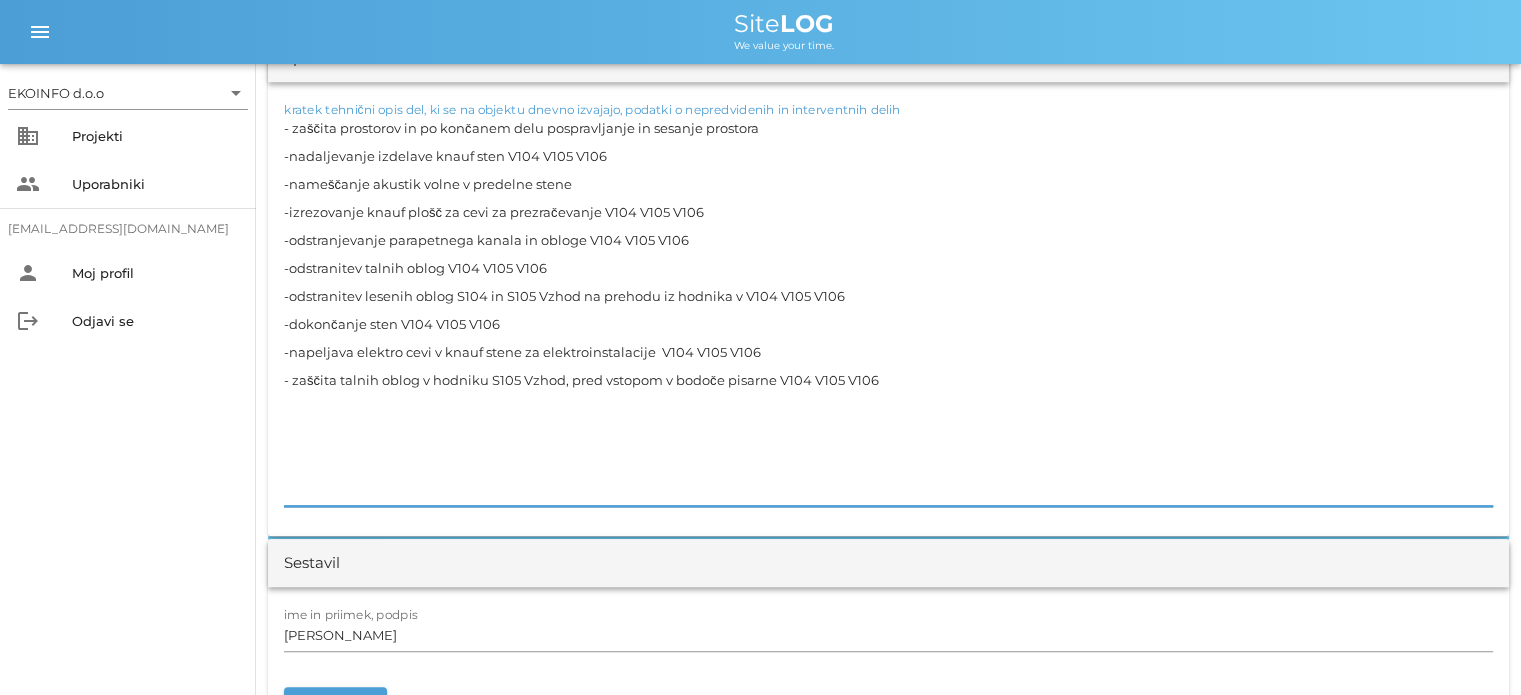 drag, startPoint x: 552, startPoint y: 339, endPoint x: 939, endPoint y: 326, distance: 387.2183 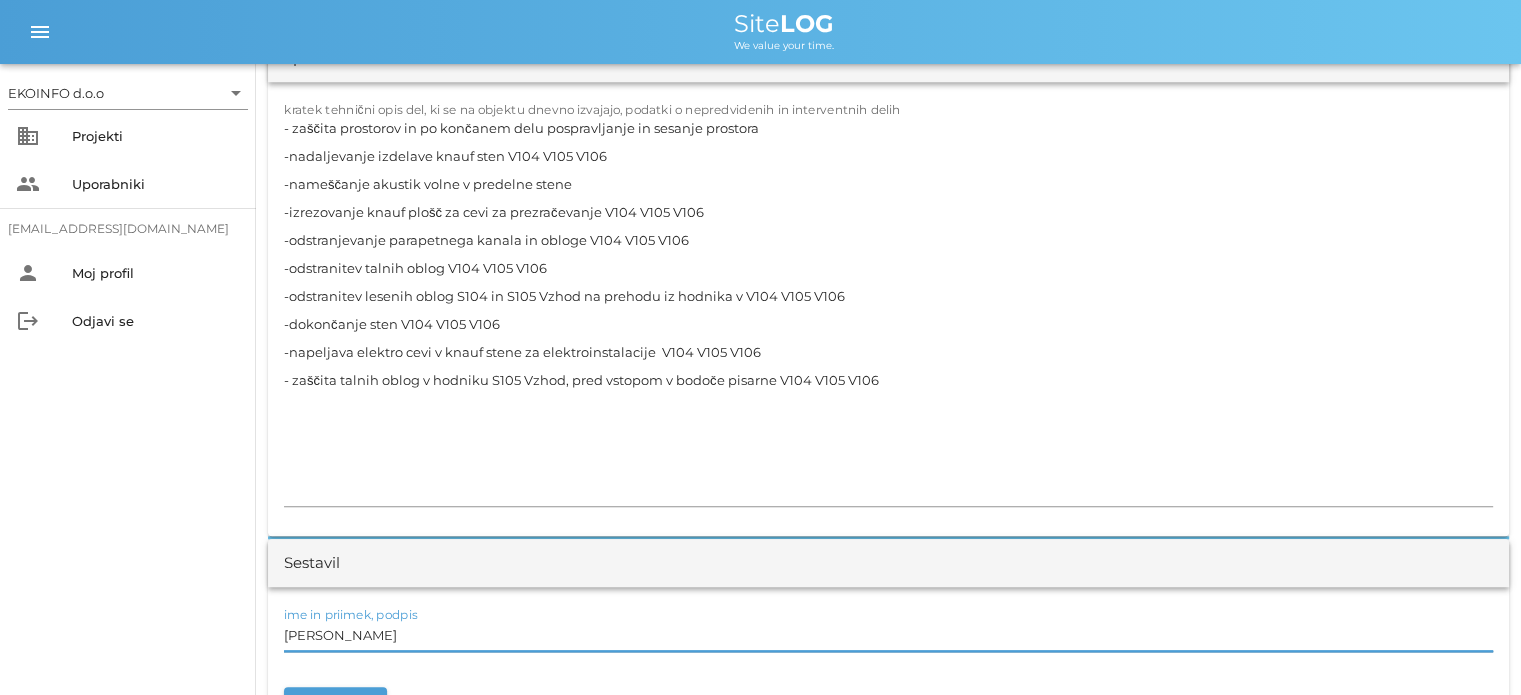 click on "[PERSON_NAME]" at bounding box center (888, 635) 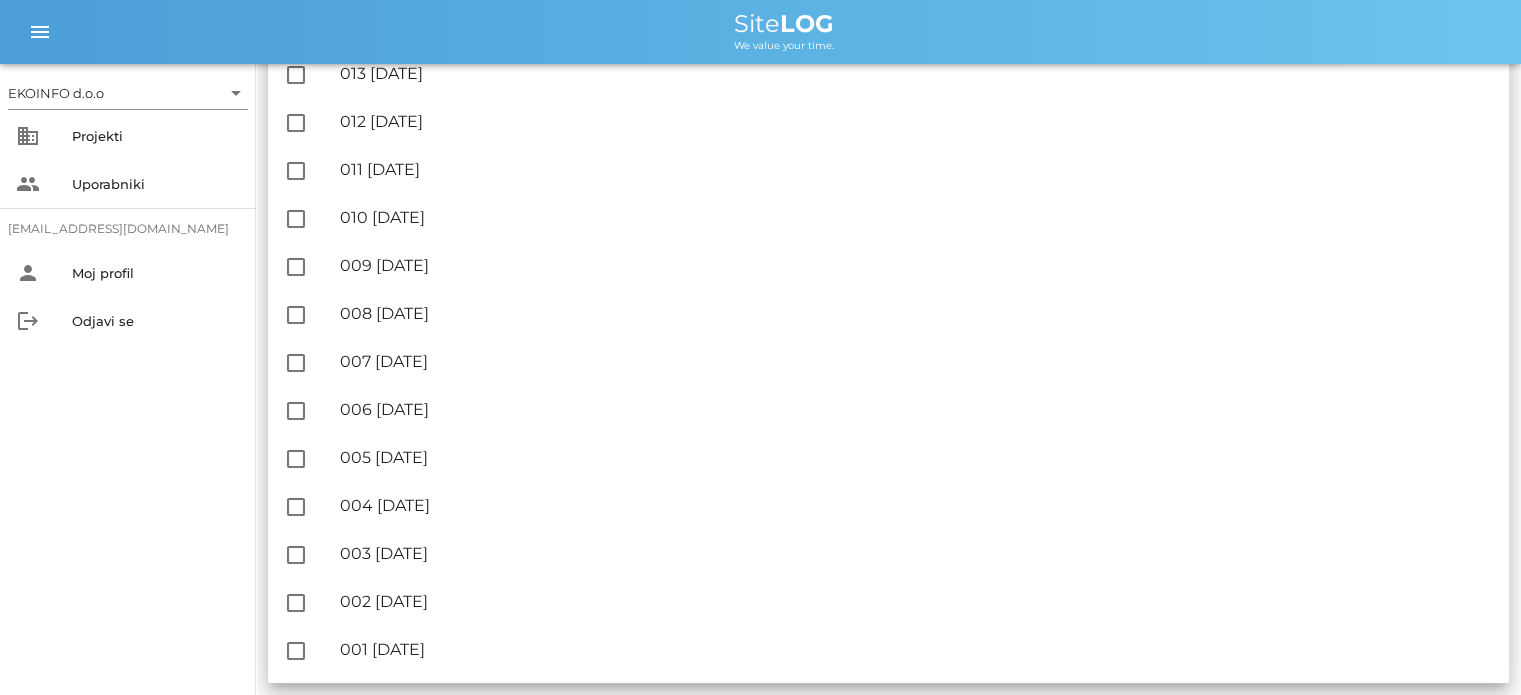 scroll, scrollTop: 0, scrollLeft: 0, axis: both 